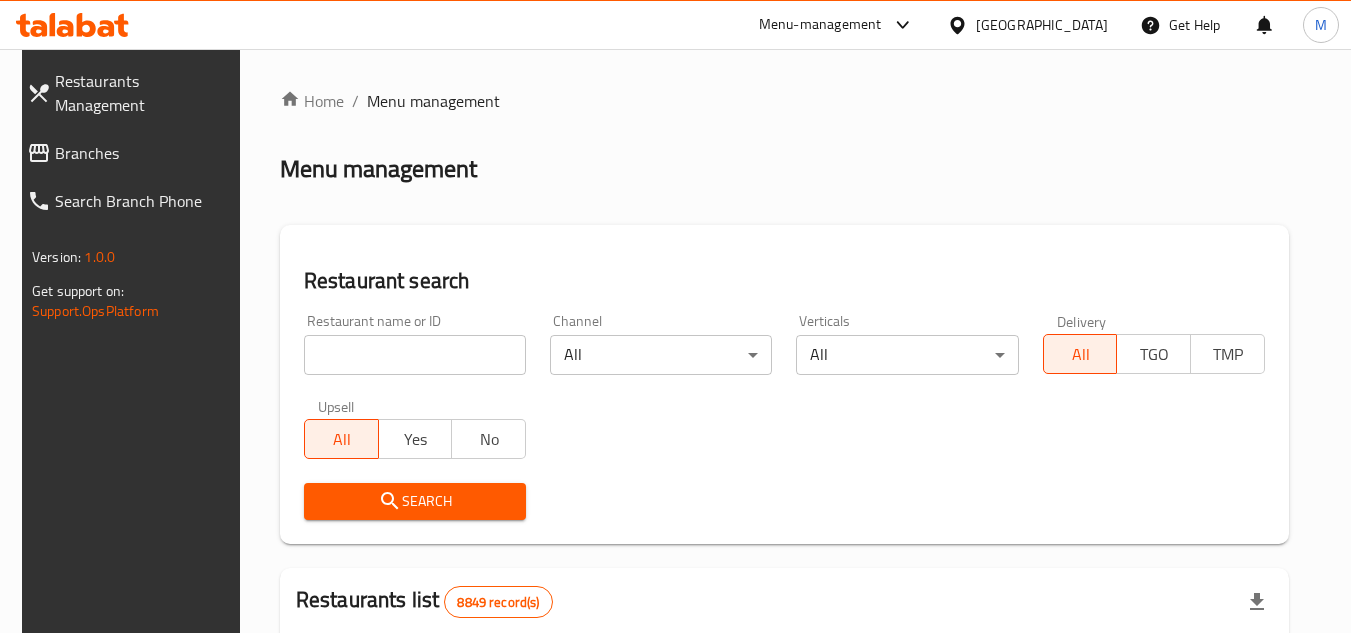 scroll, scrollTop: 0, scrollLeft: 0, axis: both 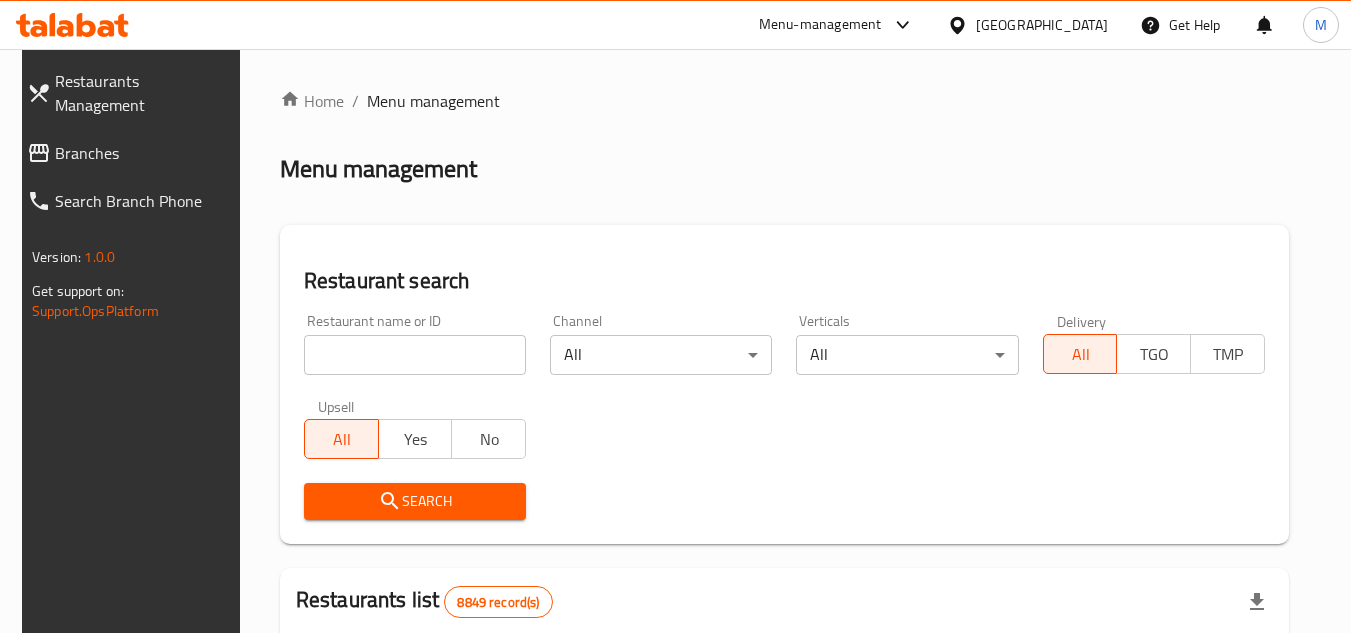 click on "Branches" at bounding box center [143, 153] 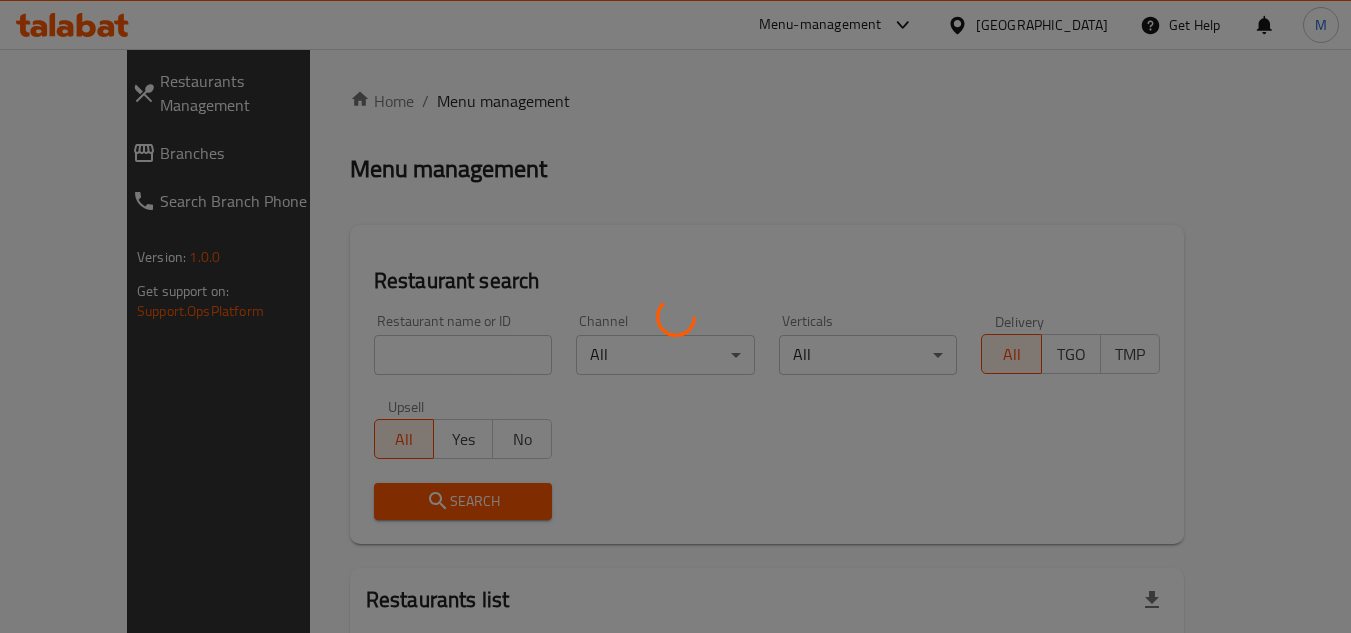 scroll, scrollTop: 0, scrollLeft: 0, axis: both 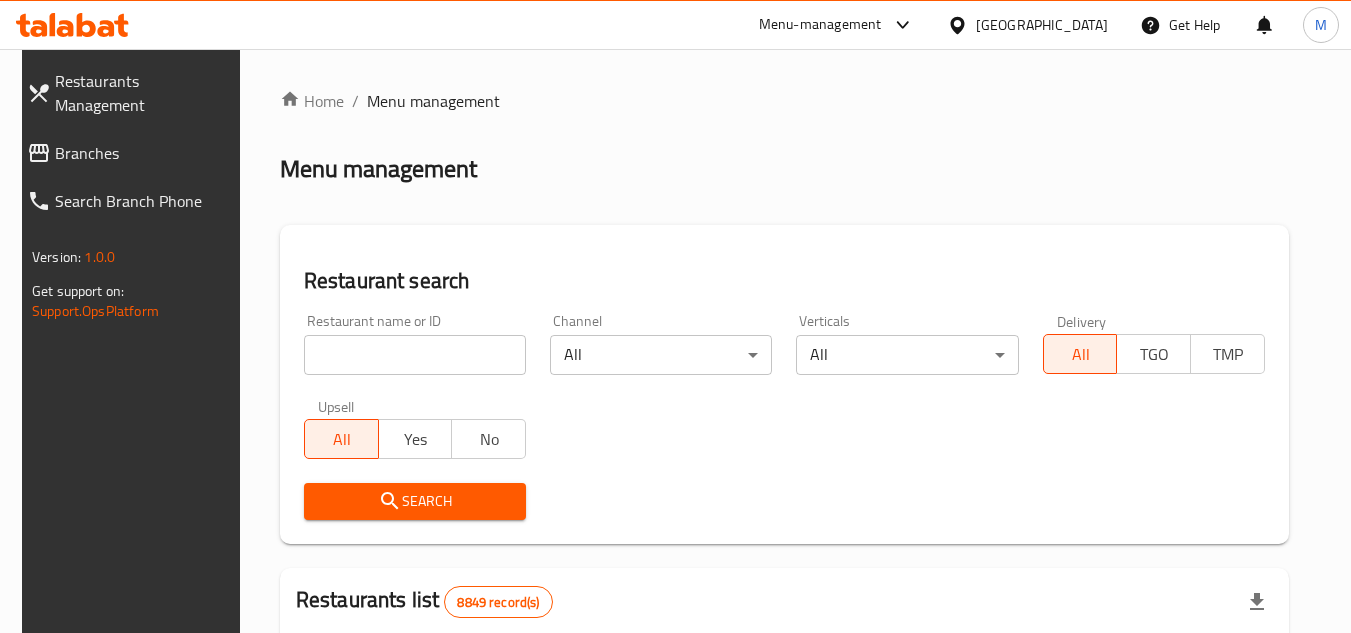 click at bounding box center (415, 355) 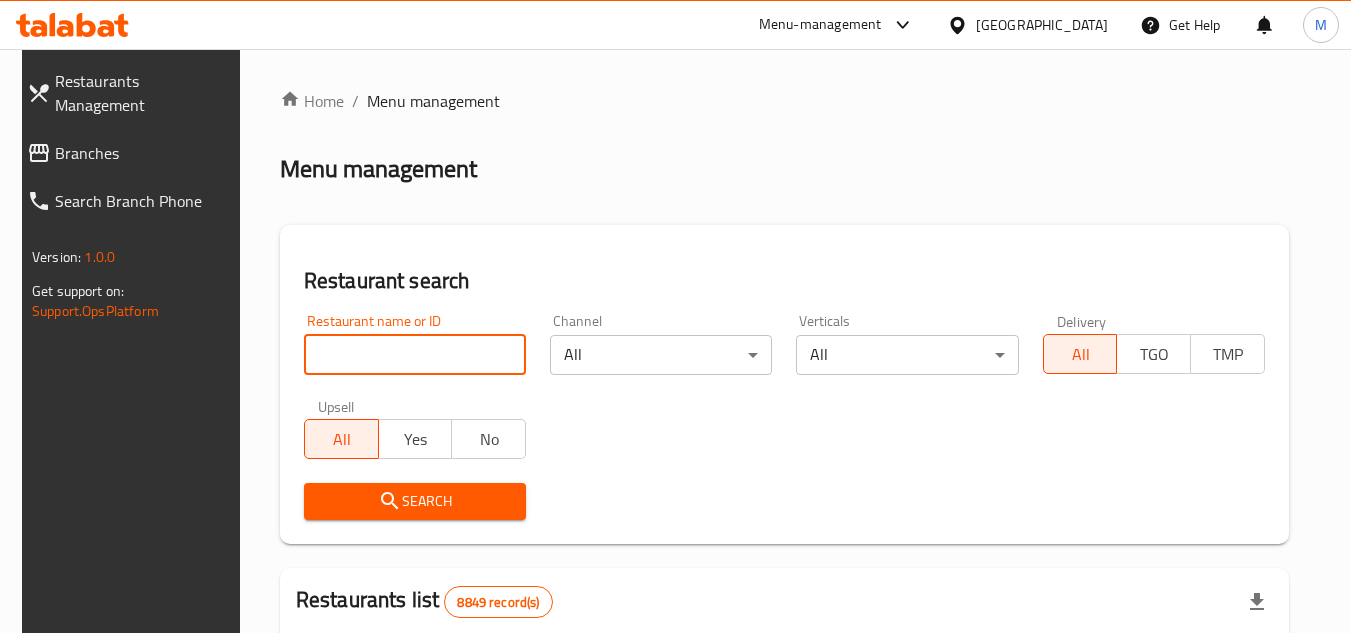 paste on "701536" 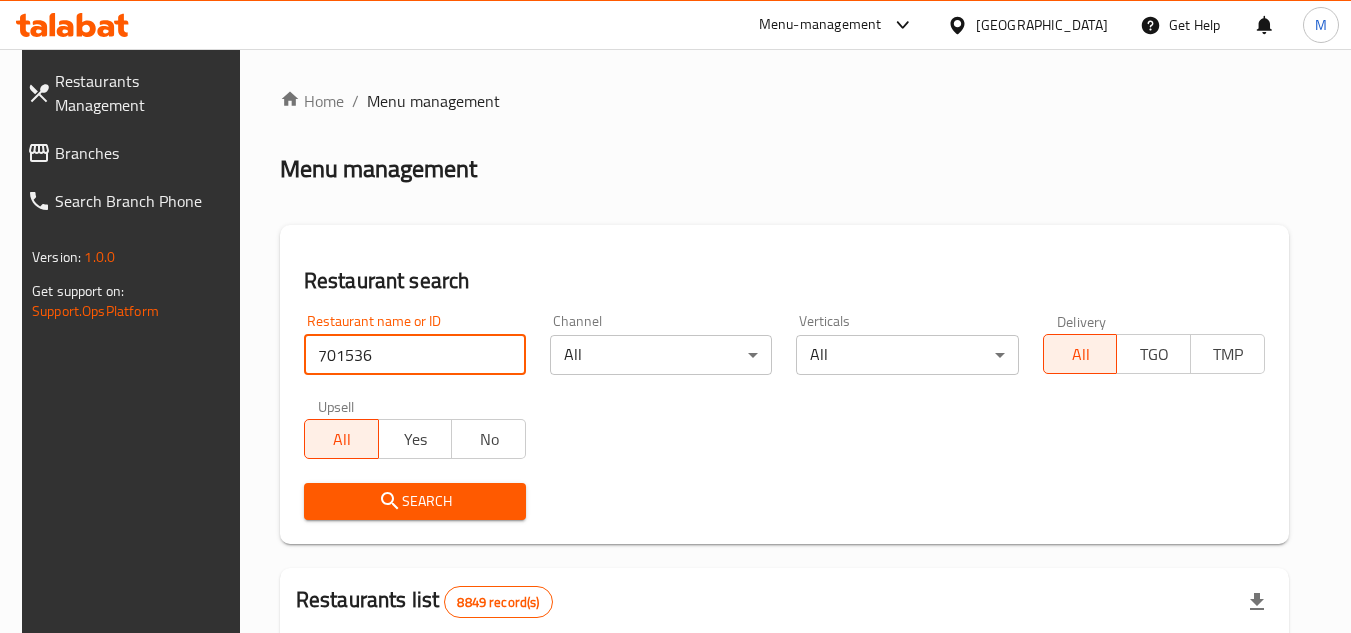 type on "701536" 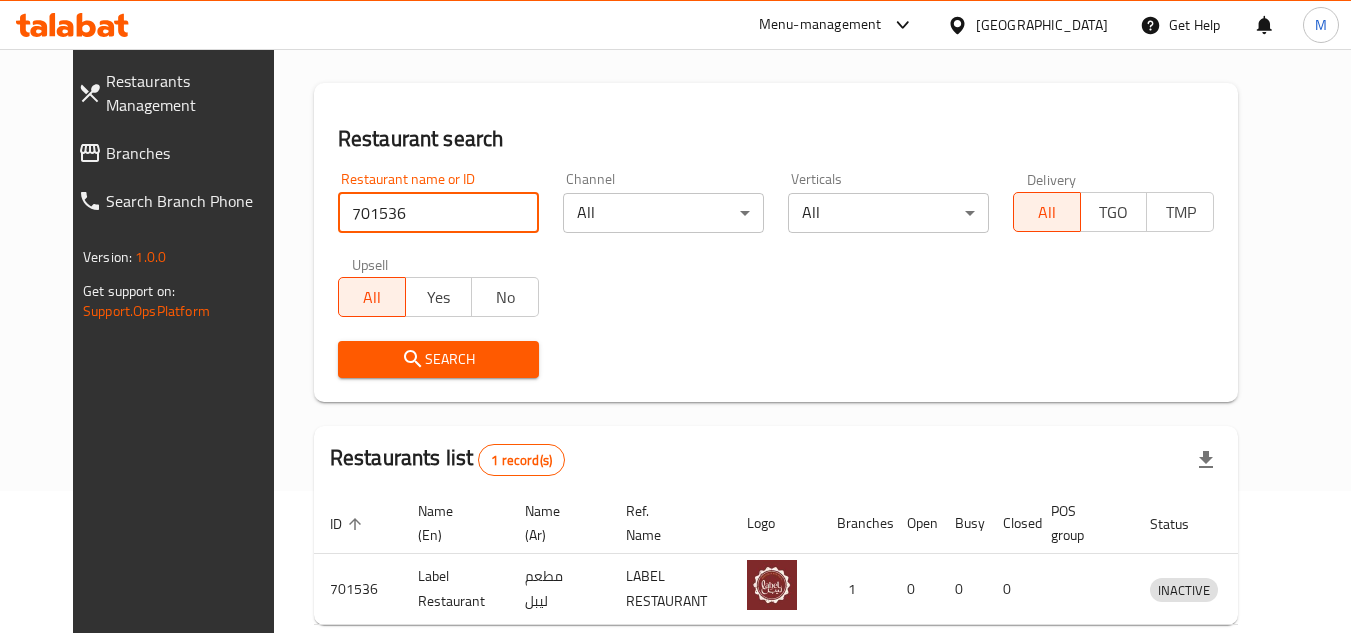 scroll, scrollTop: 242, scrollLeft: 0, axis: vertical 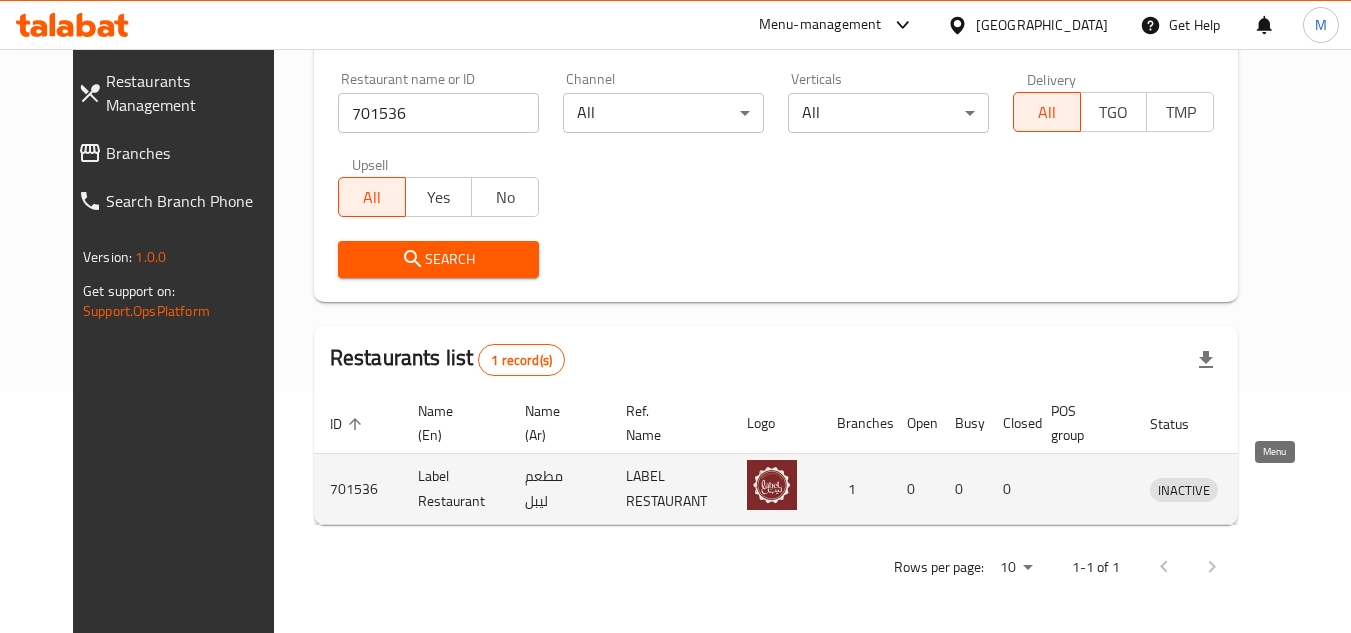 click 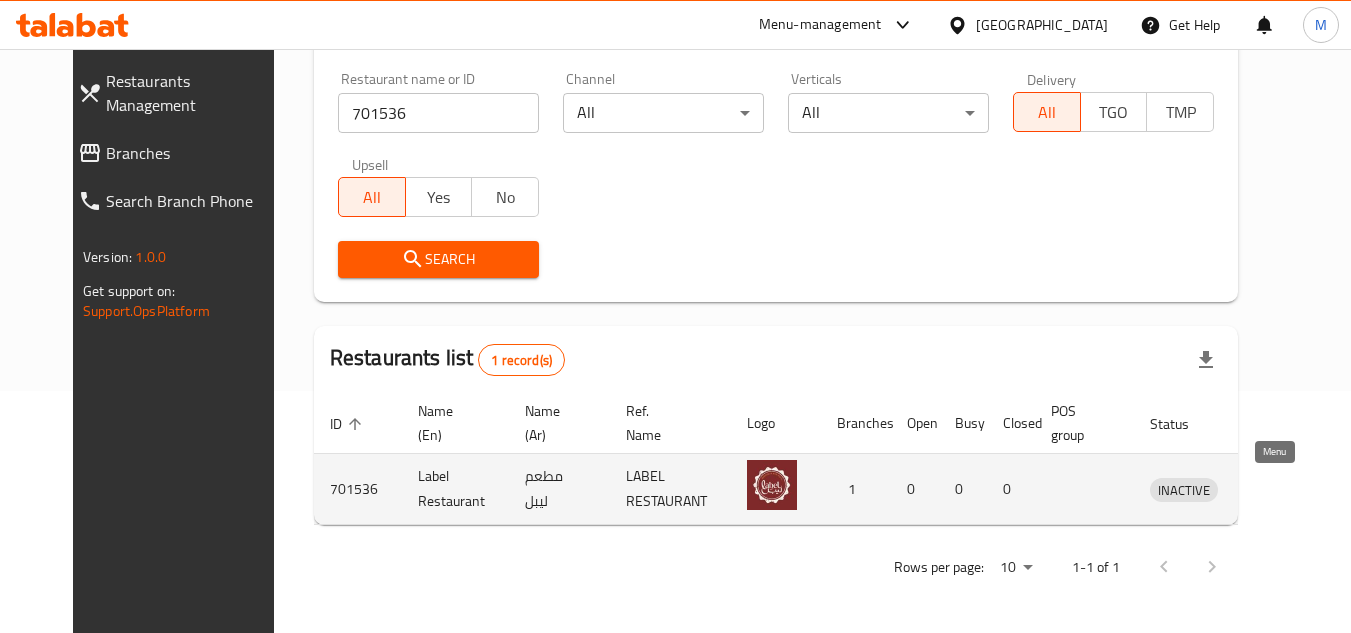 scroll, scrollTop: 0, scrollLeft: 0, axis: both 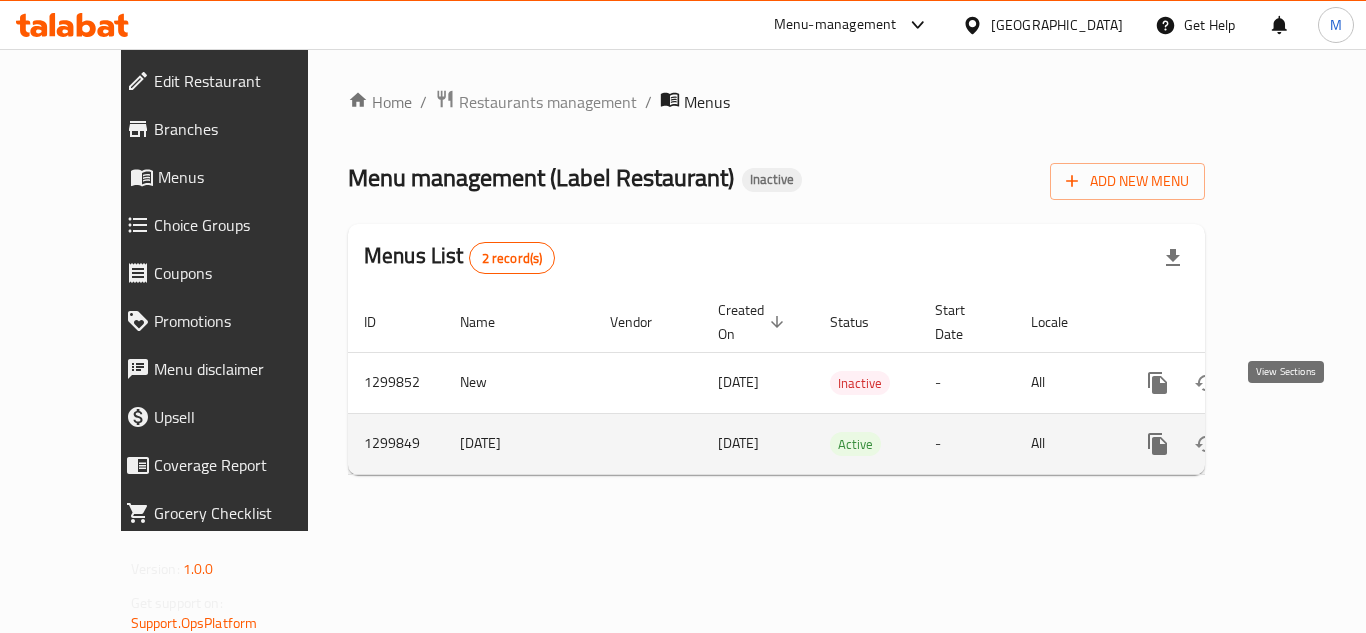 click 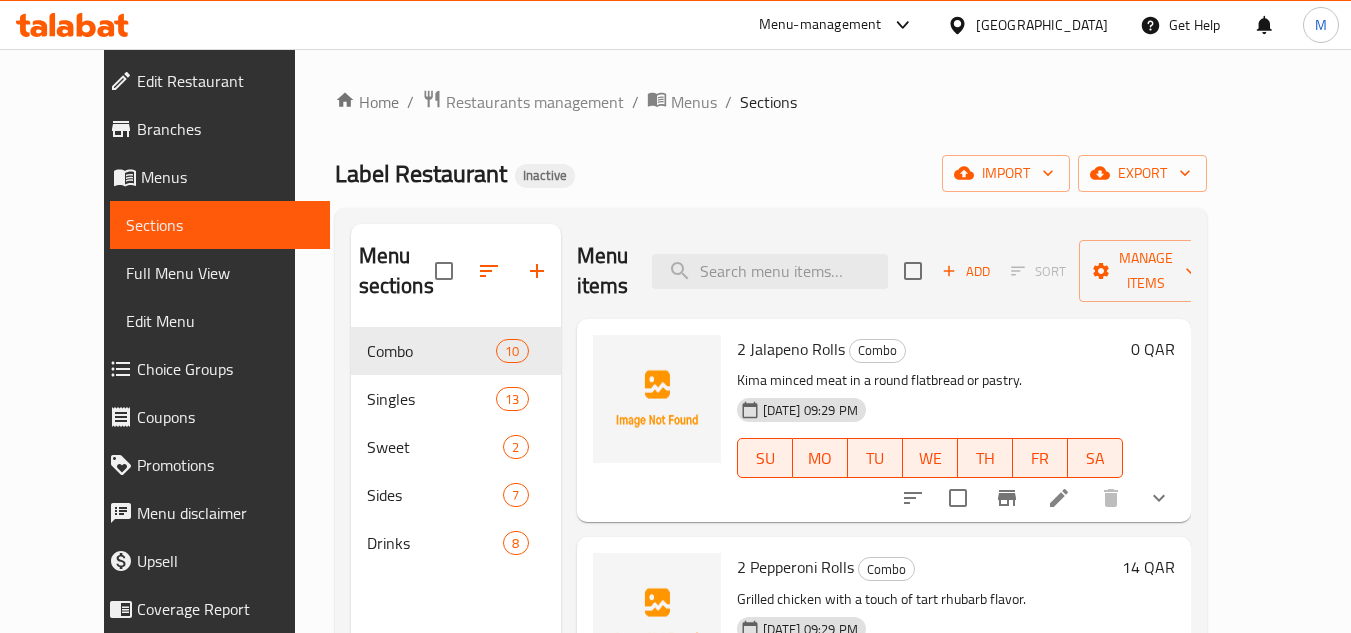 click on "Sections" at bounding box center (220, 225) 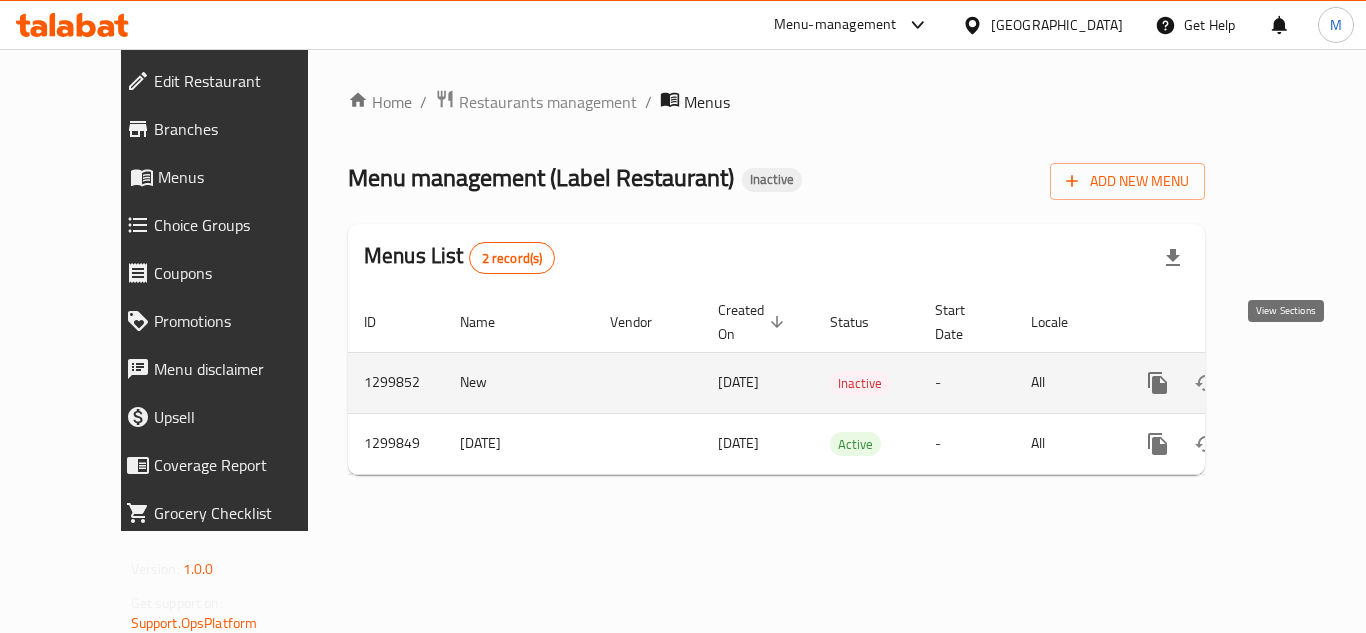 click 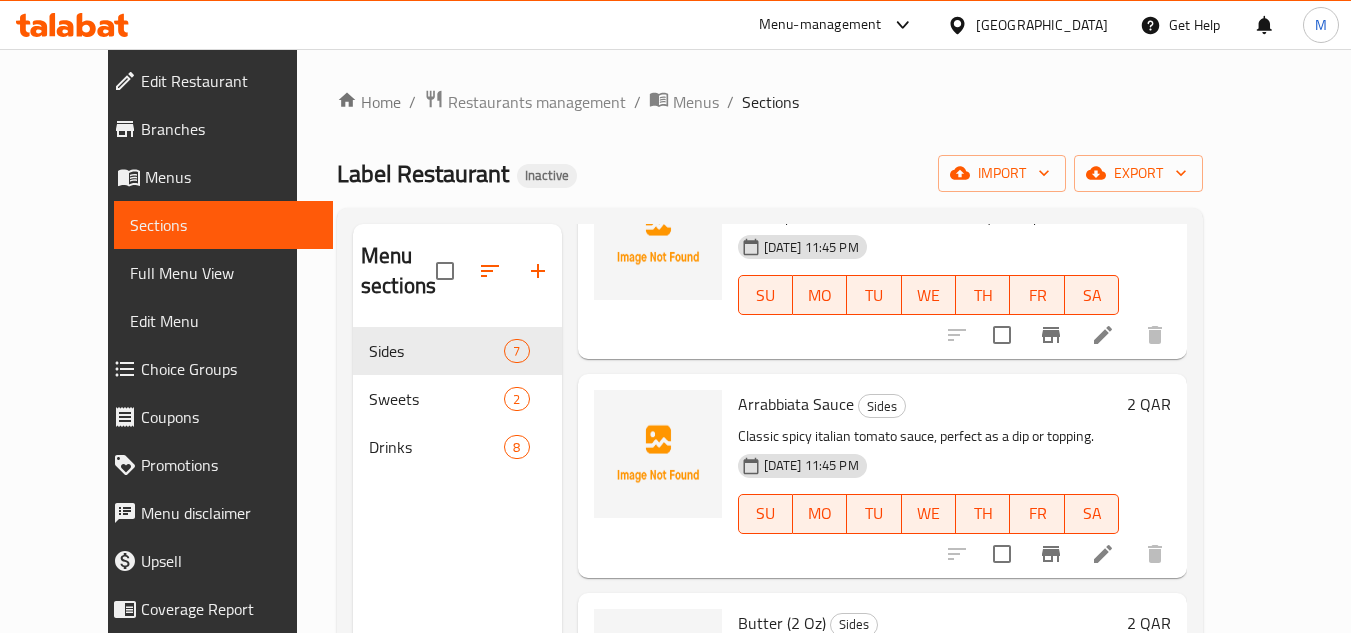scroll, scrollTop: 200, scrollLeft: 0, axis: vertical 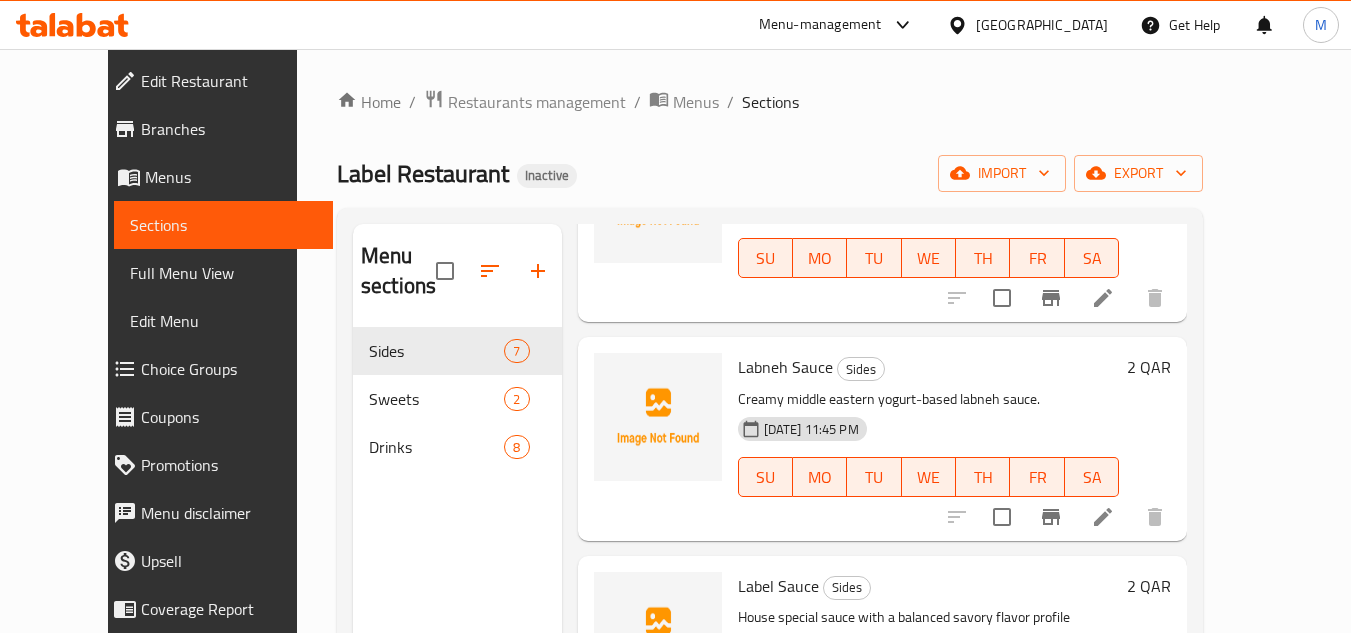 click on "Sections" at bounding box center (224, 225) 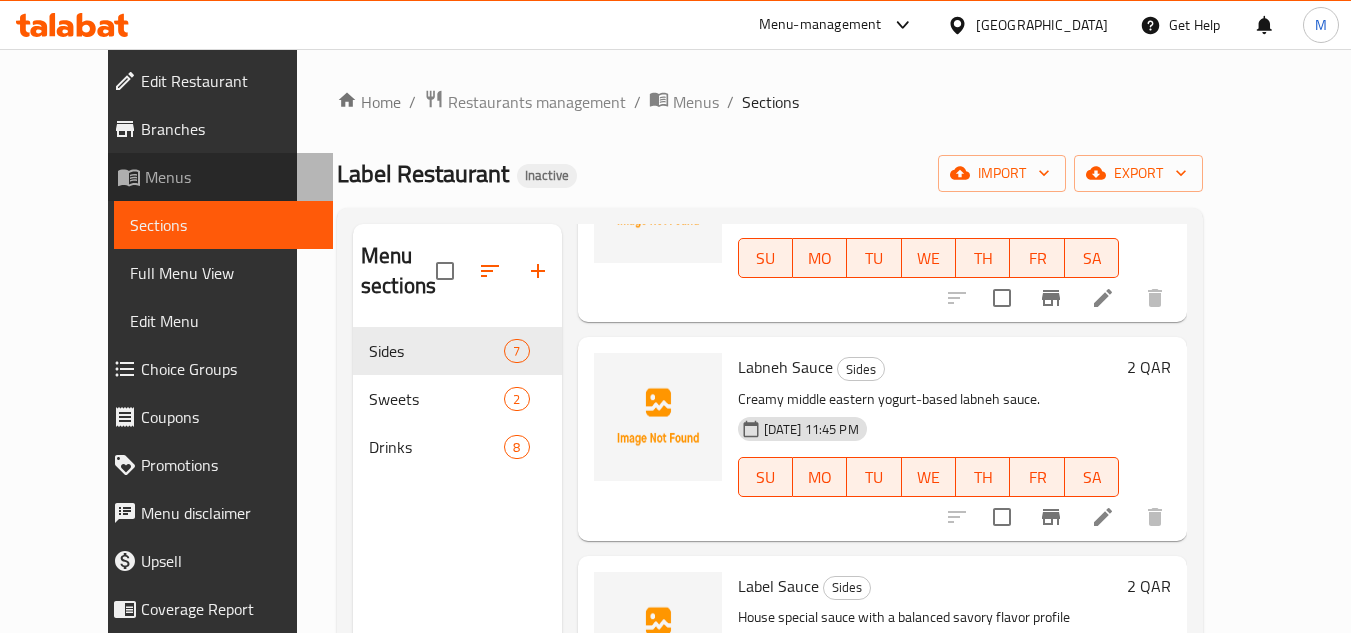 click on "Menus" at bounding box center (231, 177) 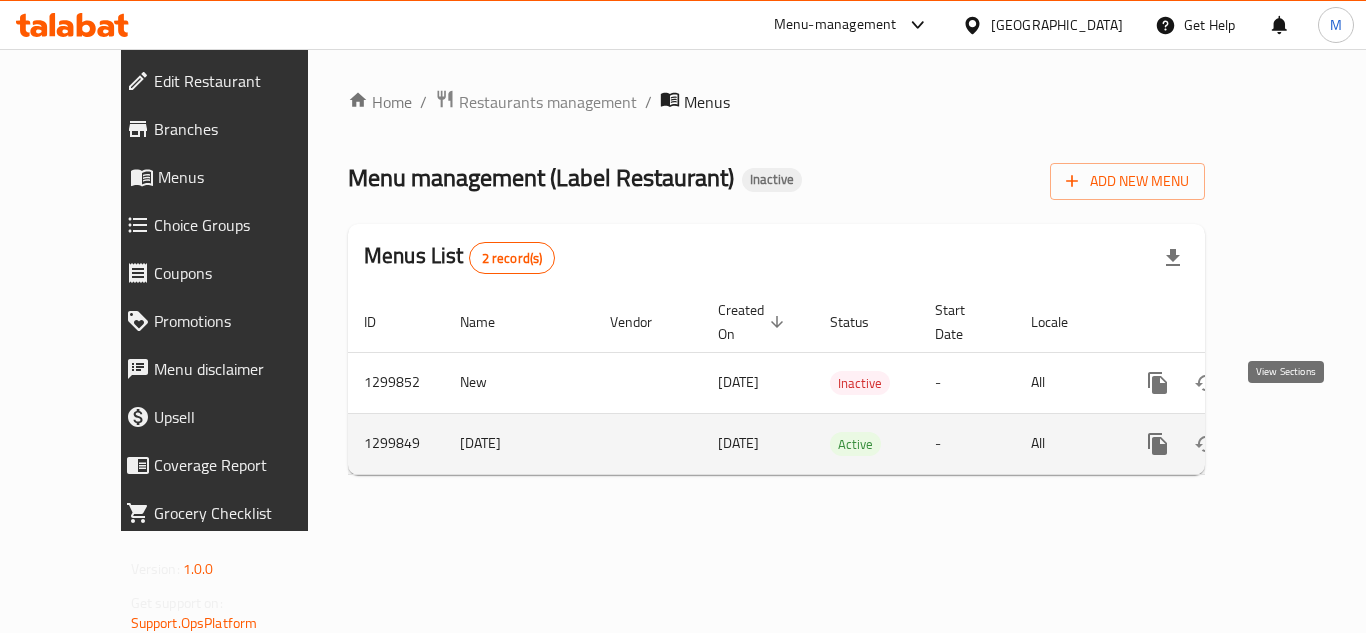 click 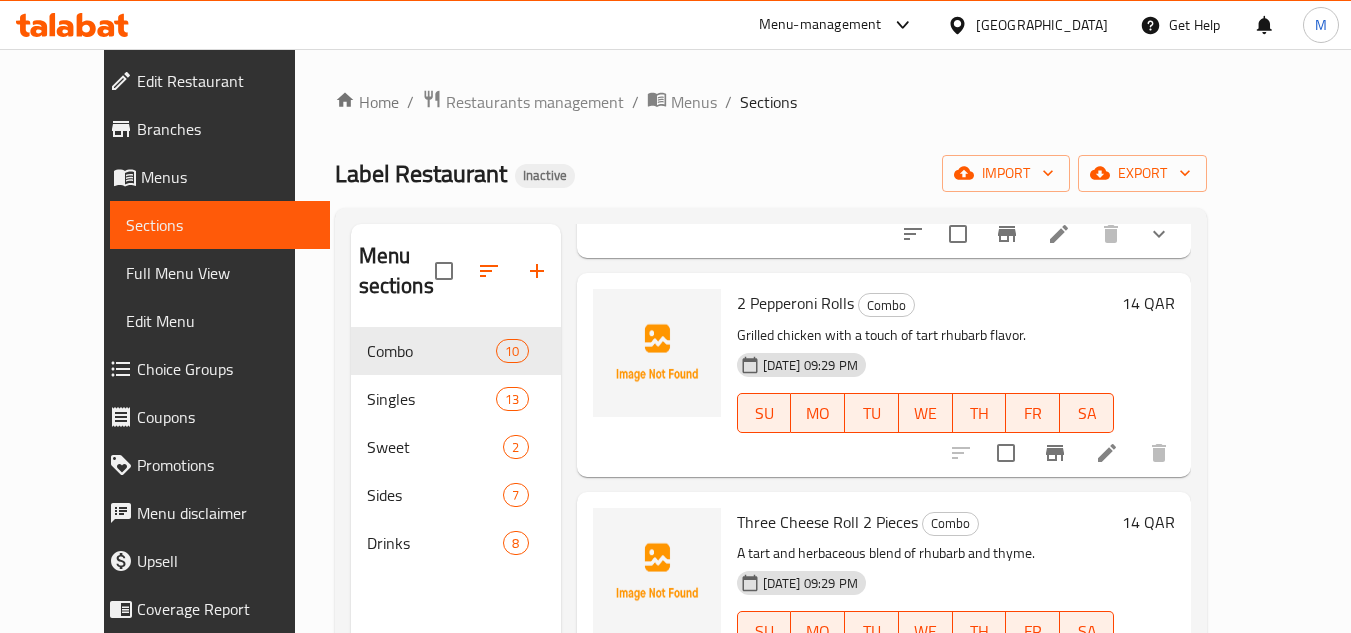 scroll, scrollTop: 300, scrollLeft: 0, axis: vertical 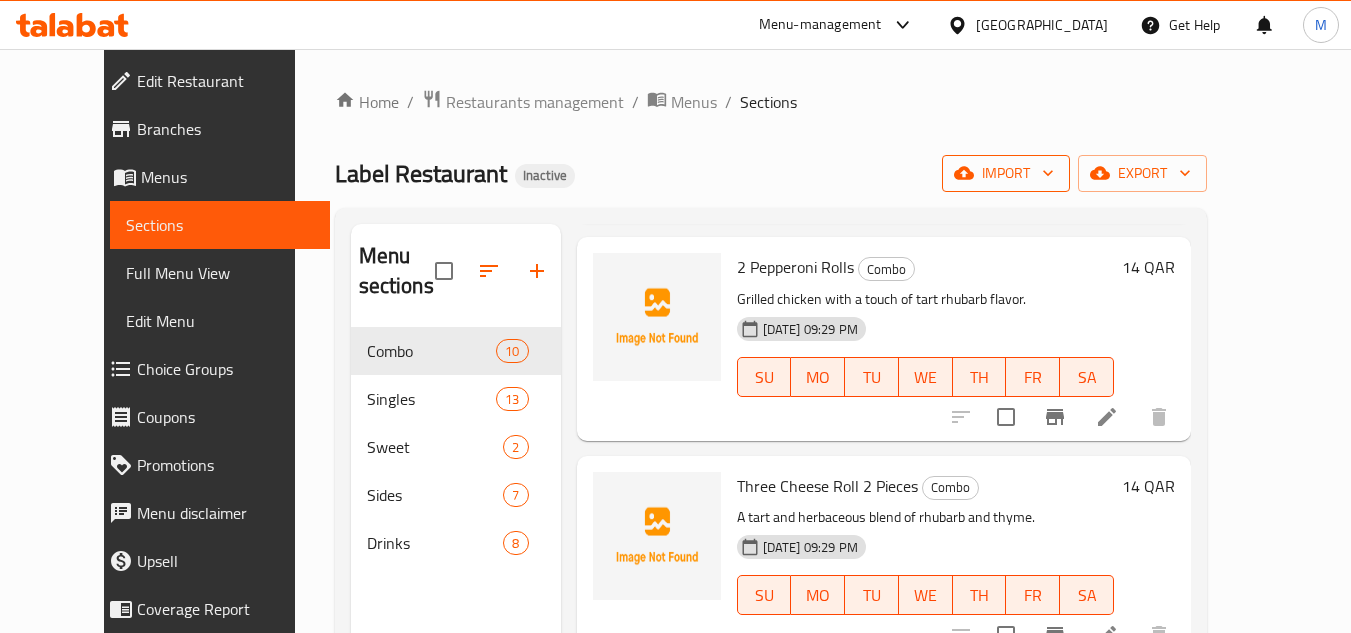 click 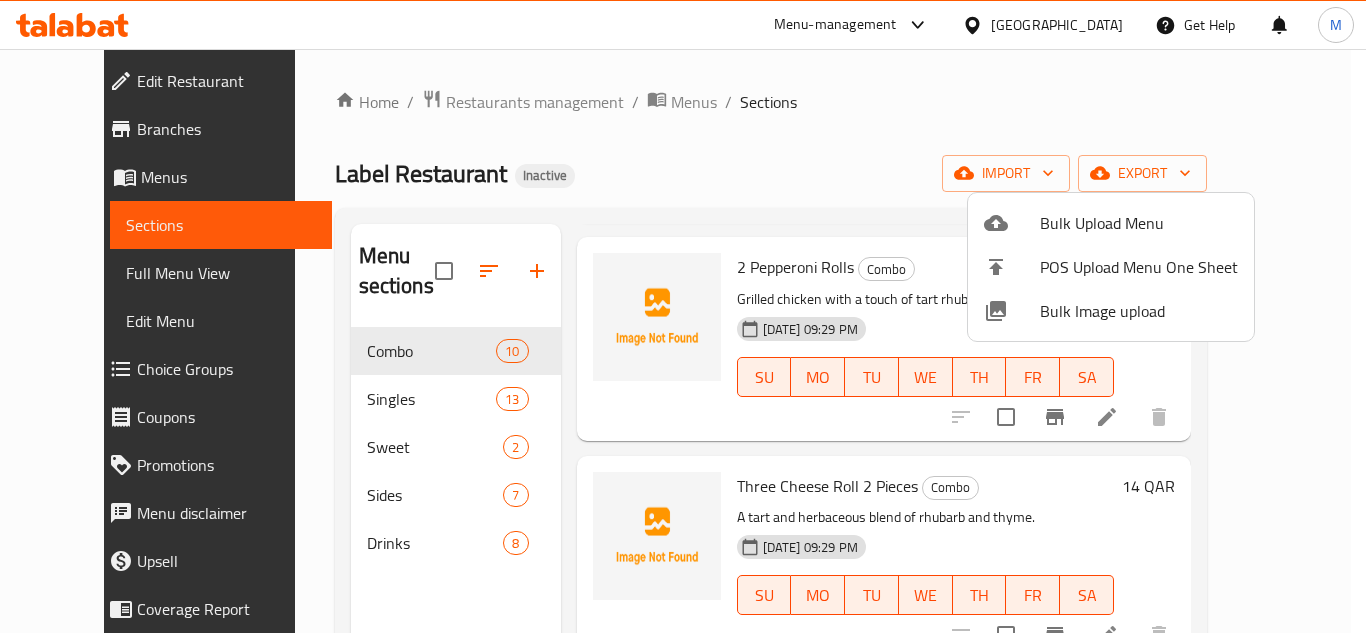 click at bounding box center [683, 316] 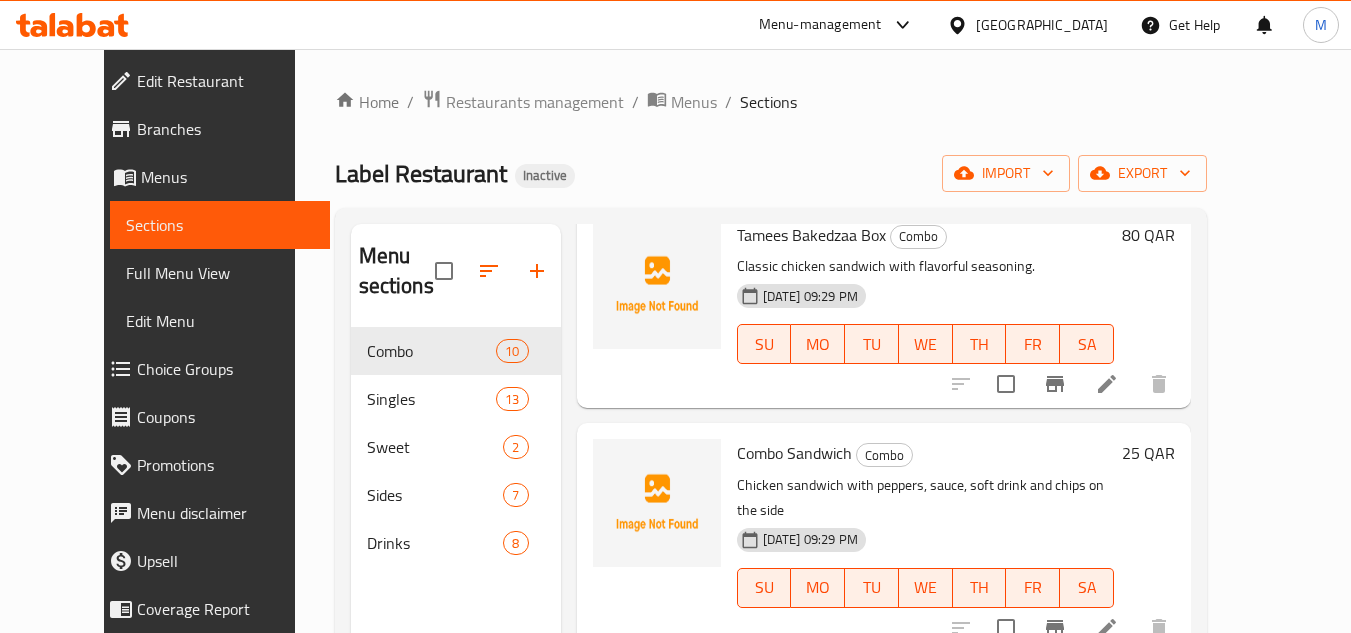 scroll, scrollTop: 1632, scrollLeft: 0, axis: vertical 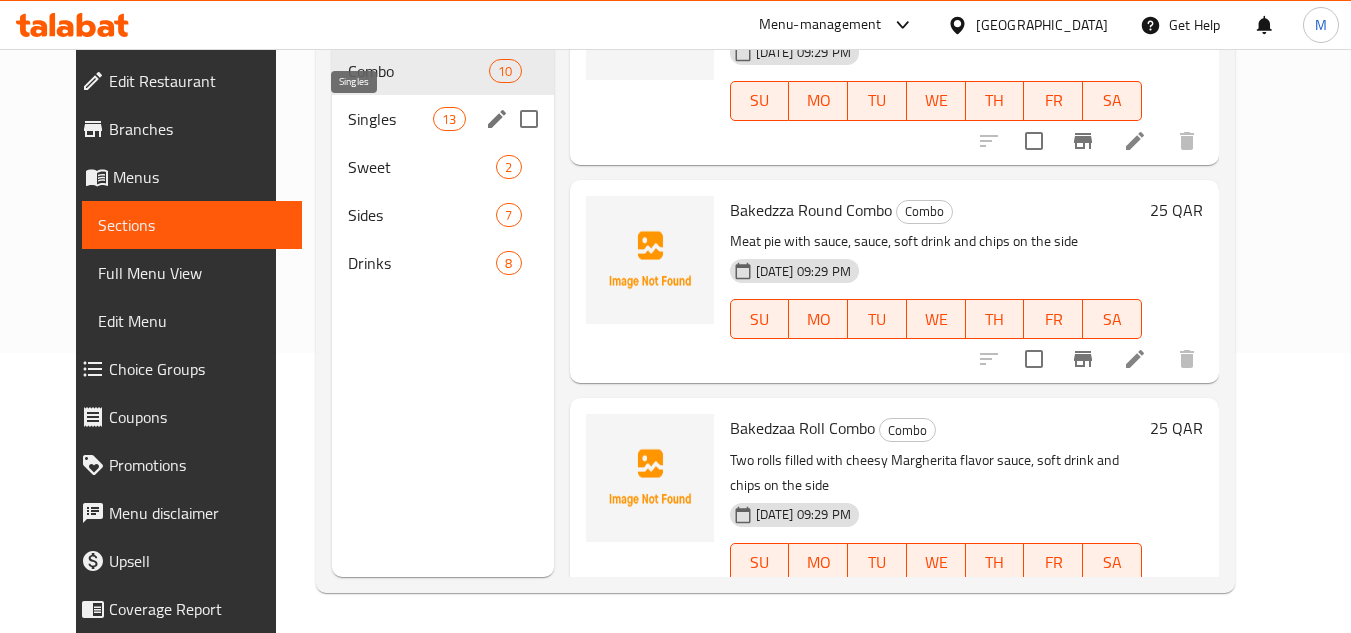 click on "Singles" at bounding box center (390, 119) 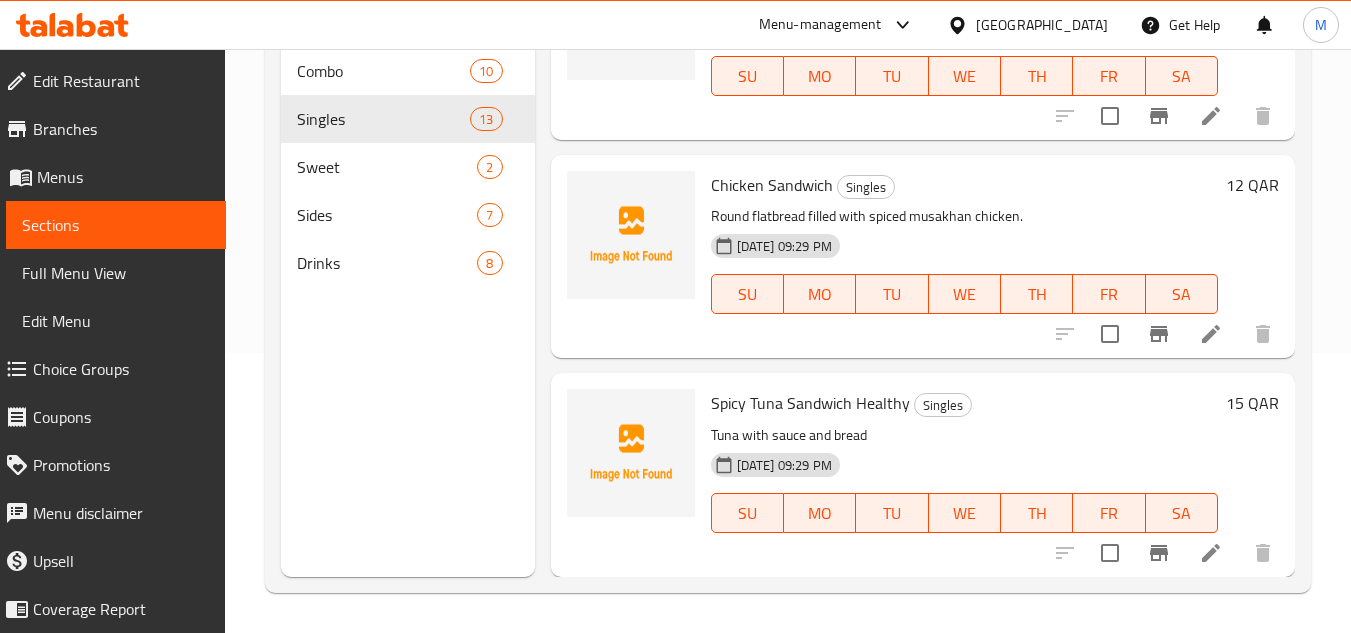 scroll, scrollTop: 2487, scrollLeft: 0, axis: vertical 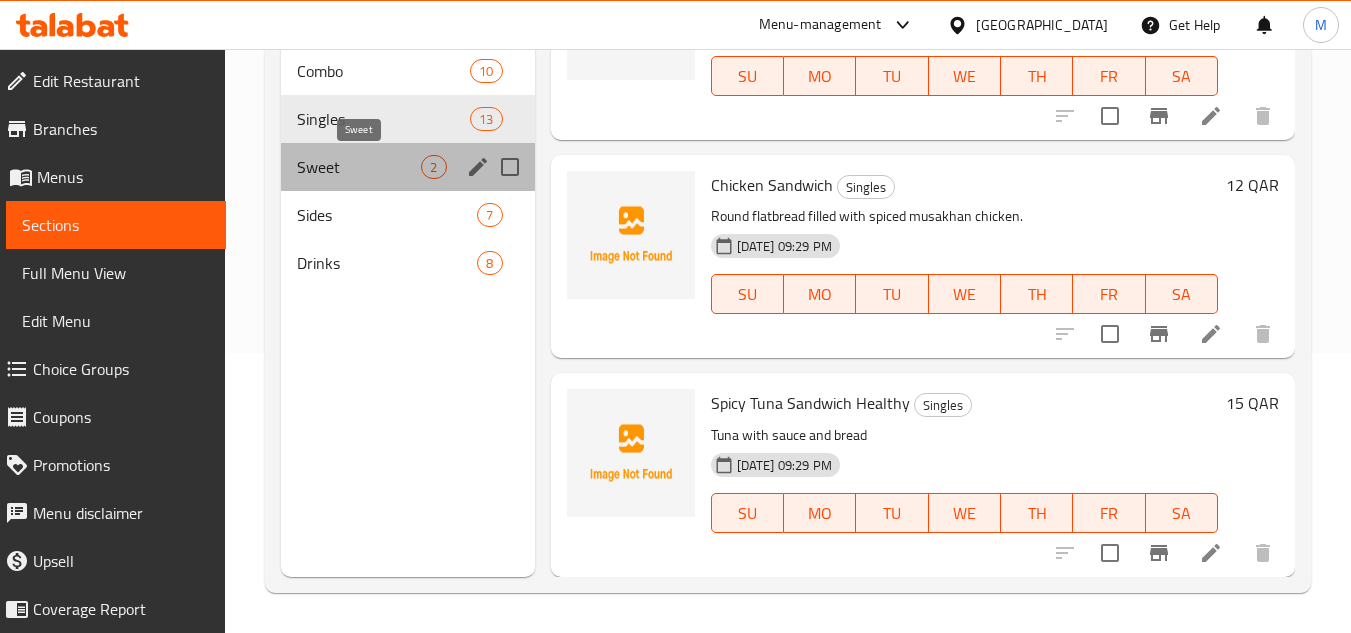 click on "Sweet" at bounding box center [359, 167] 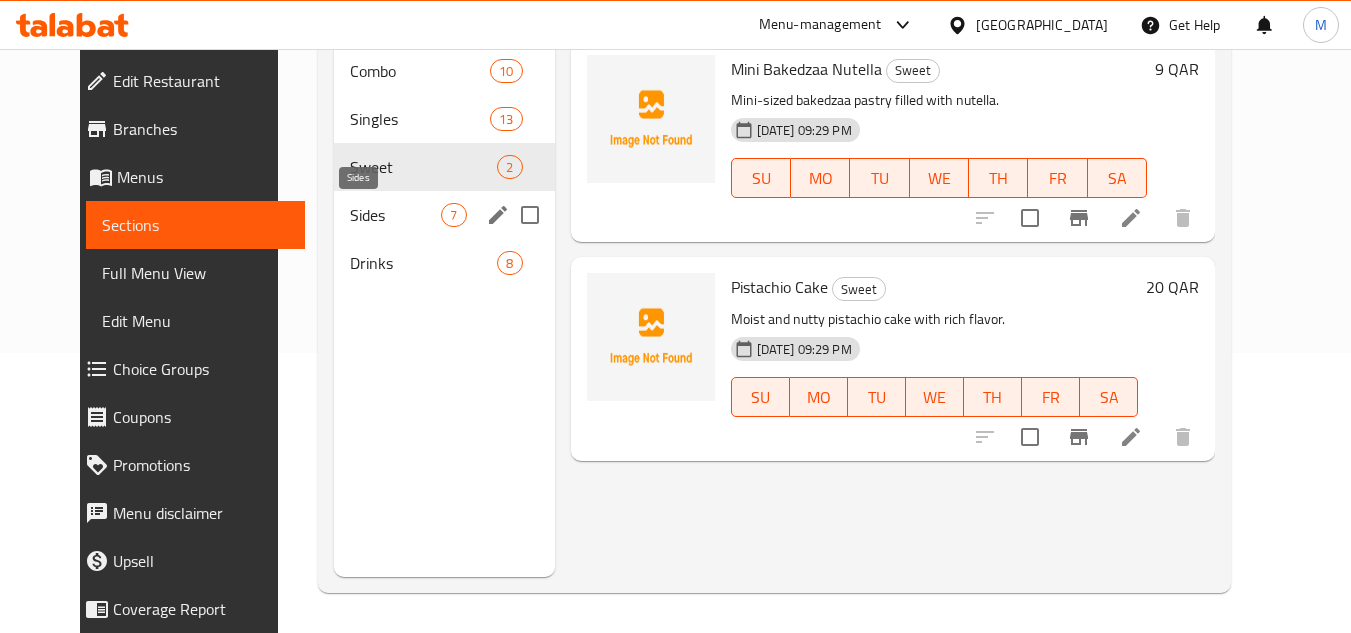 click on "Sides" at bounding box center (395, 215) 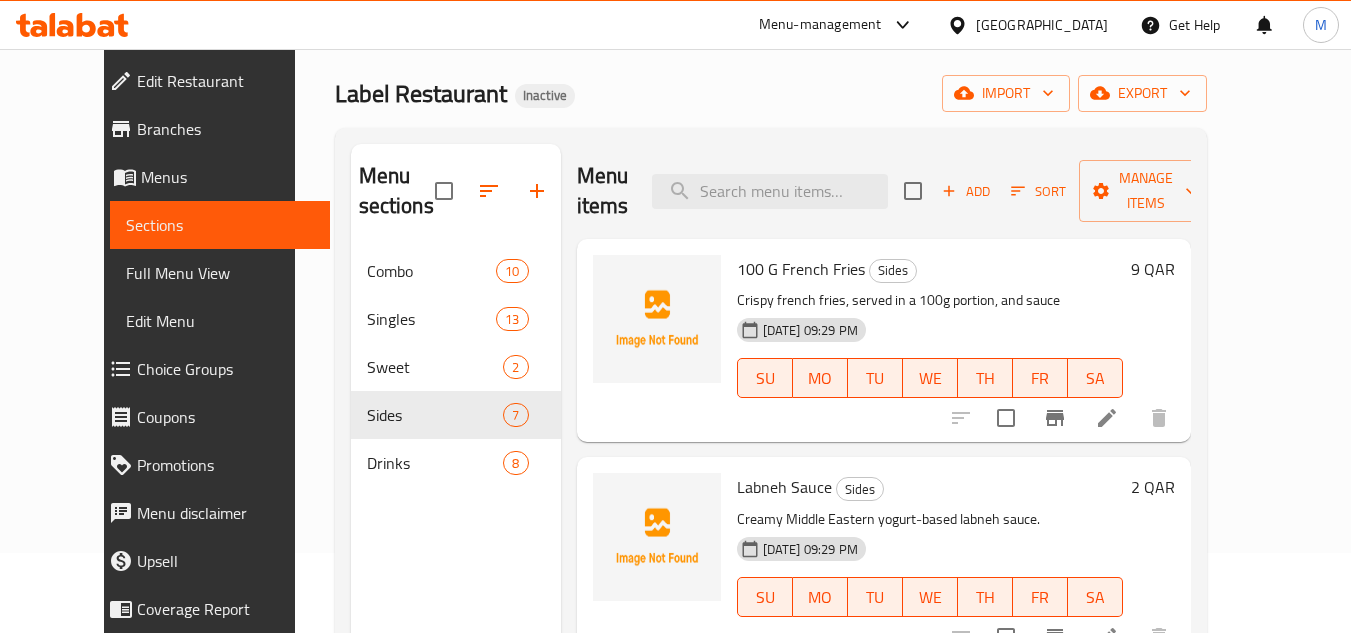 scroll, scrollTop: 280, scrollLeft: 0, axis: vertical 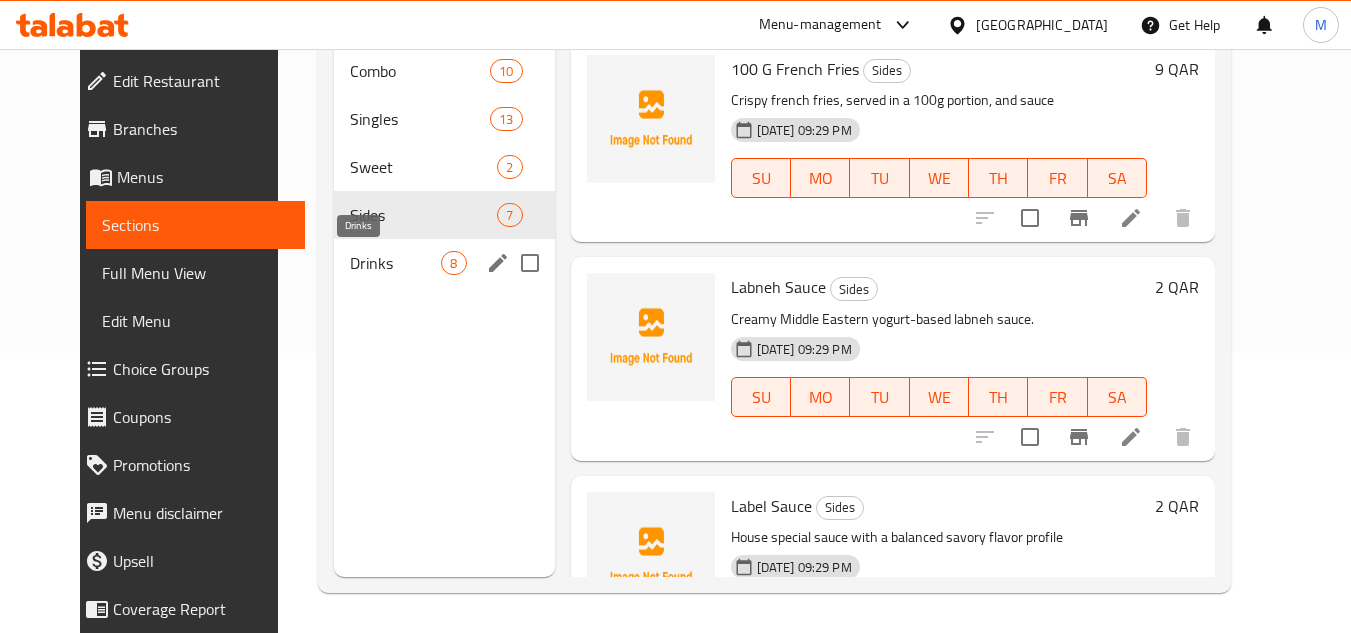 click on "Drinks" at bounding box center [395, 263] 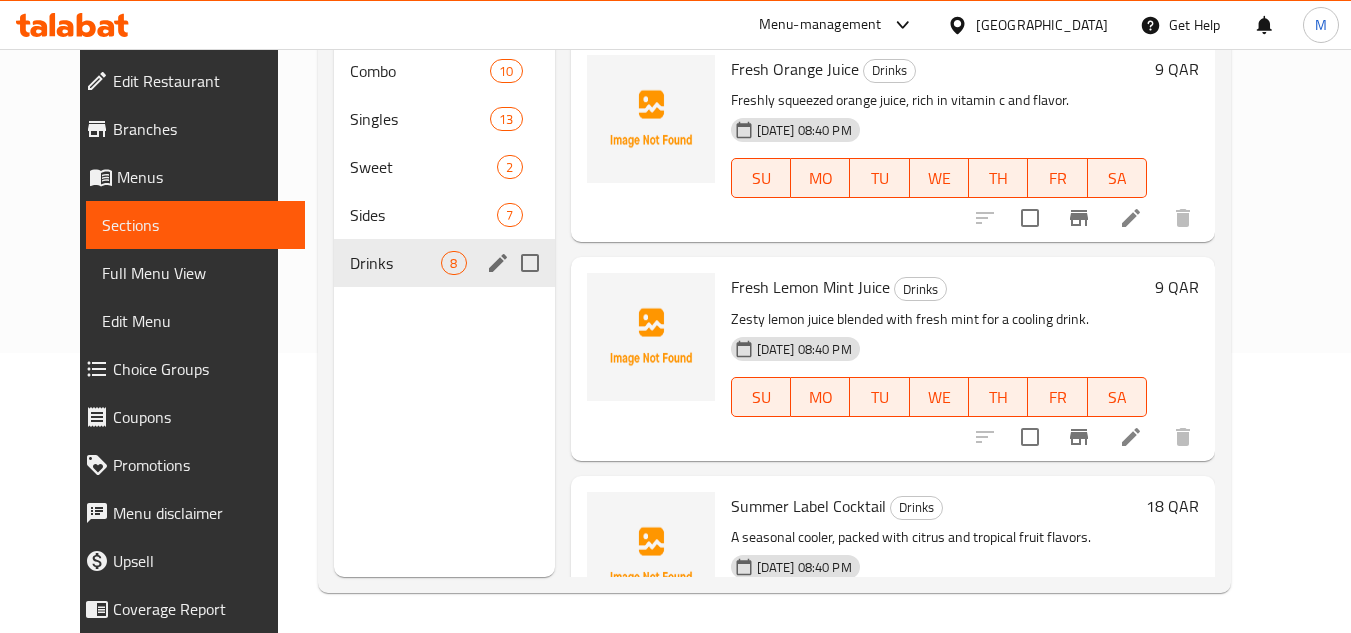 scroll, scrollTop: 180, scrollLeft: 0, axis: vertical 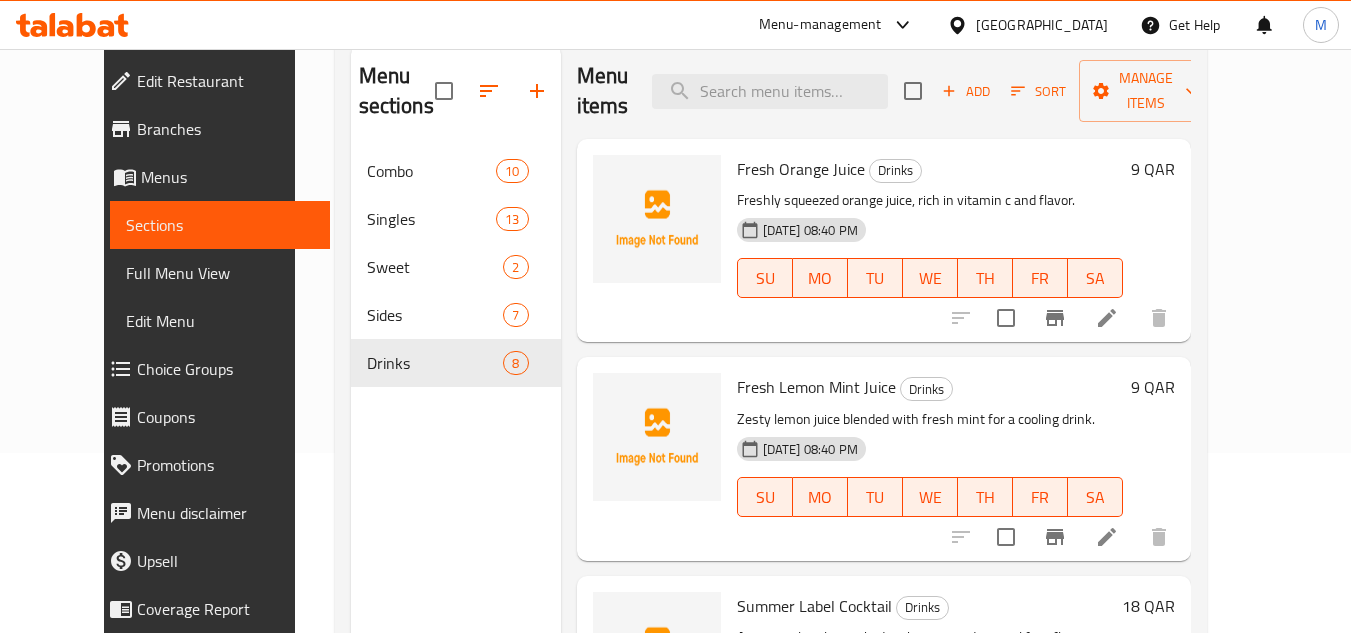 click 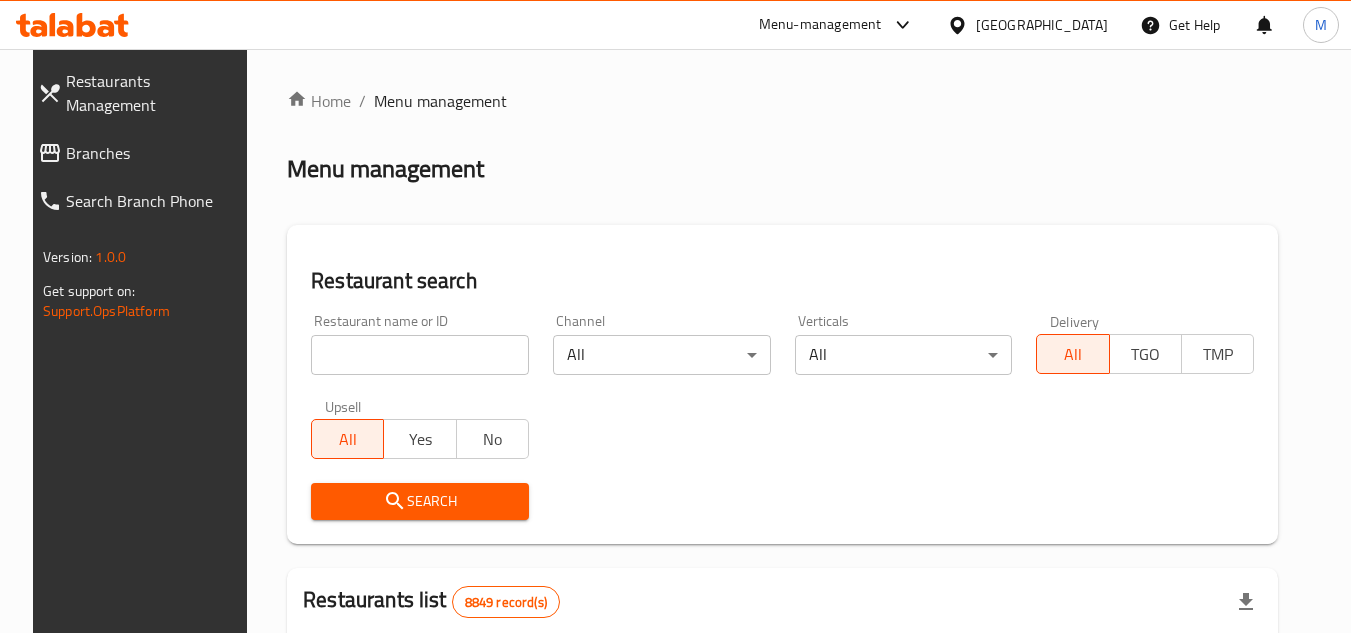scroll, scrollTop: 165, scrollLeft: 0, axis: vertical 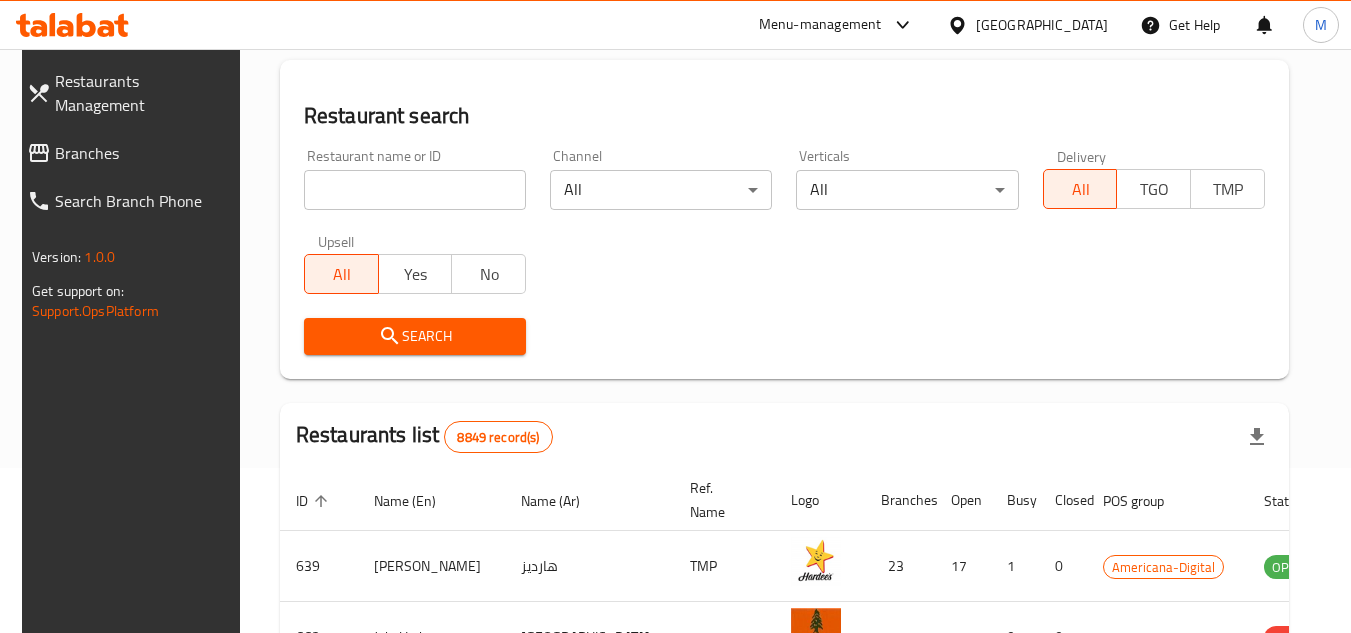 click on "Branches" at bounding box center (143, 153) 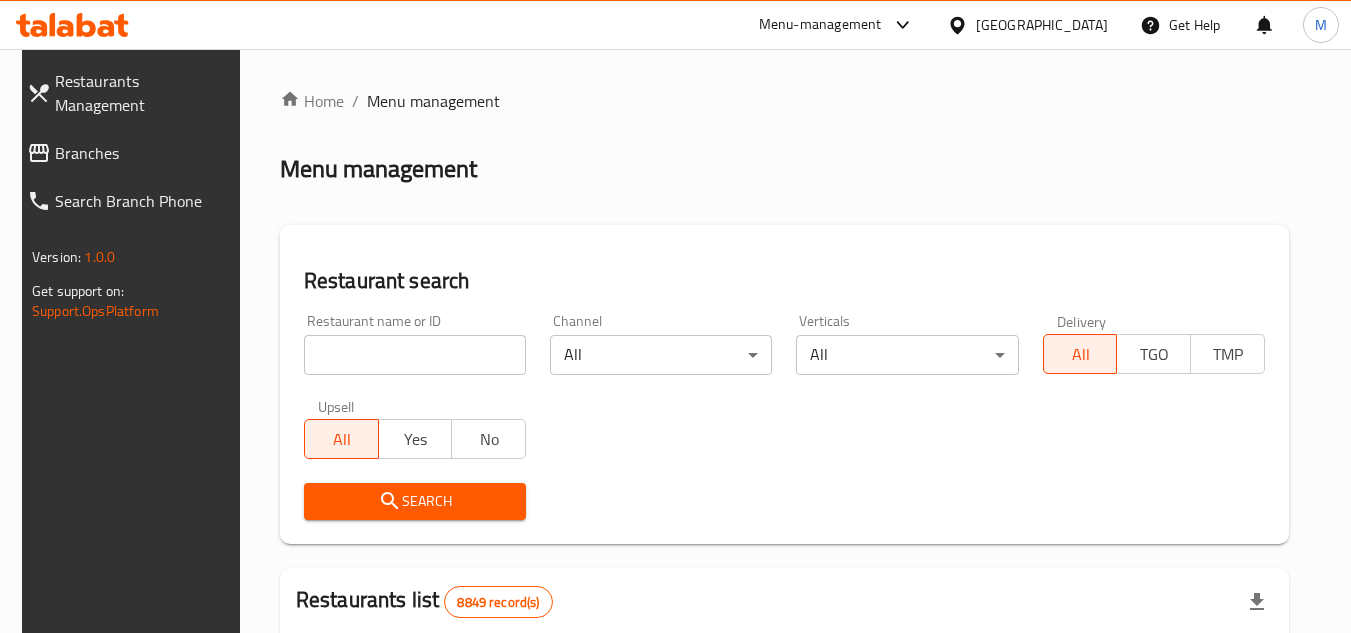 scroll, scrollTop: 0, scrollLeft: 0, axis: both 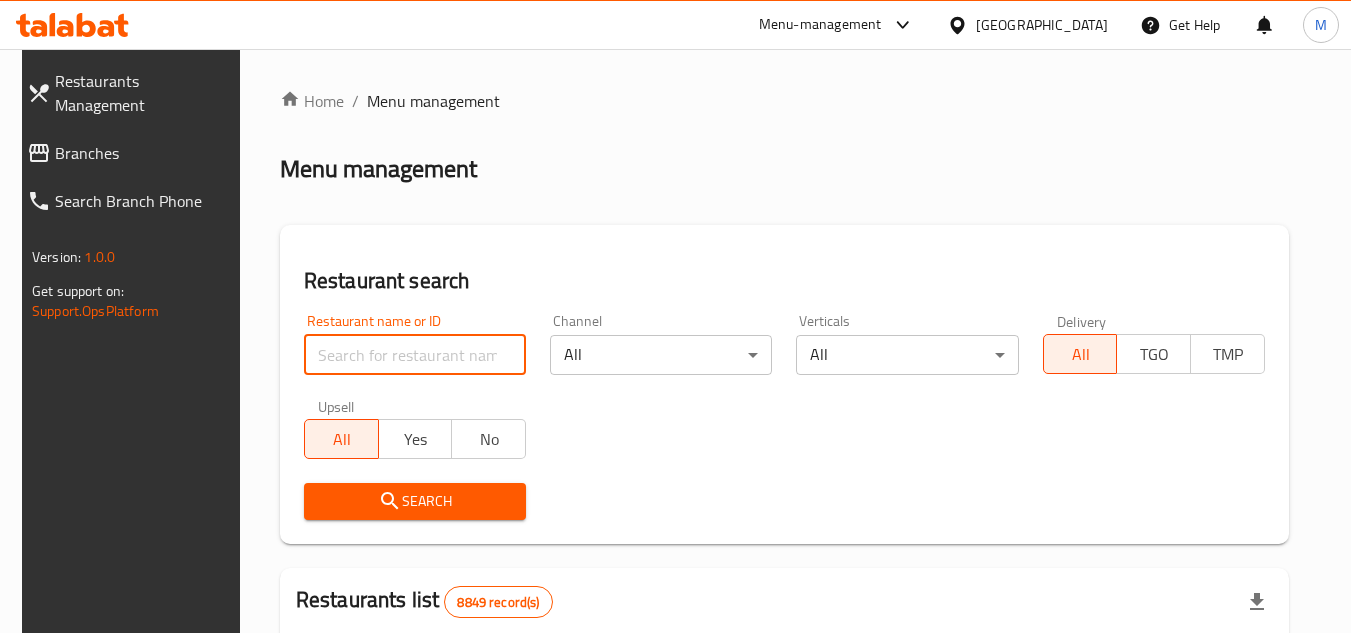 paste on "701539" 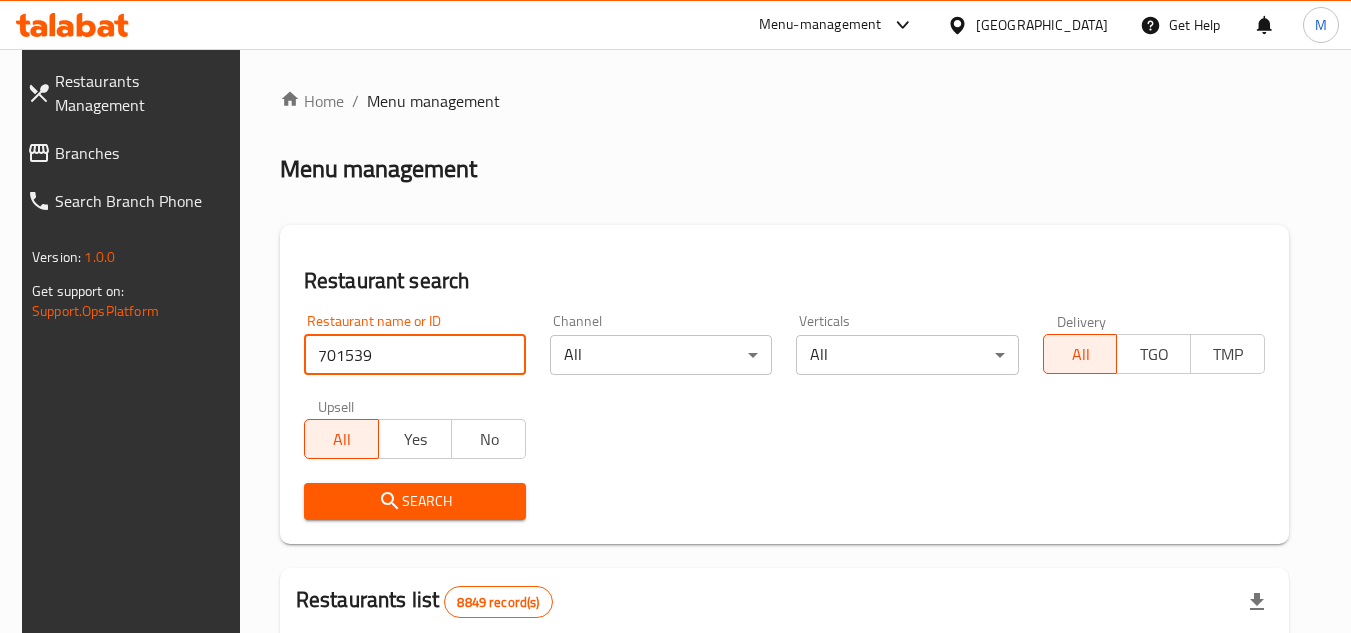type on "701539" 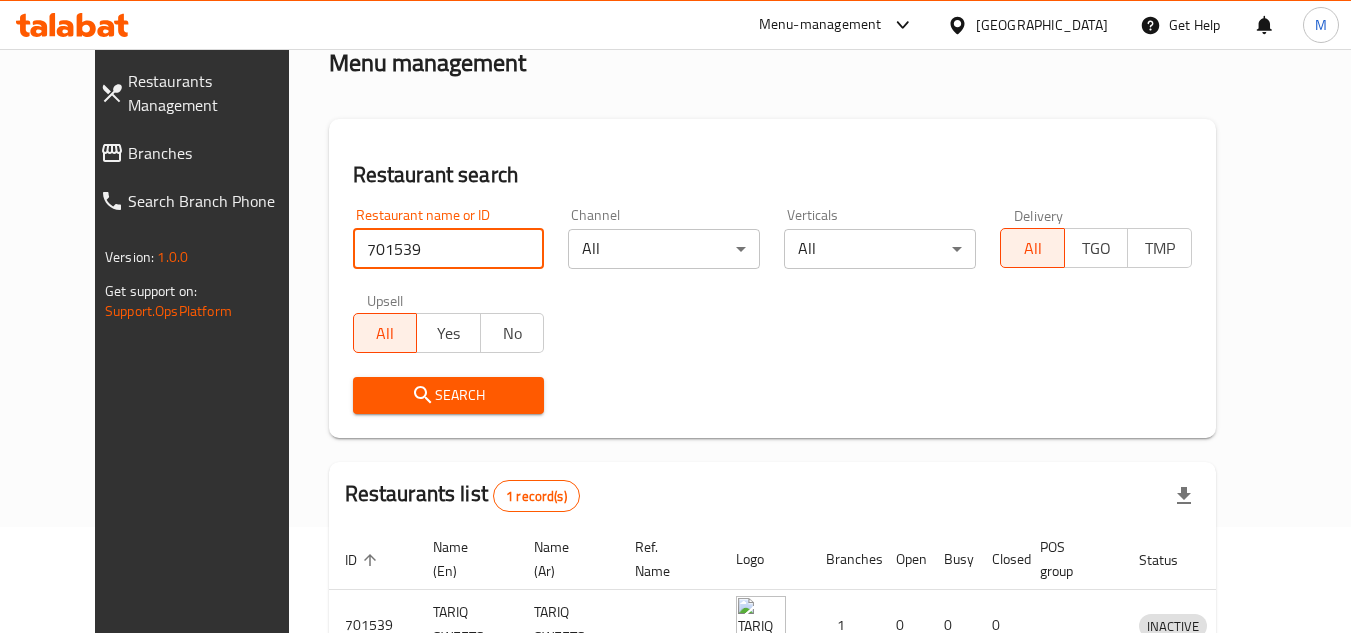scroll, scrollTop: 242, scrollLeft: 0, axis: vertical 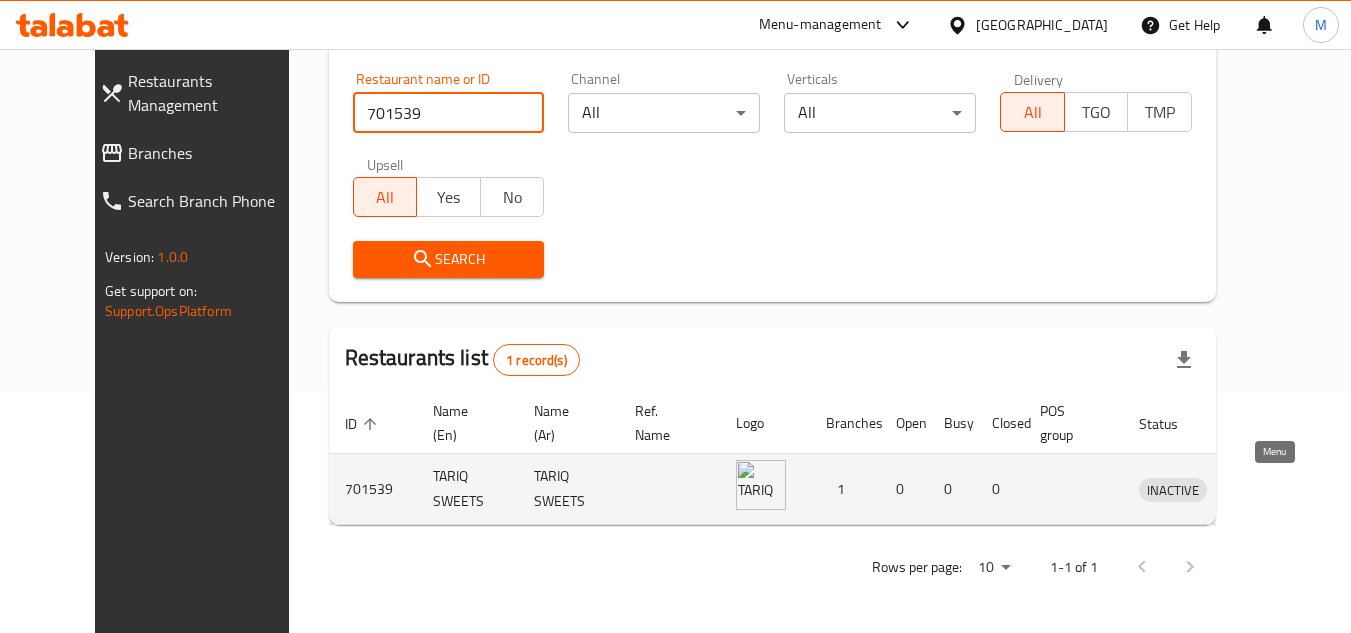 click 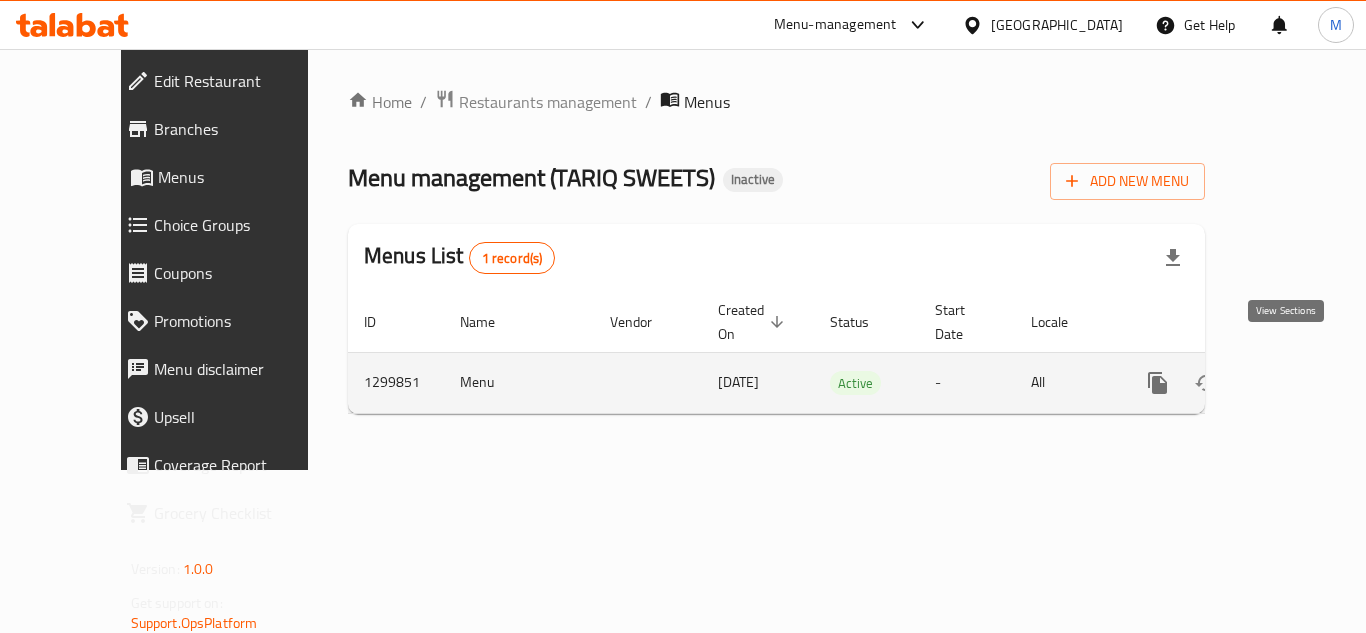 click 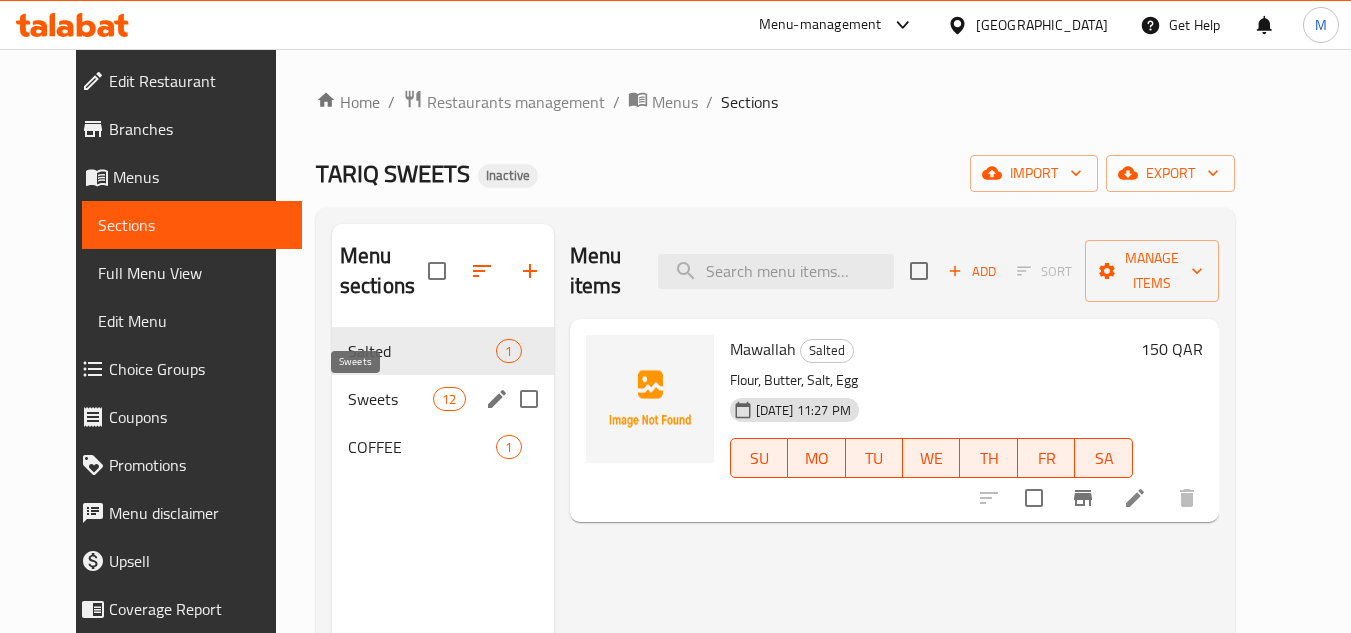 click on "Sweets" at bounding box center (390, 399) 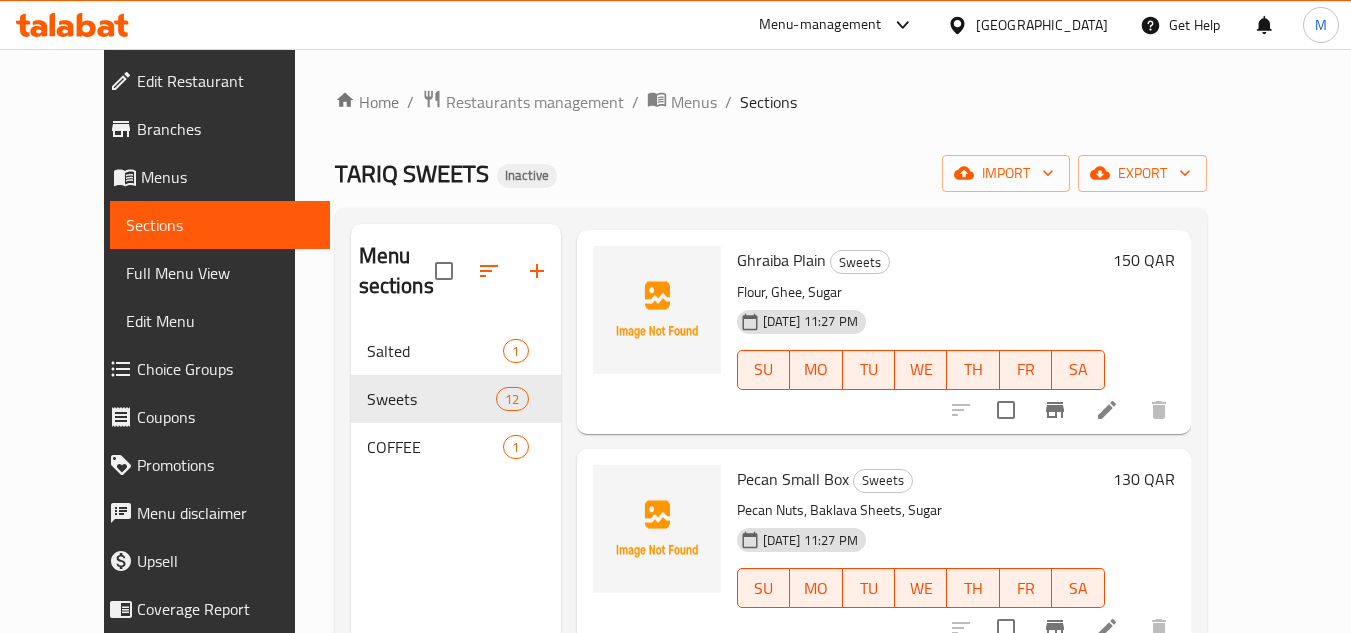 scroll, scrollTop: 2068, scrollLeft: 0, axis: vertical 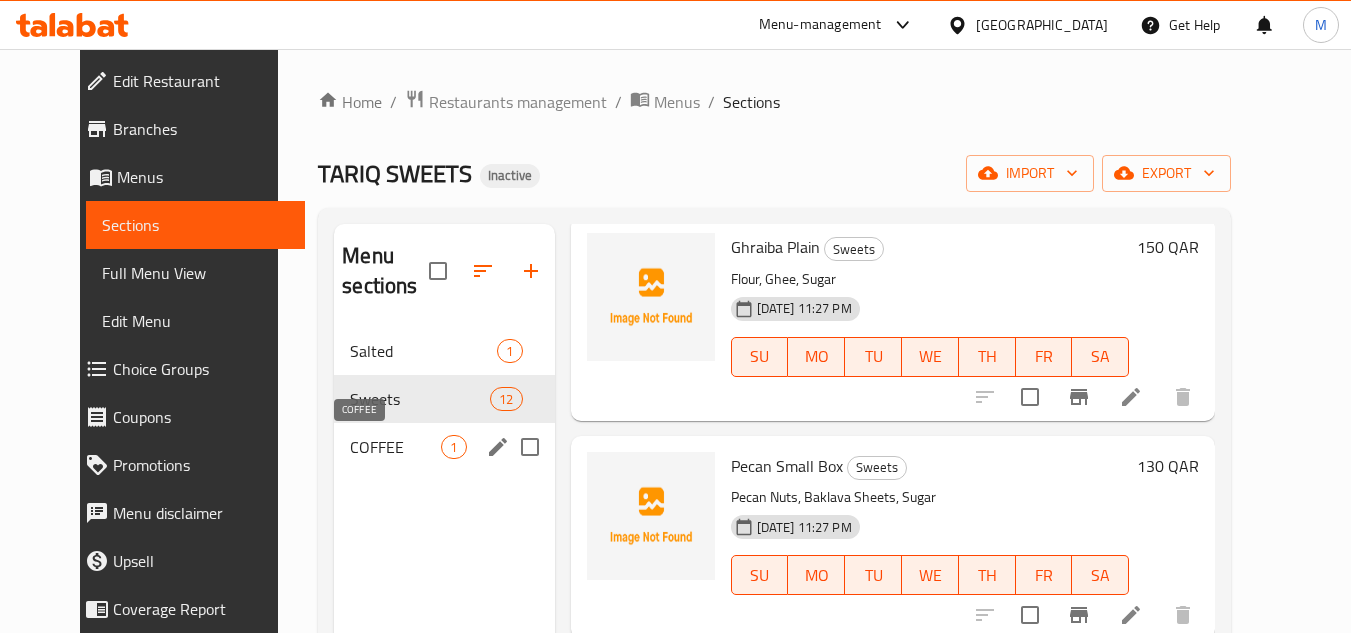 click on "COFFEE" at bounding box center [395, 447] 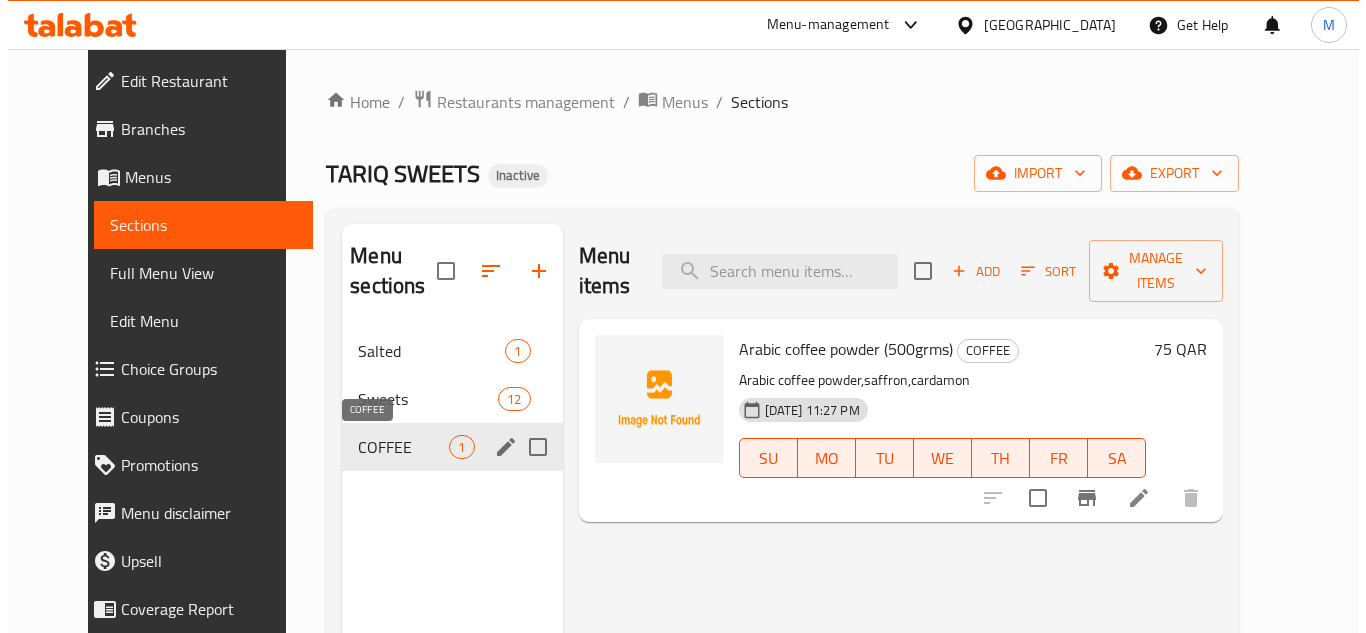 scroll, scrollTop: 0, scrollLeft: 0, axis: both 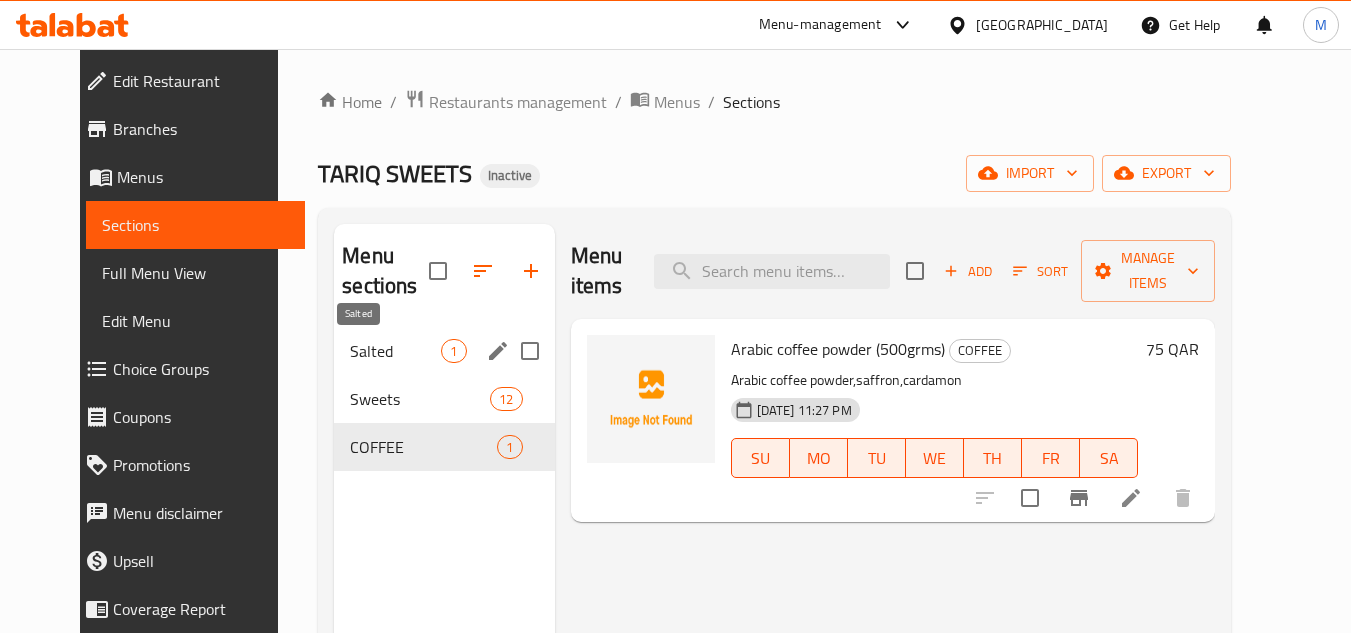 click on "Salted" at bounding box center (395, 351) 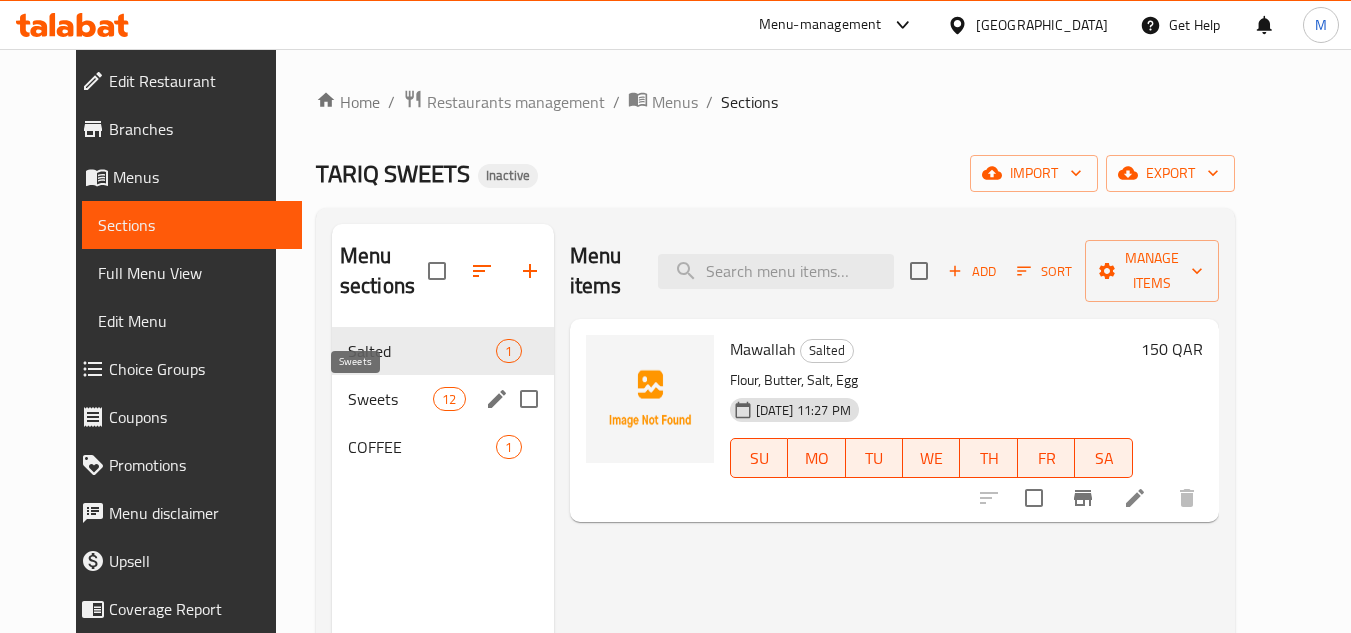 click on "Sweets" at bounding box center (390, 399) 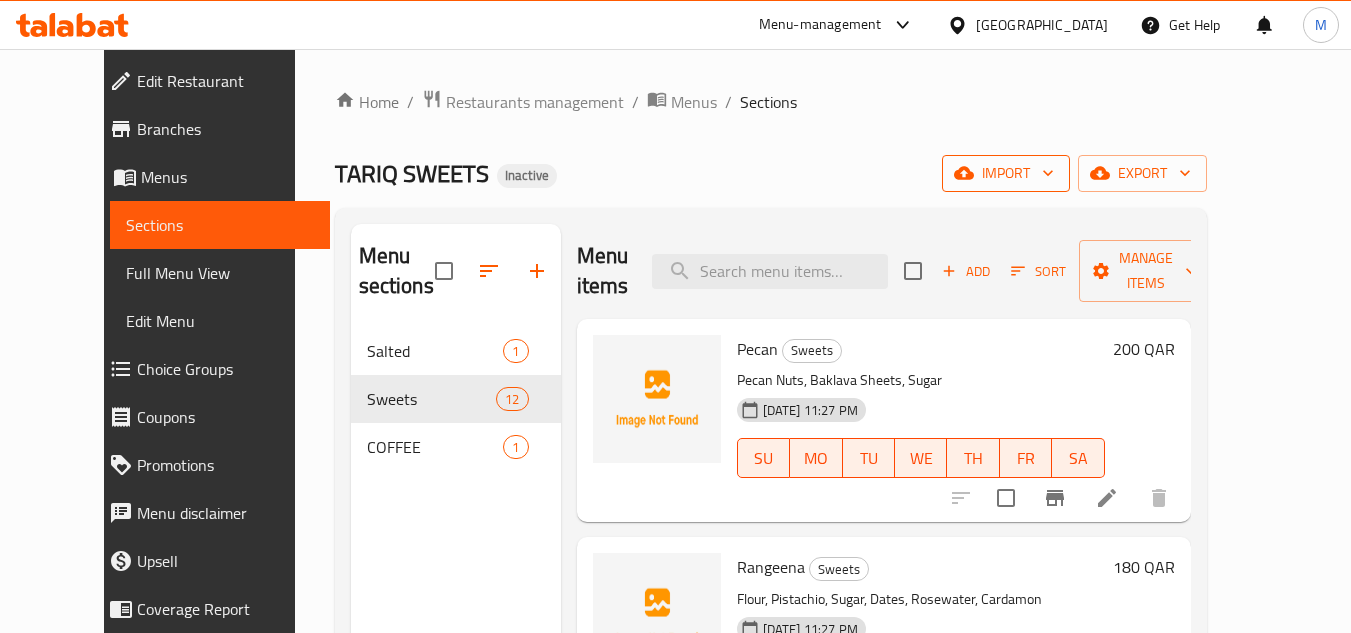 click on "import" at bounding box center [1006, 173] 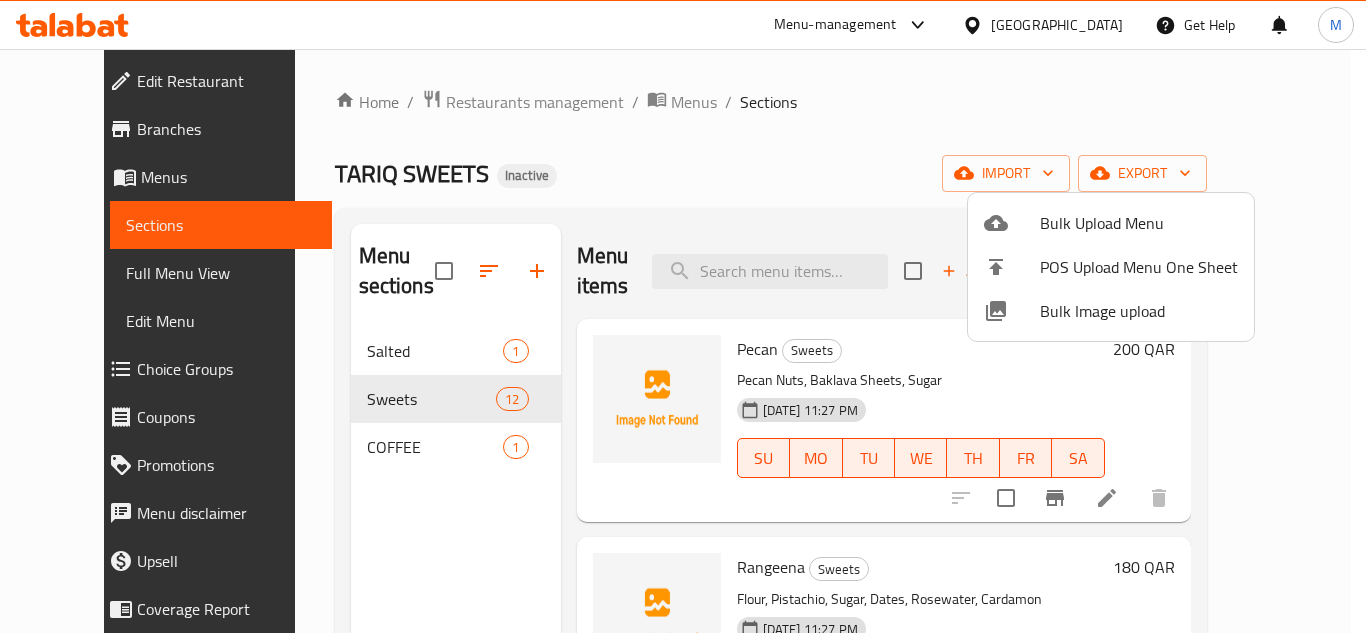 click on "Bulk Image upload" at bounding box center (1139, 311) 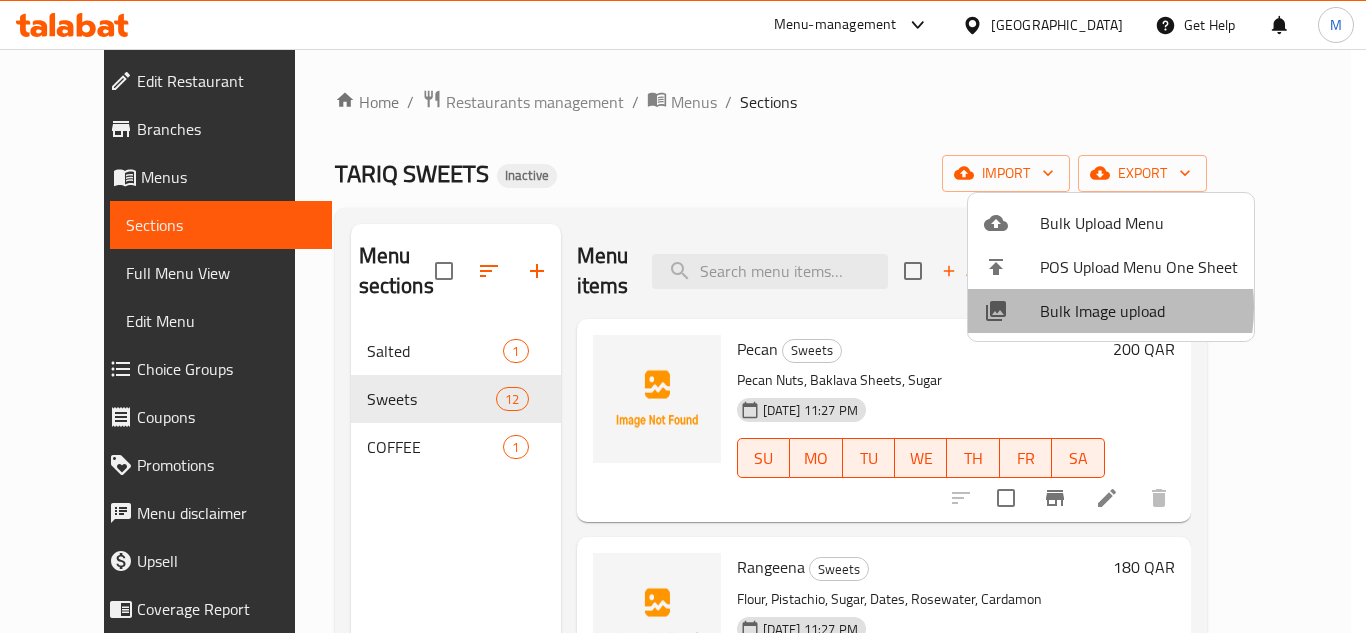 click on "Bulk Image upload" at bounding box center [1139, 311] 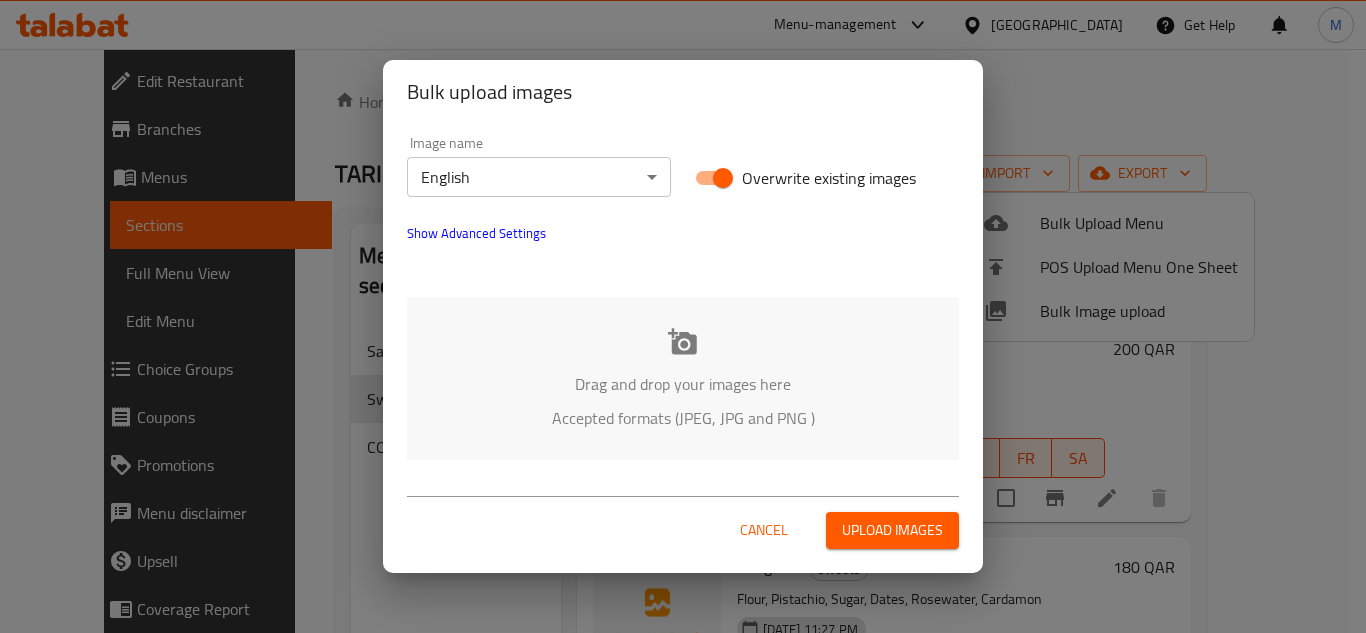 click on "Drag and drop your images here Accepted formats (JPEG, JPG and PNG )" at bounding box center (683, 378) 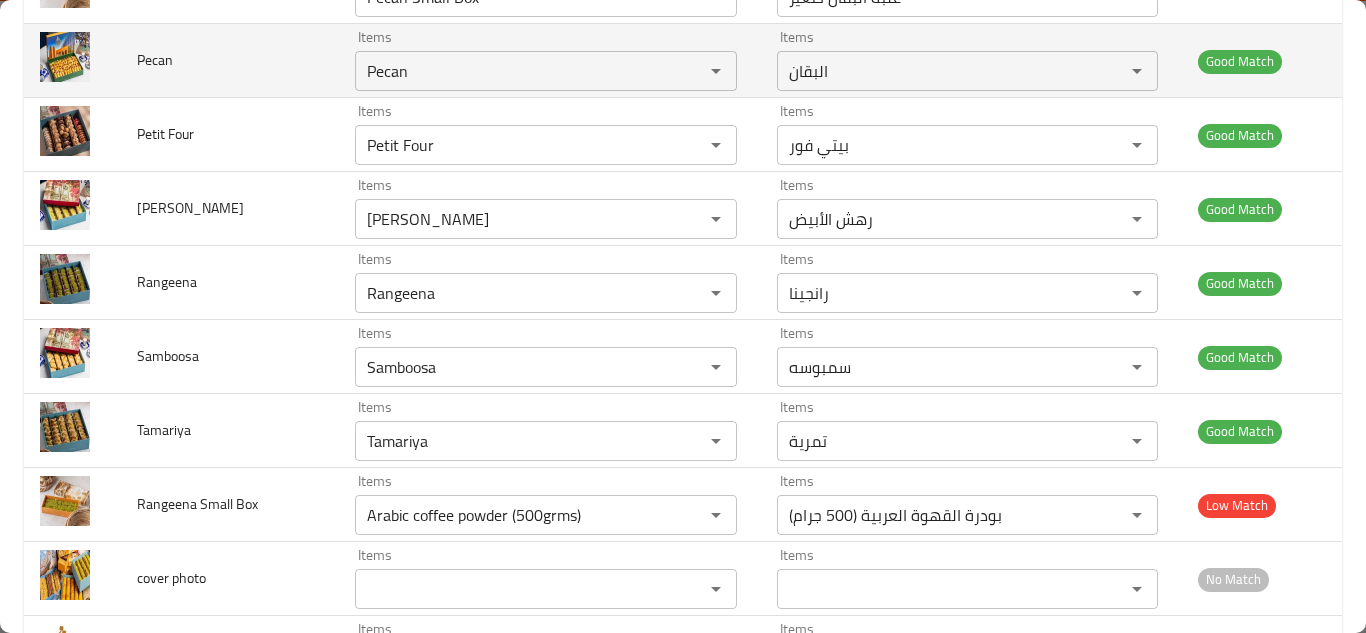 scroll, scrollTop: 897, scrollLeft: 0, axis: vertical 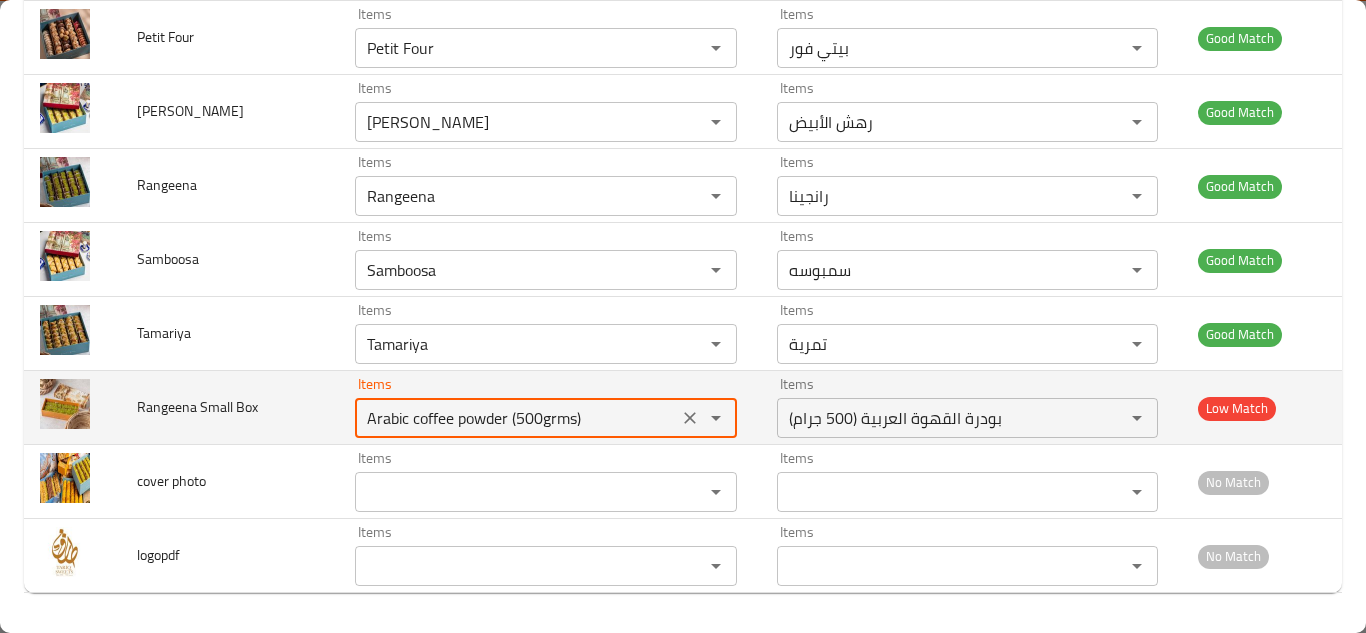 click on "Arabic coffee powder (500grms)" at bounding box center (516, 418) 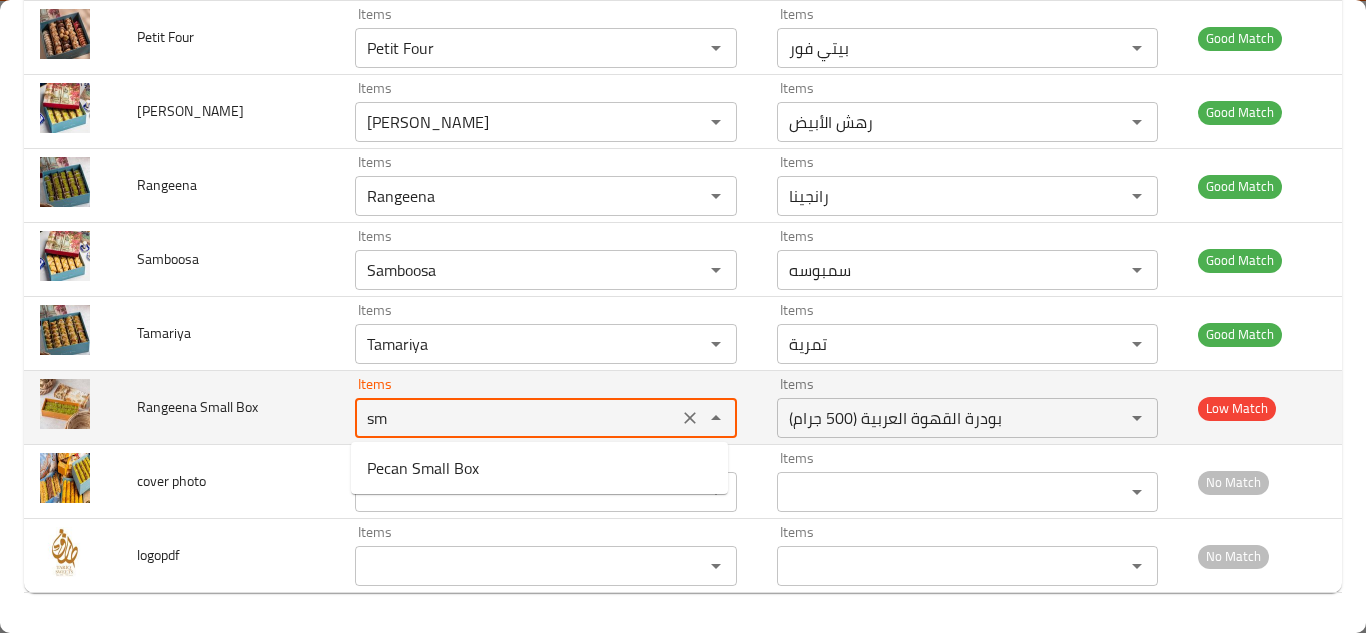 type on "s" 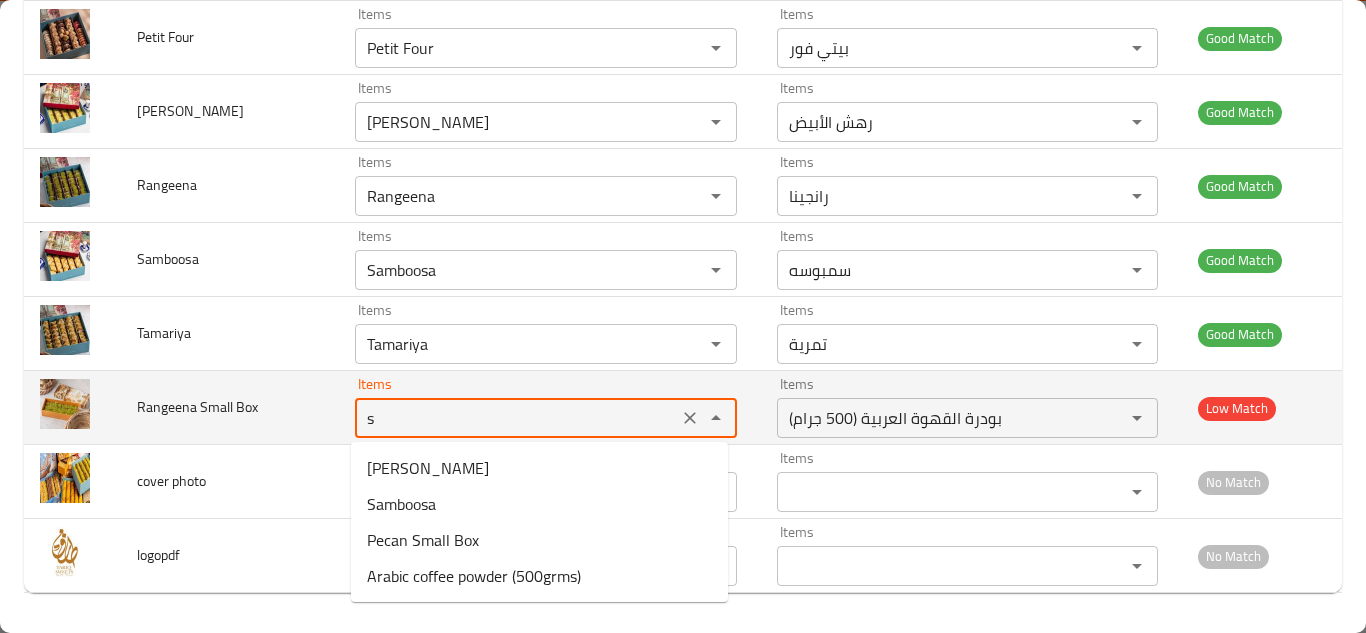 type 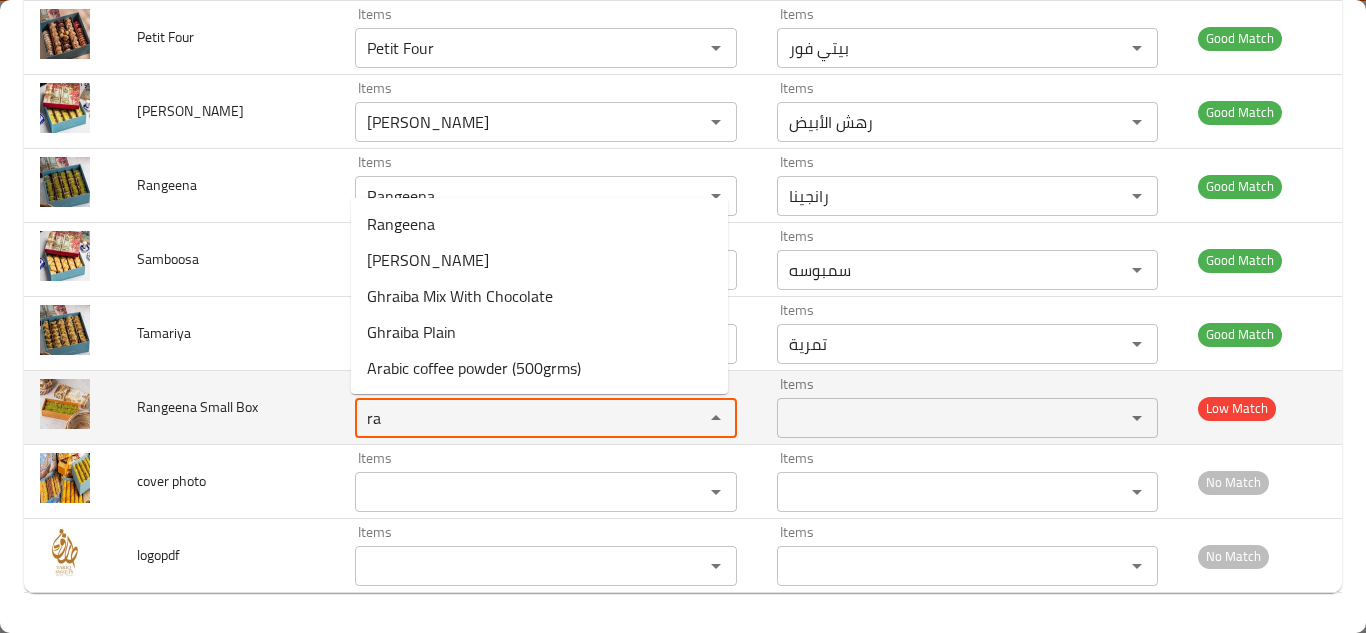 type on "r" 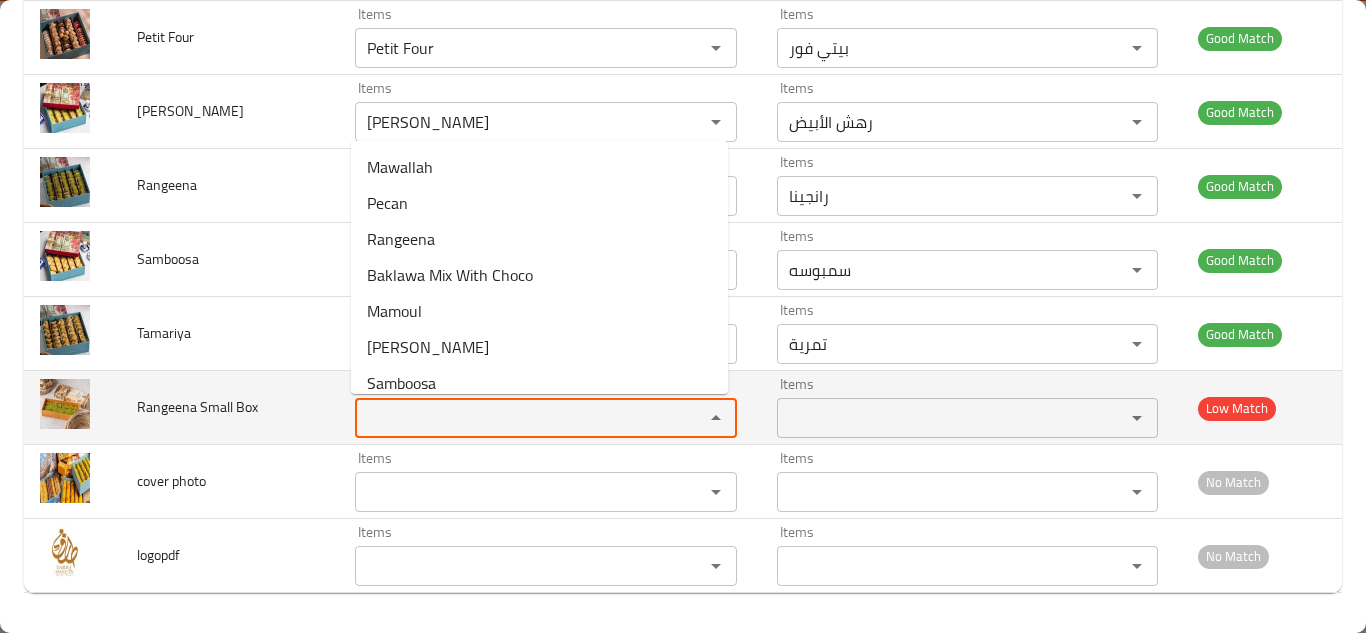 type 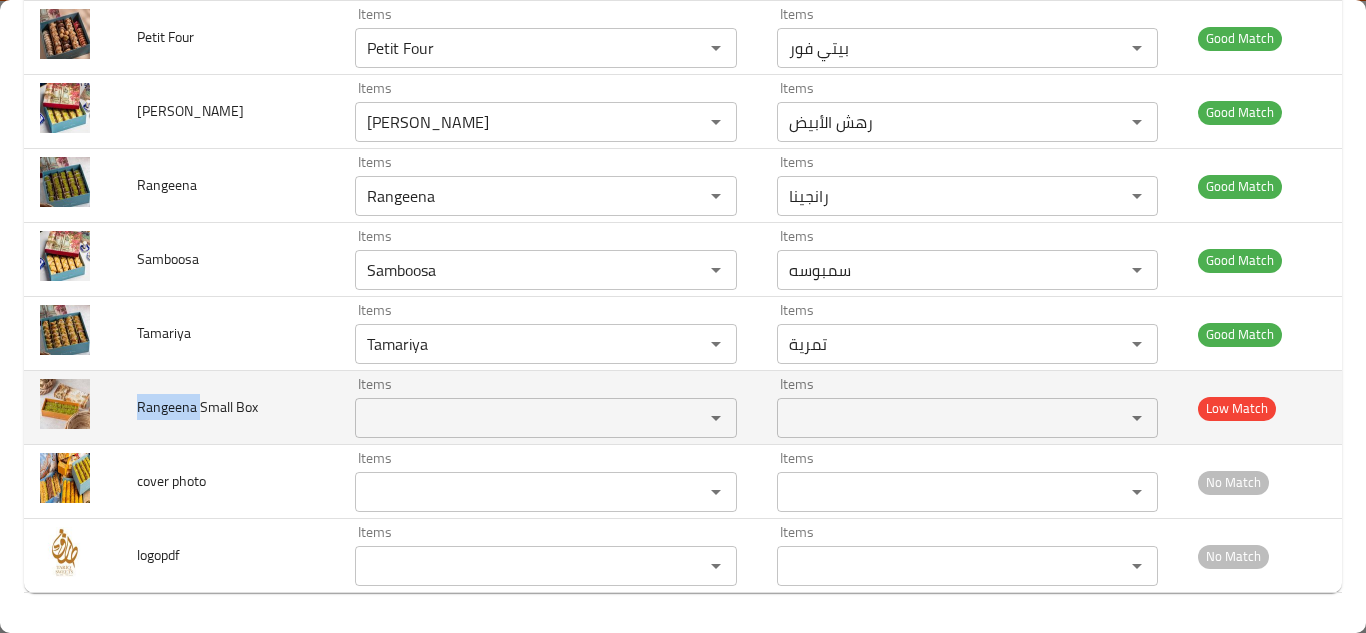 click on "Rangeena Small Box" at bounding box center (197, 407) 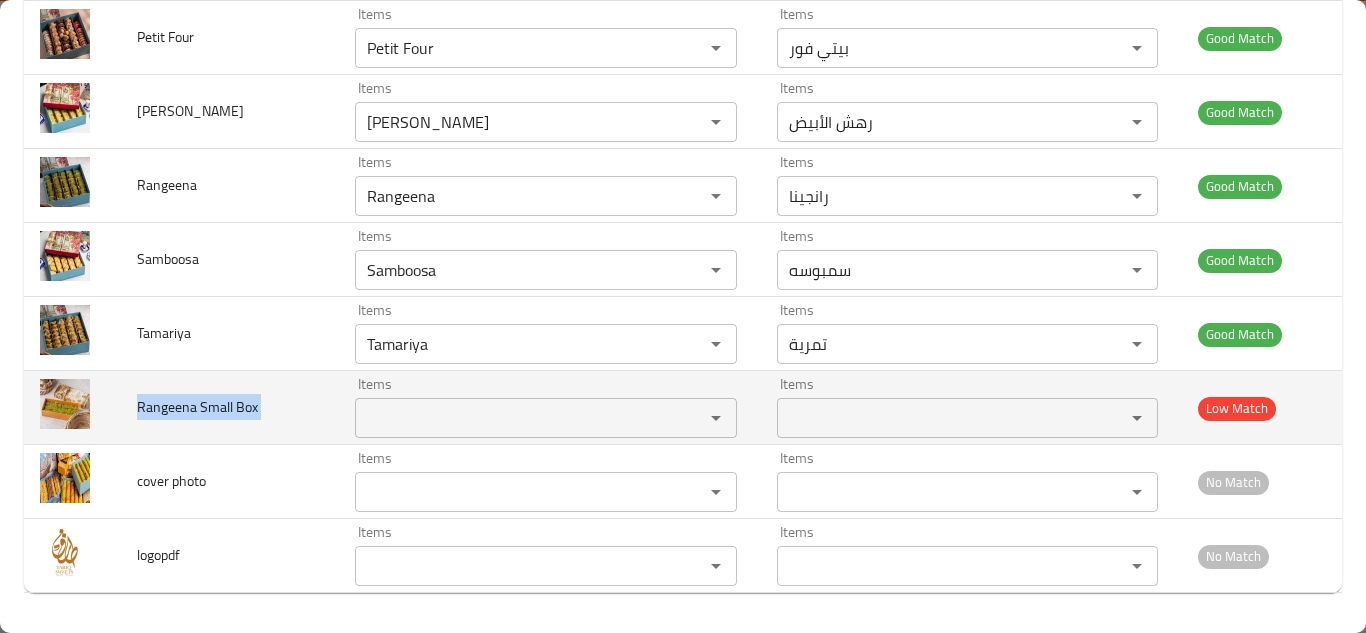 click on "Rangeena Small Box" at bounding box center (197, 407) 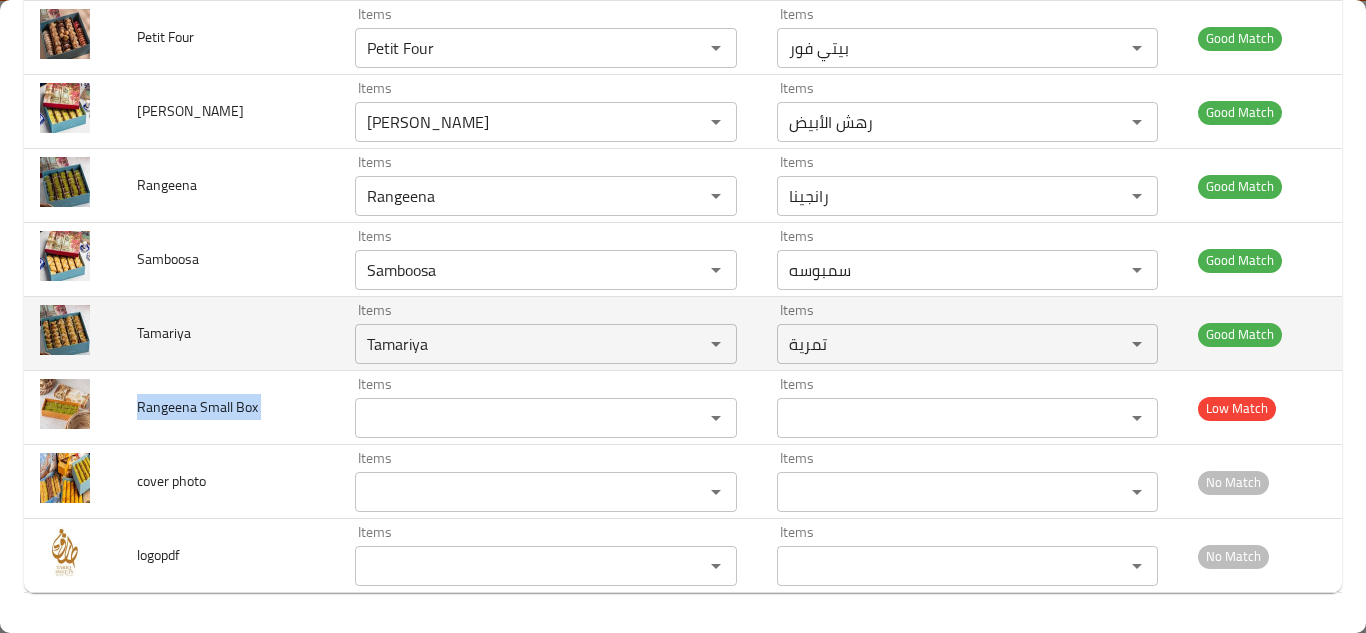 click on "Tamariya" at bounding box center (230, 334) 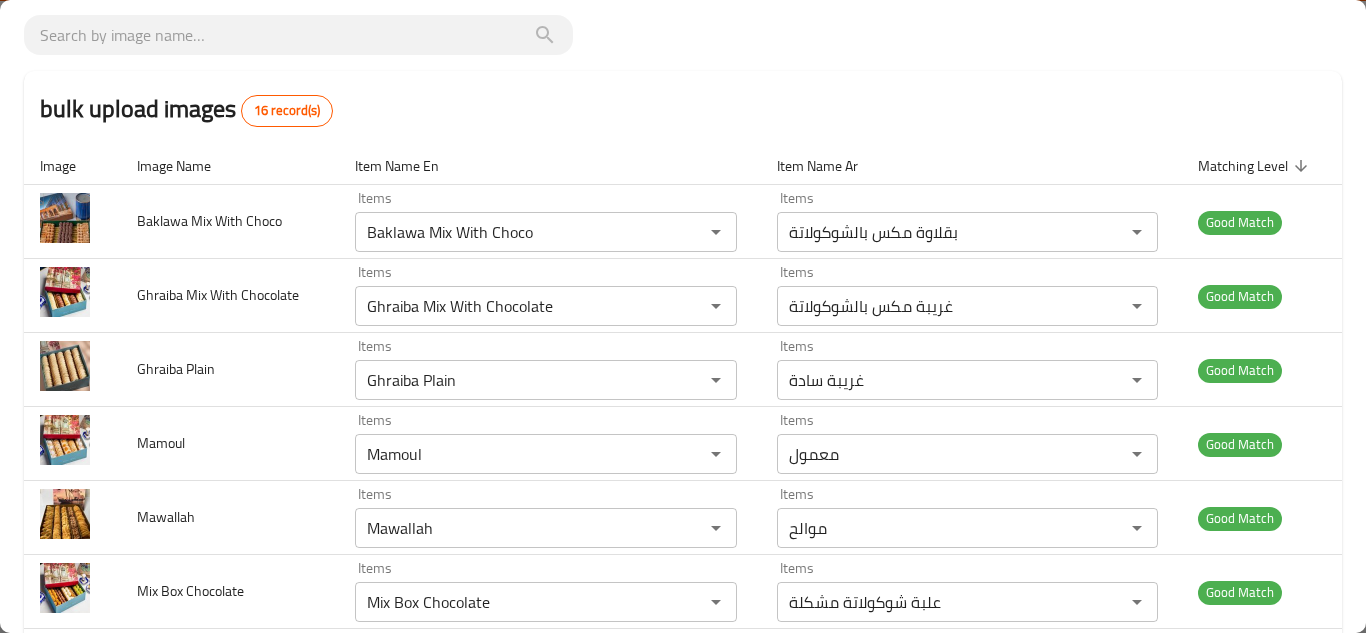 scroll, scrollTop: 0, scrollLeft: 0, axis: both 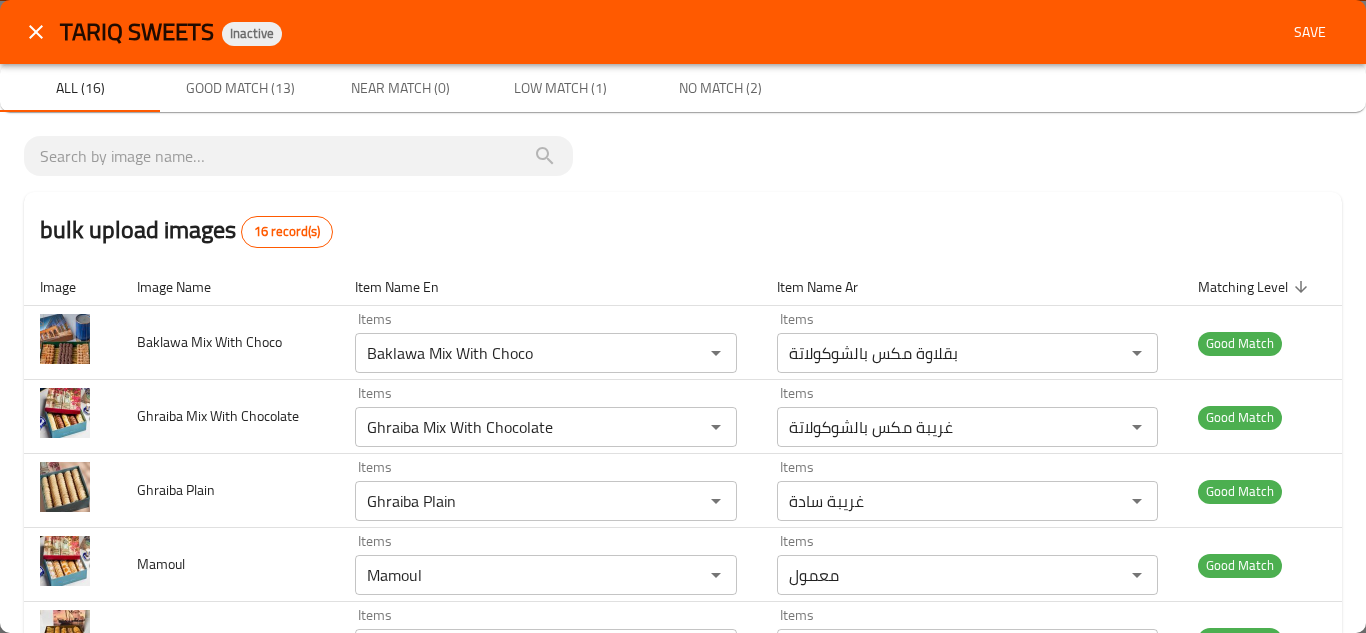 click on "Save" at bounding box center [1310, 32] 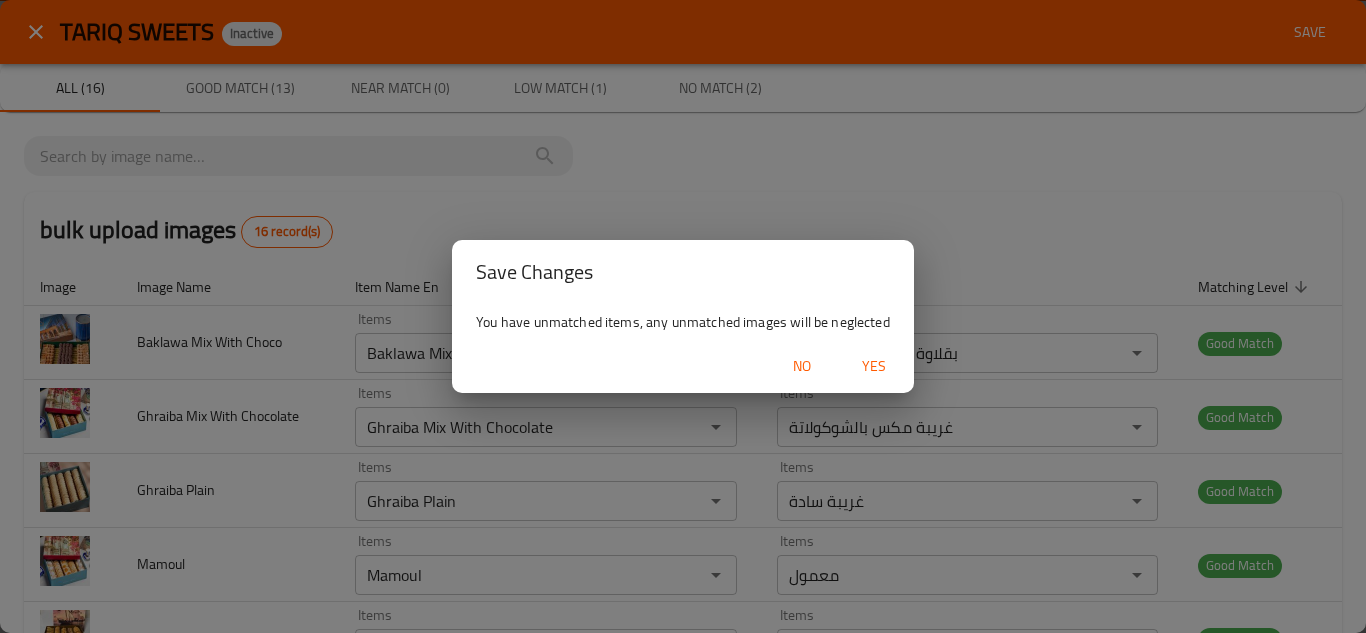 click on "Yes" at bounding box center [874, 366] 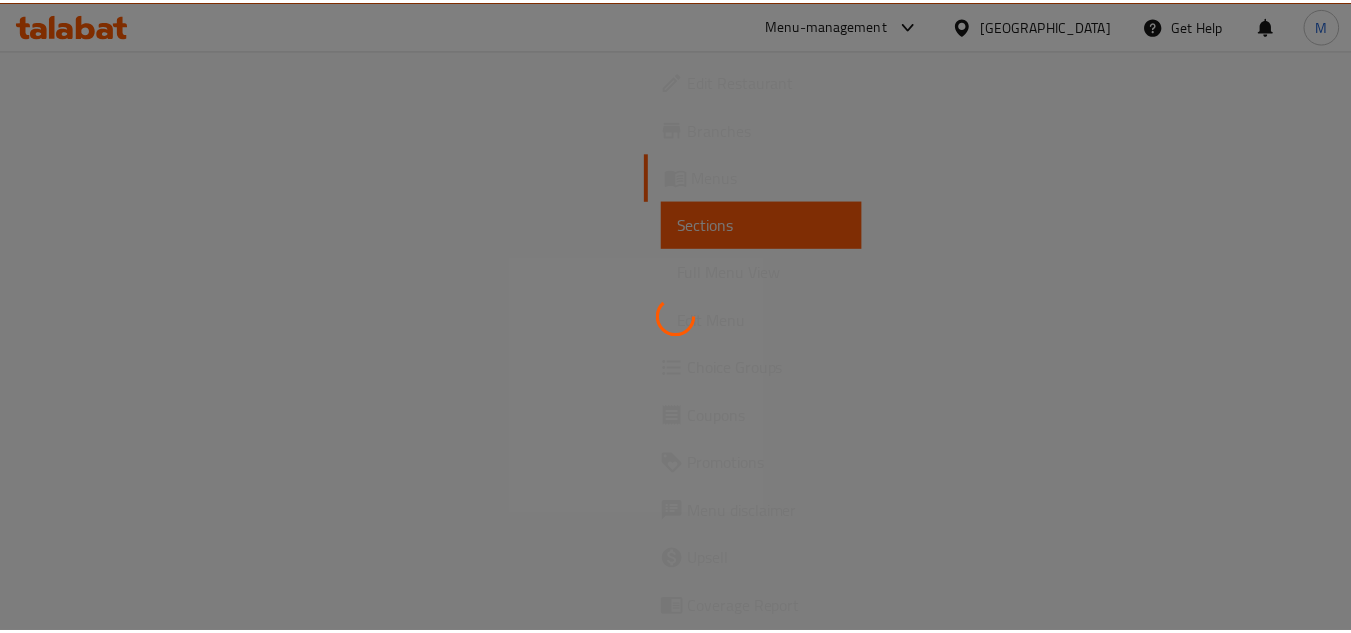 scroll, scrollTop: 0, scrollLeft: 0, axis: both 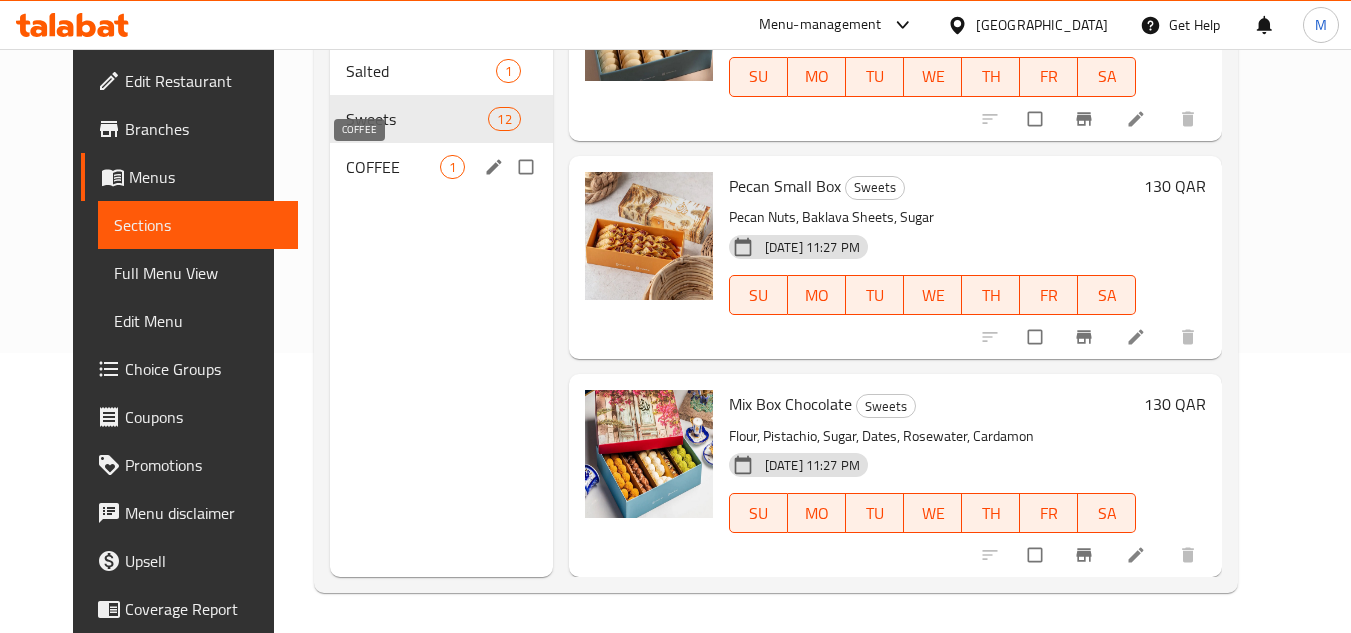 click on "COFFEE" at bounding box center [393, 167] 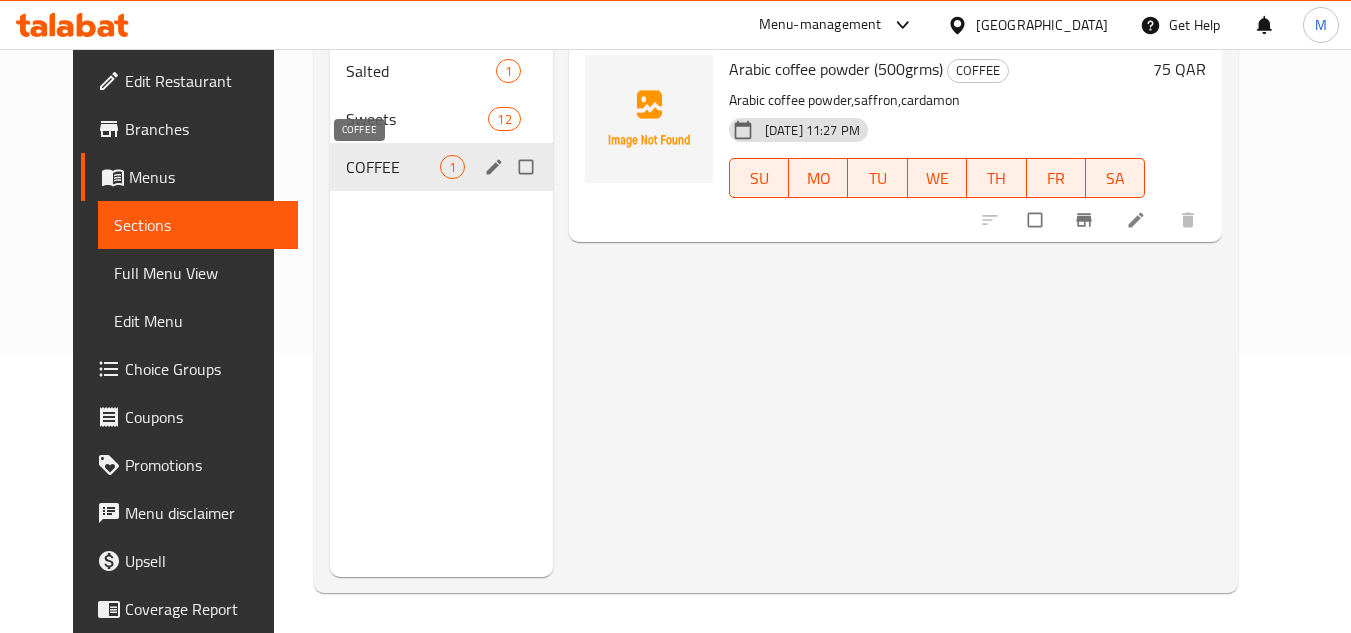 scroll, scrollTop: 0, scrollLeft: 0, axis: both 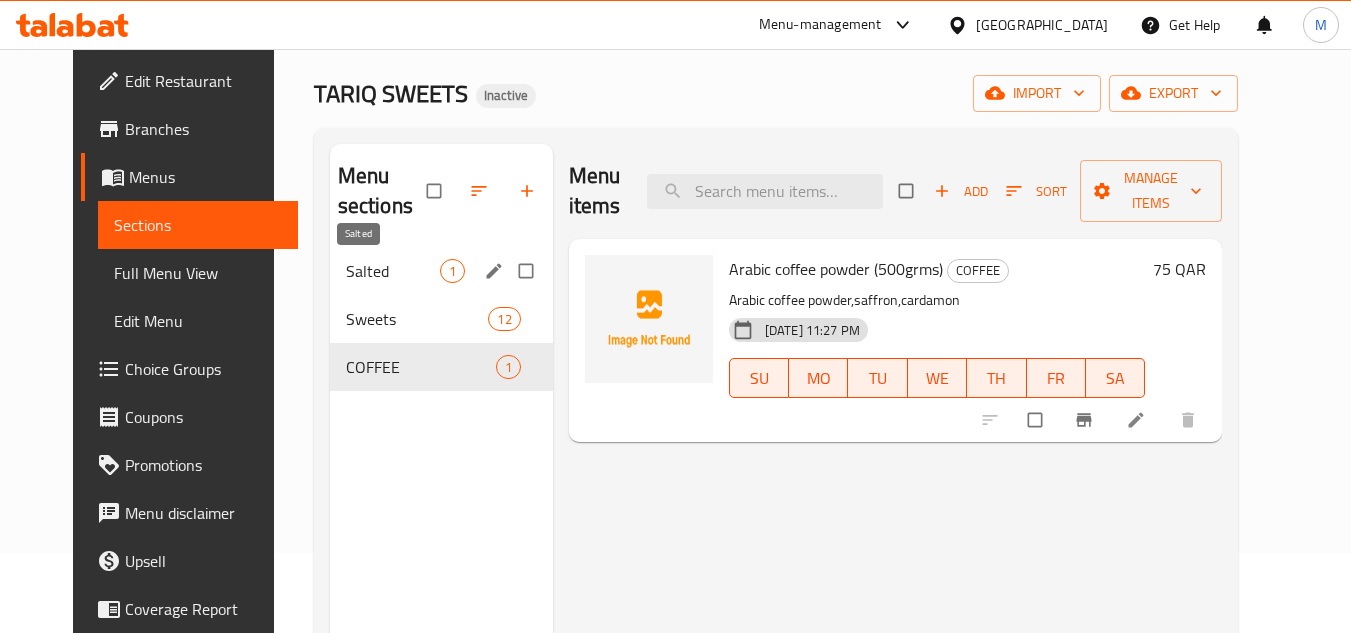click on "Salted" at bounding box center [393, 271] 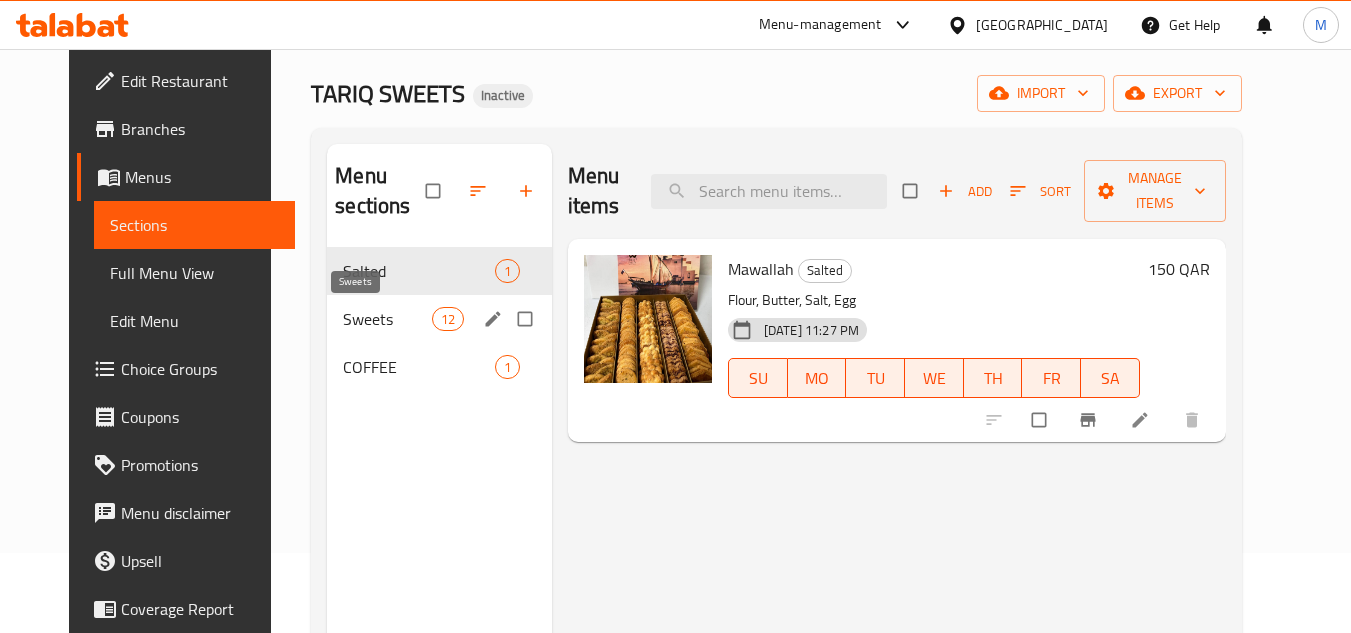 click on "Sweets" at bounding box center [387, 319] 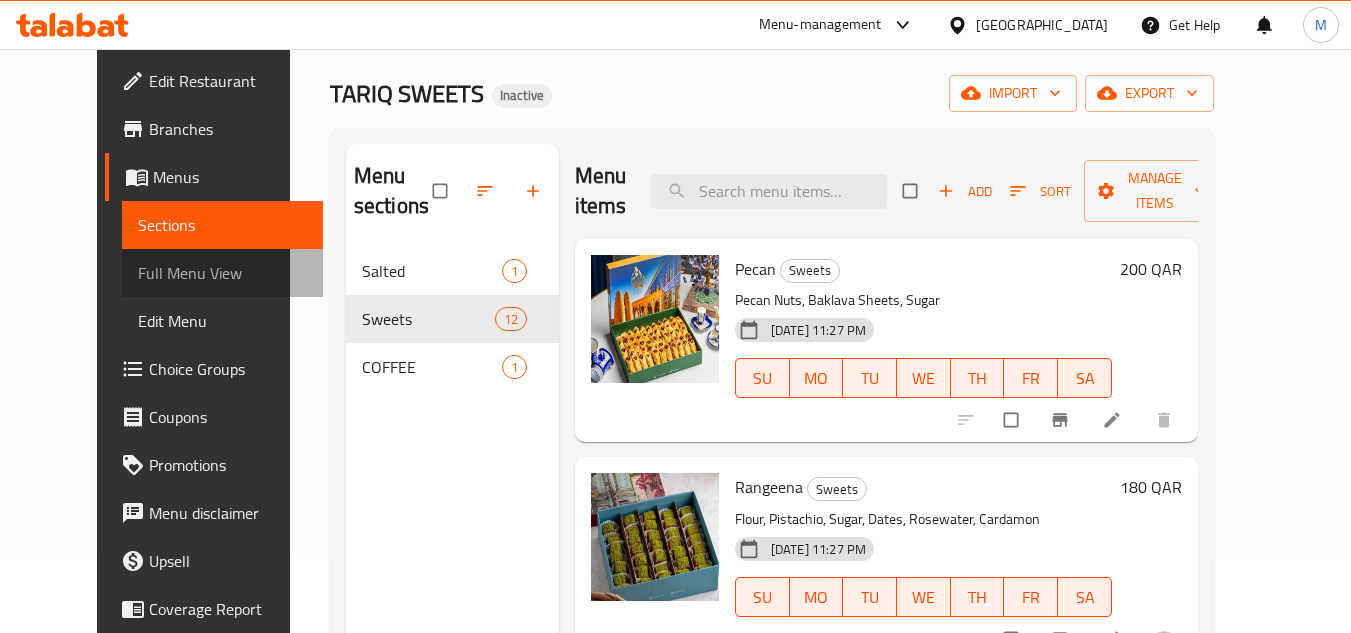 click on "Full Menu View" at bounding box center [222, 273] 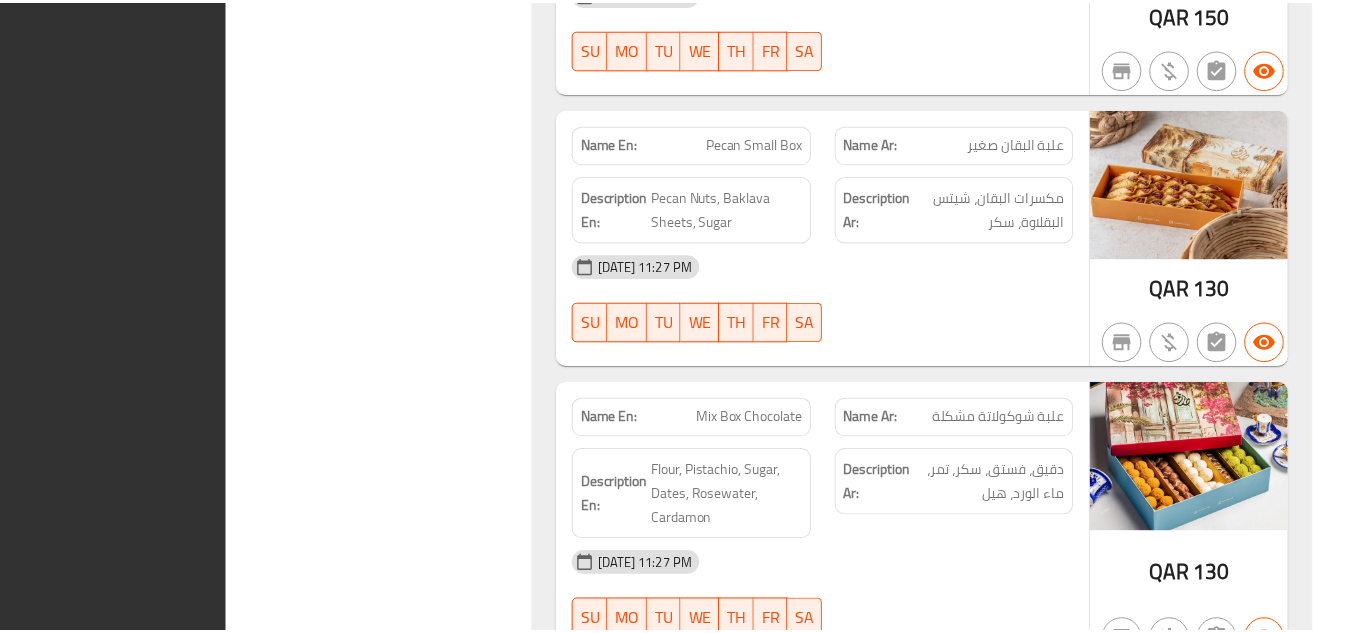 scroll, scrollTop: 3853, scrollLeft: 0, axis: vertical 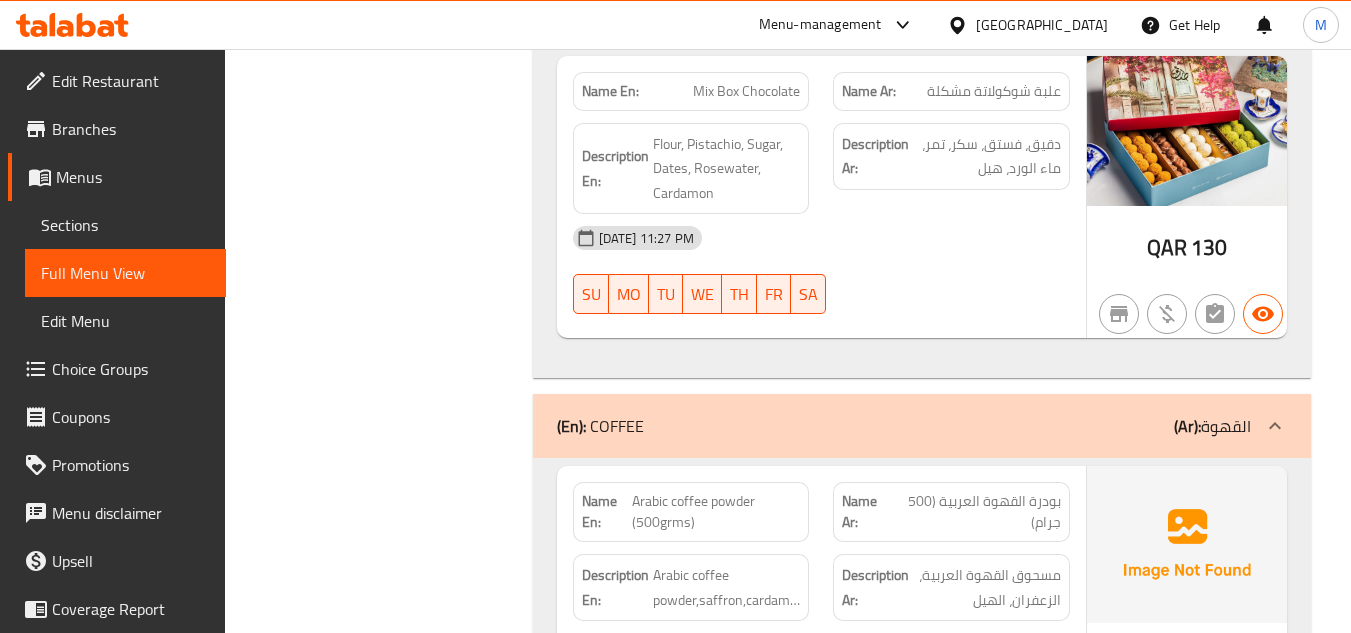 click on "Edit Restaurant" at bounding box center (131, 81) 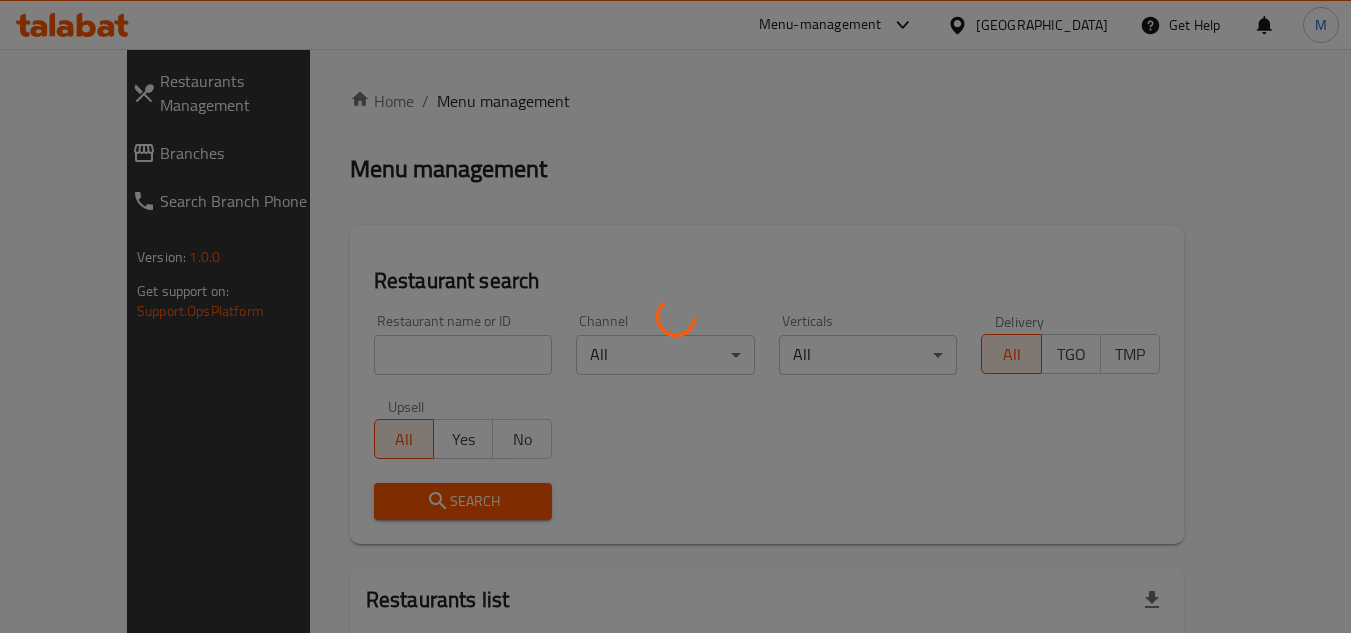scroll, scrollTop: 0, scrollLeft: 0, axis: both 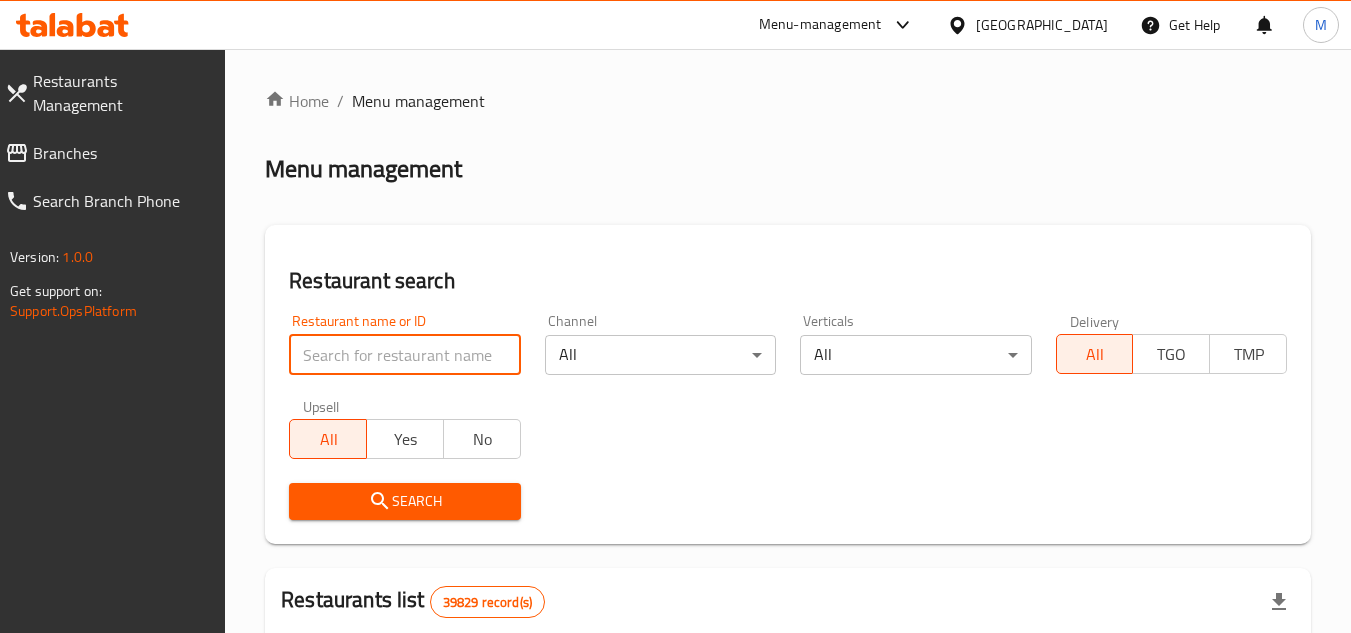 click at bounding box center (404, 355) 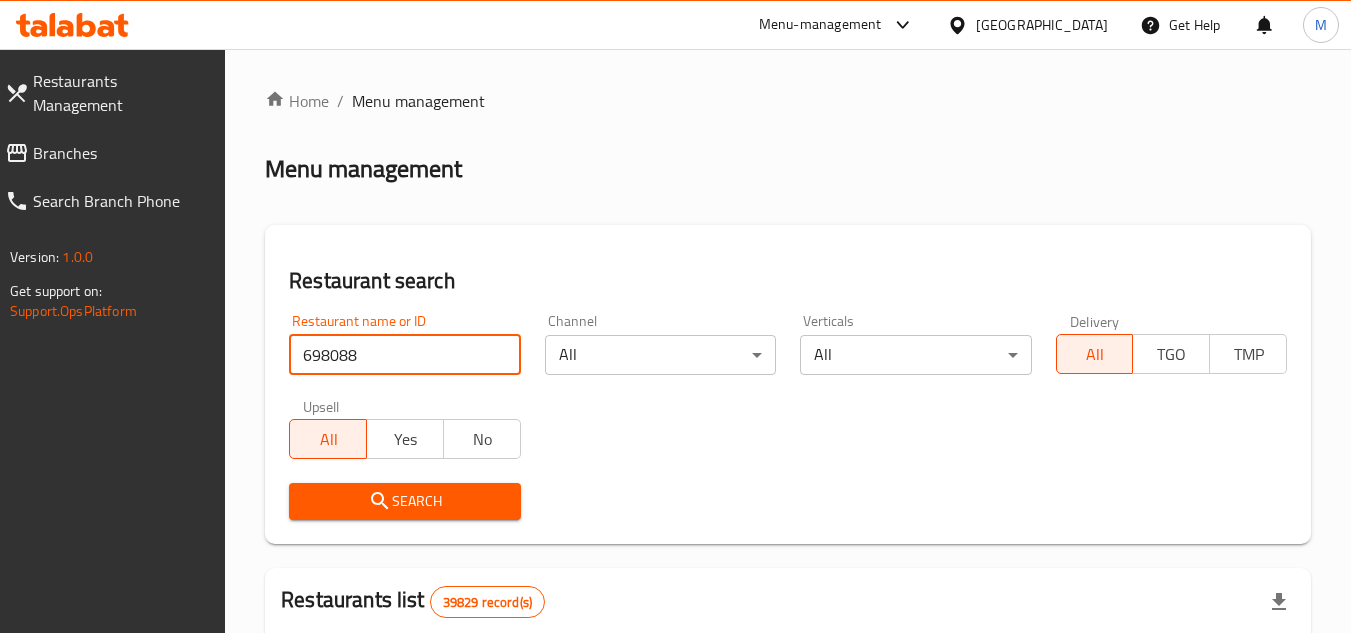 type on "698088" 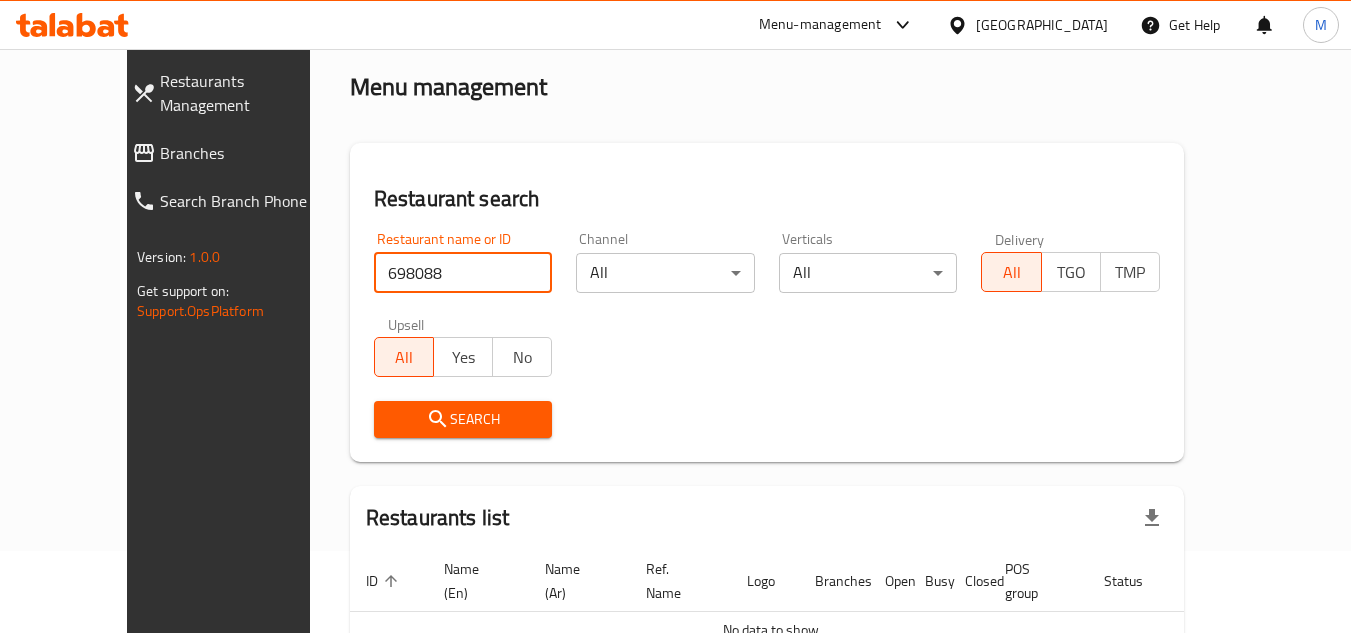 scroll, scrollTop: 184, scrollLeft: 0, axis: vertical 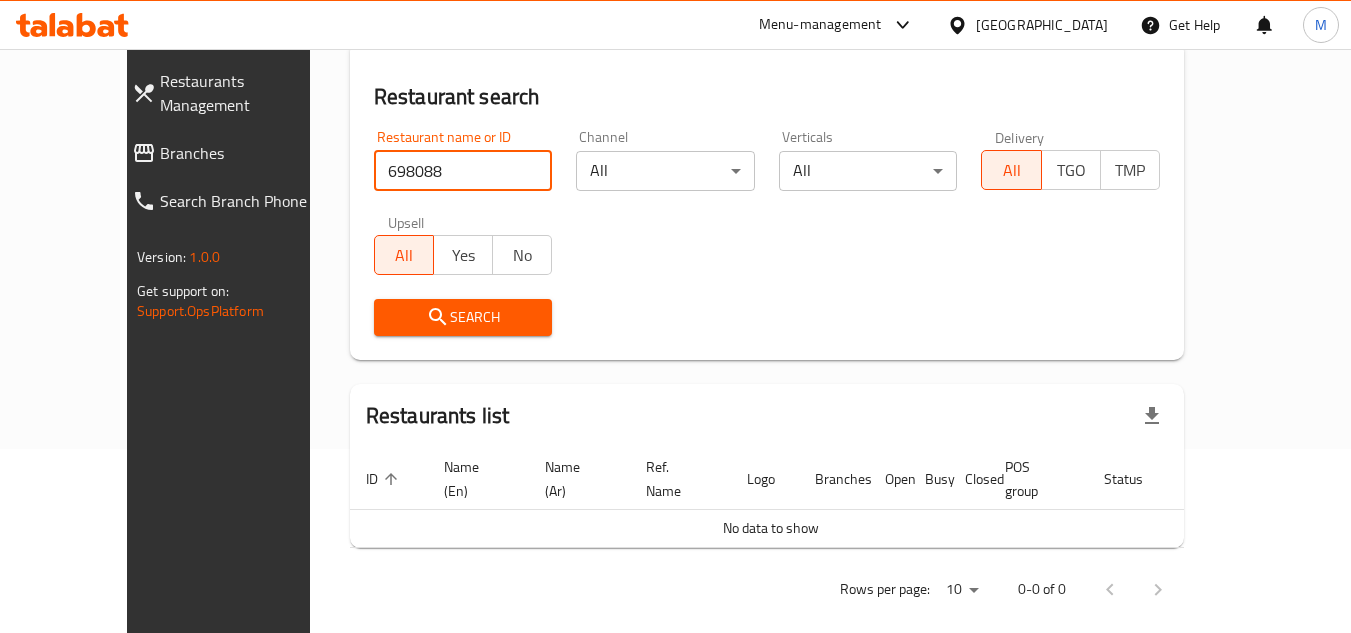 click on "Branches" at bounding box center (248, 153) 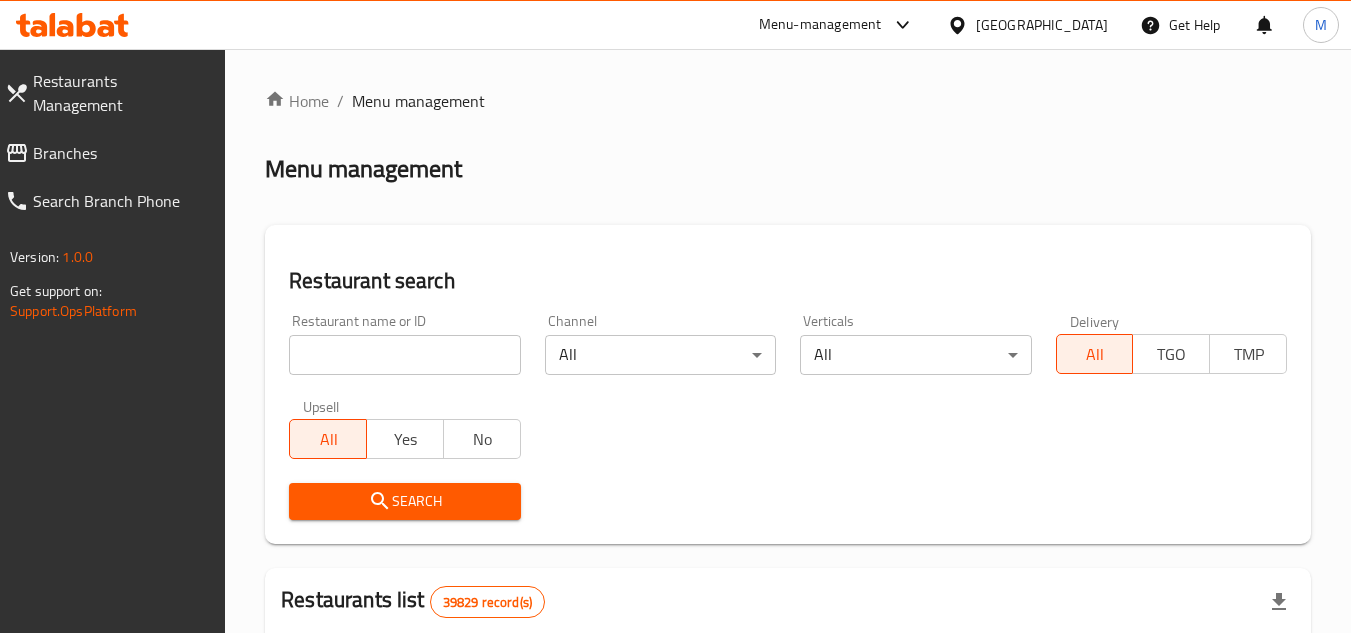 scroll, scrollTop: 0, scrollLeft: 0, axis: both 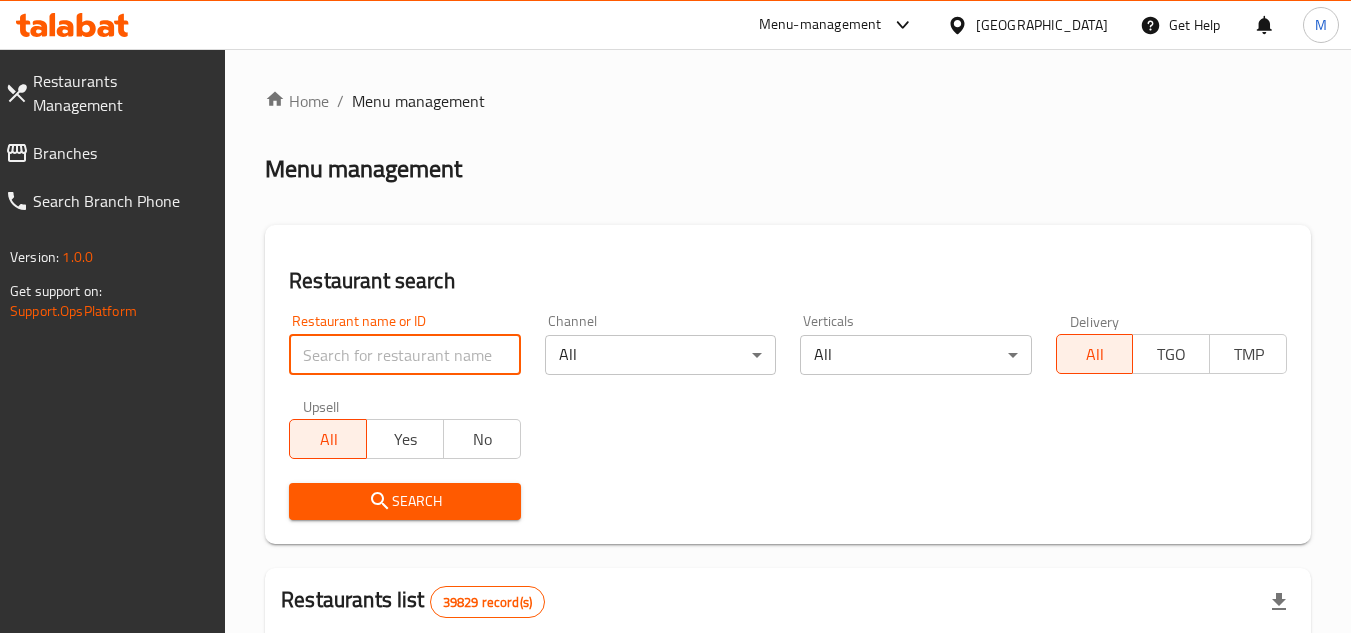 paste on "9205" 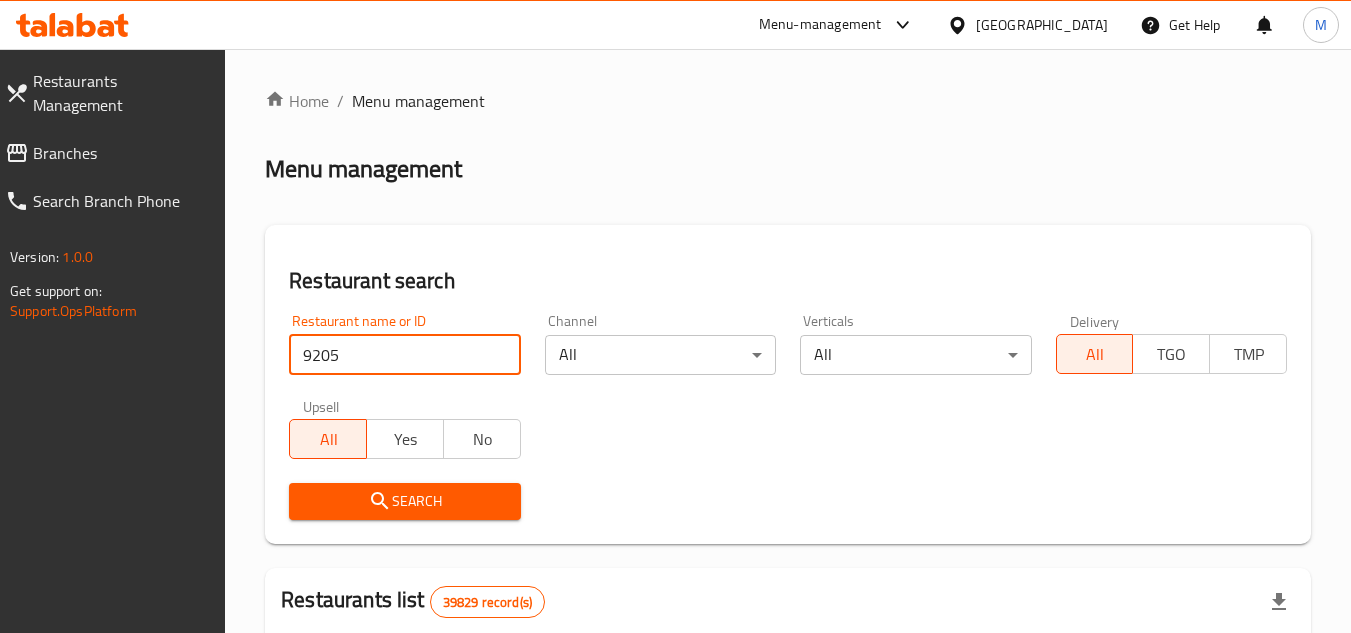 type on "9205" 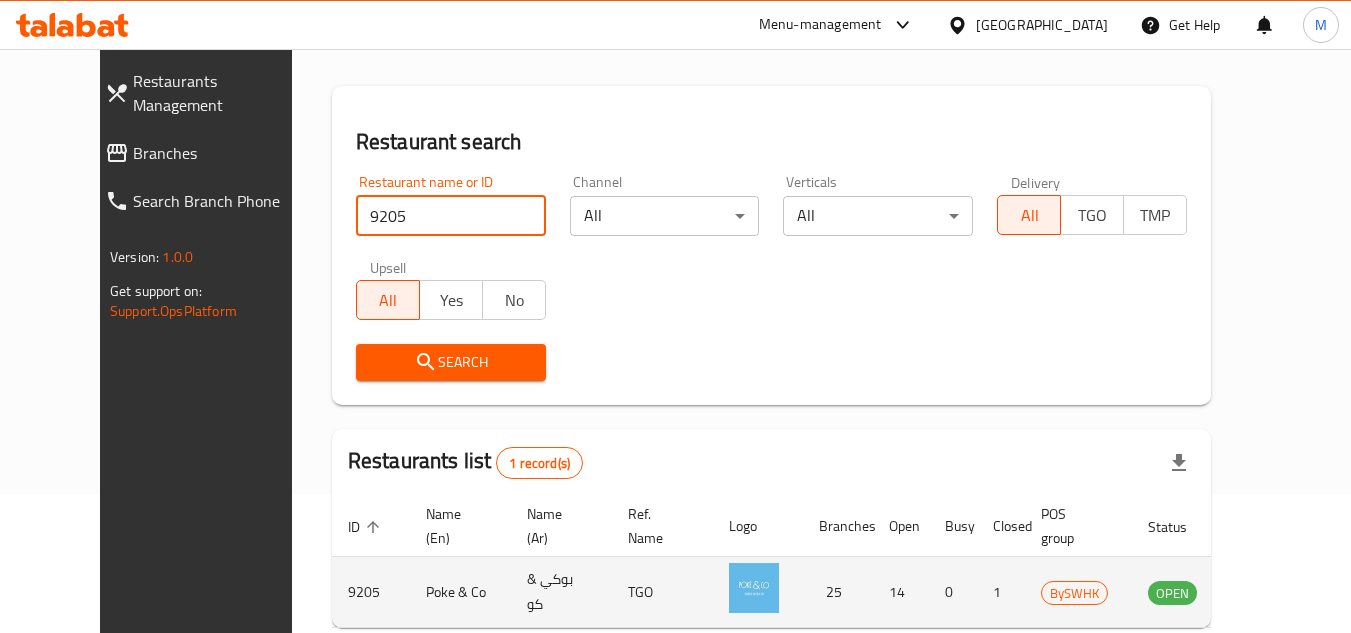 scroll, scrollTop: 242, scrollLeft: 0, axis: vertical 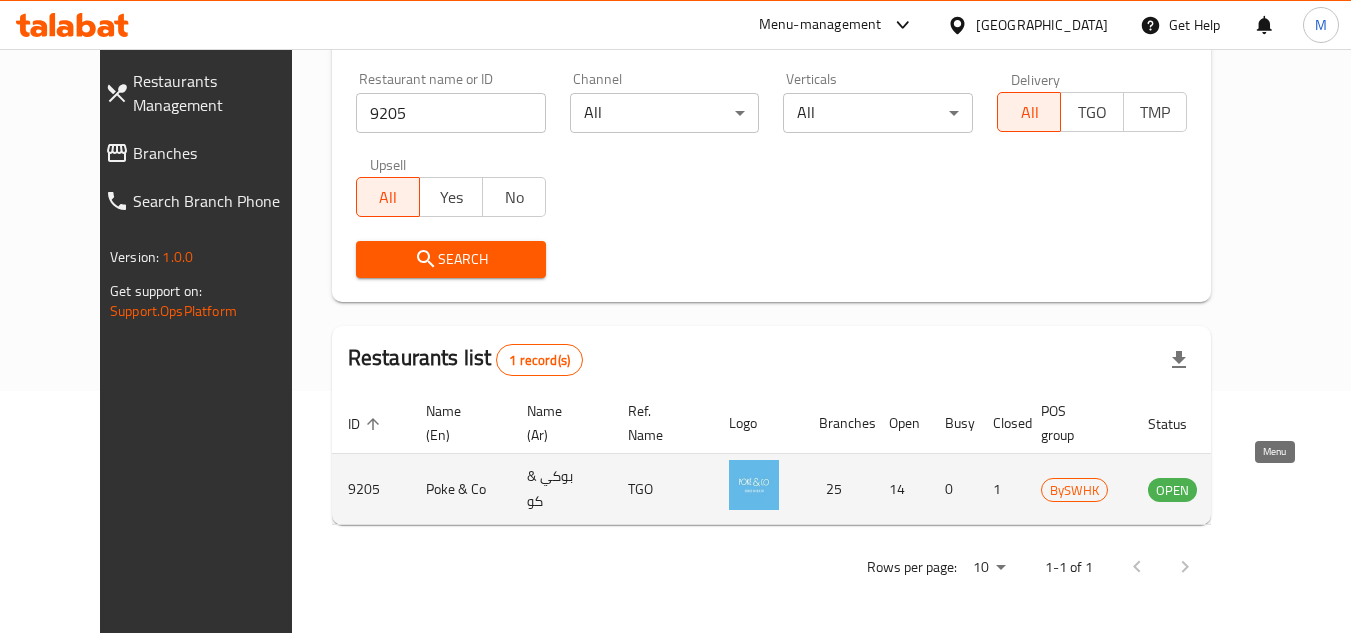 click 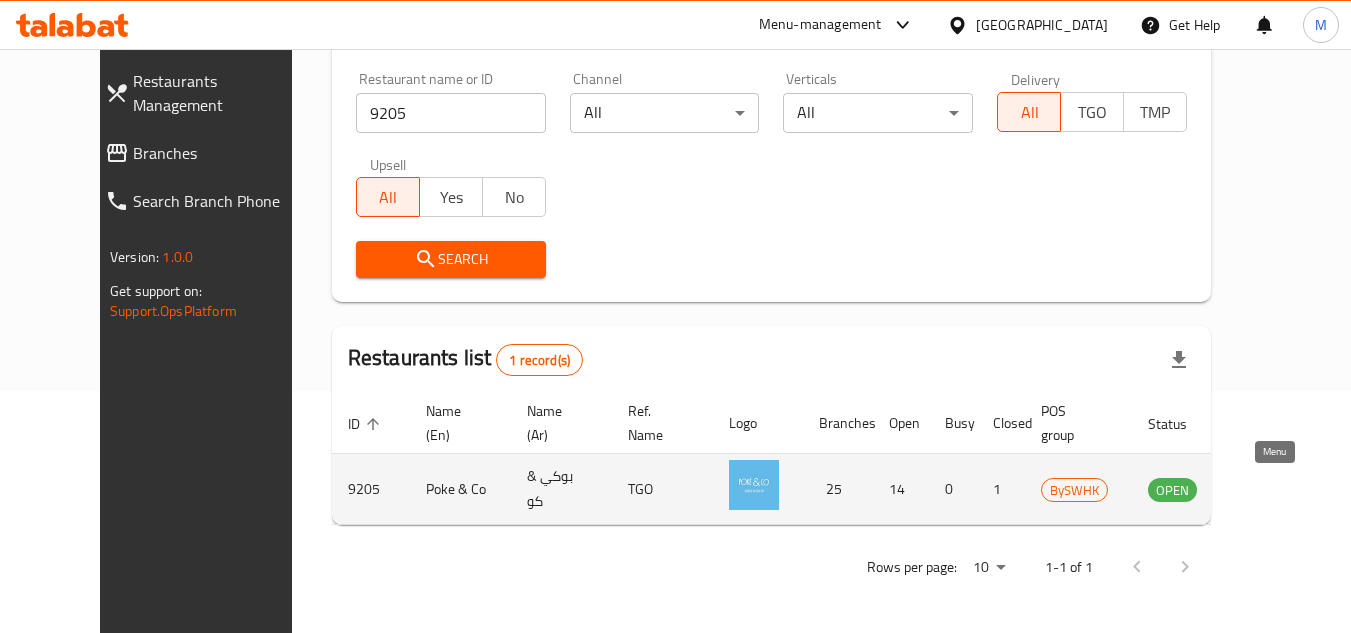 scroll, scrollTop: 0, scrollLeft: 0, axis: both 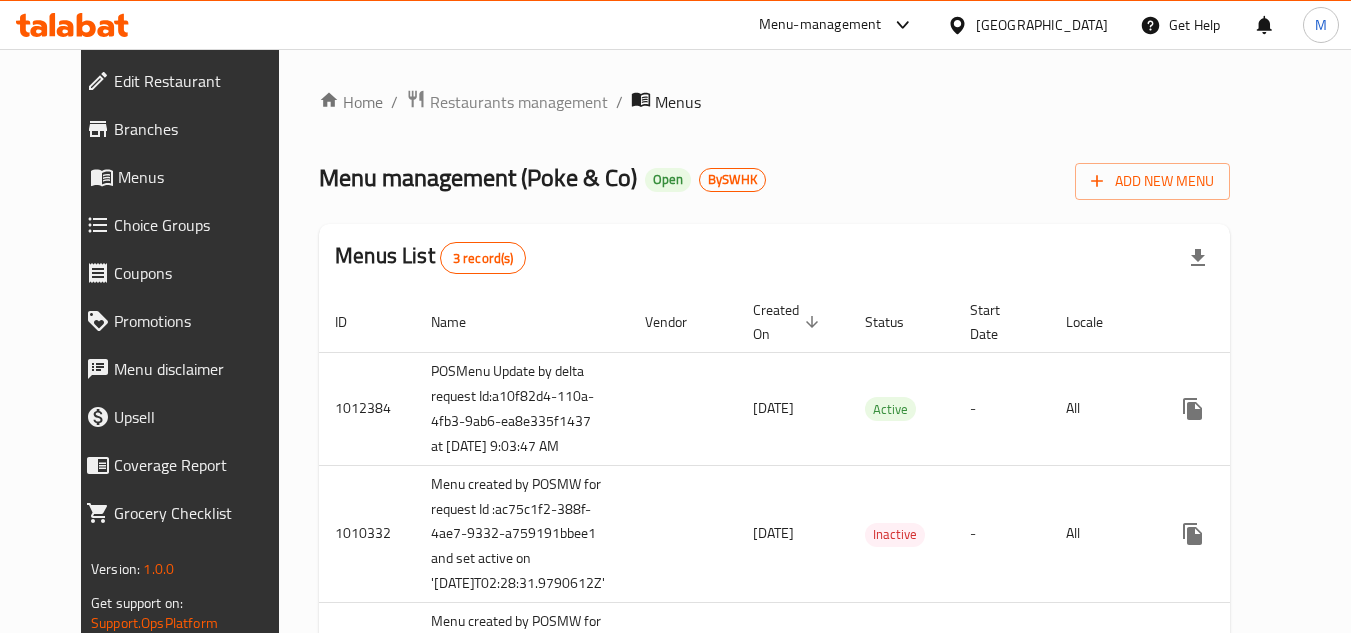 click on "Edit Restaurant" at bounding box center (202, 81) 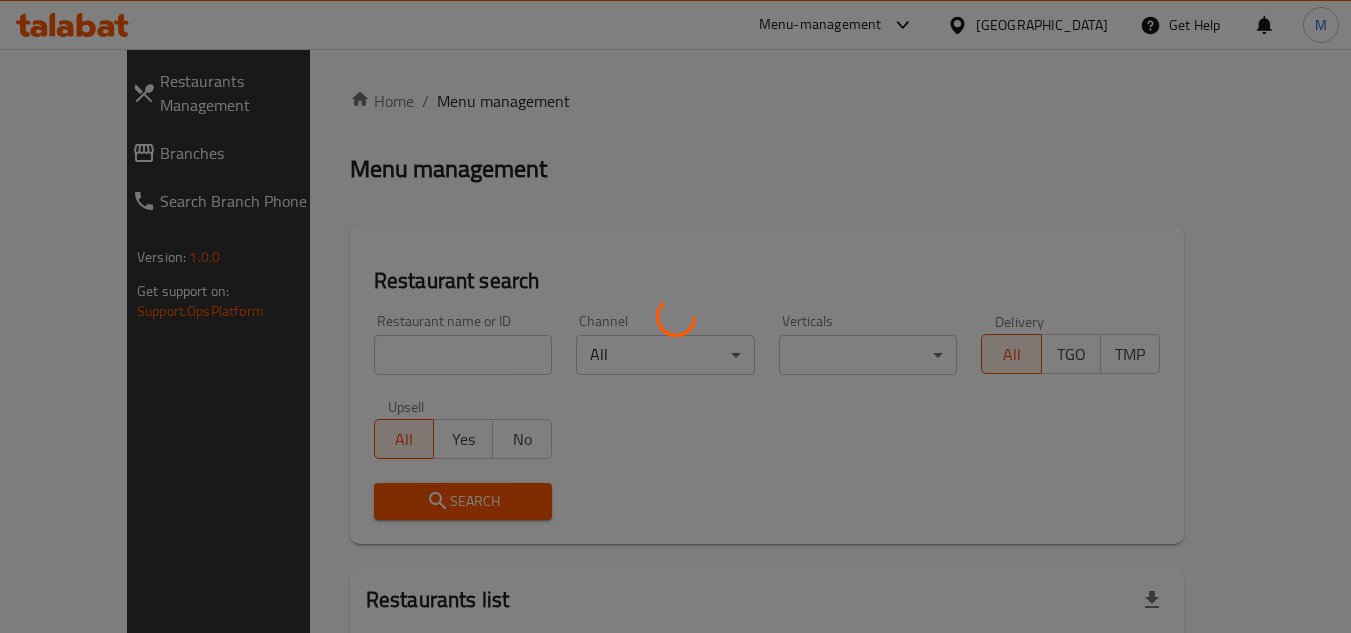 scroll, scrollTop: 0, scrollLeft: 0, axis: both 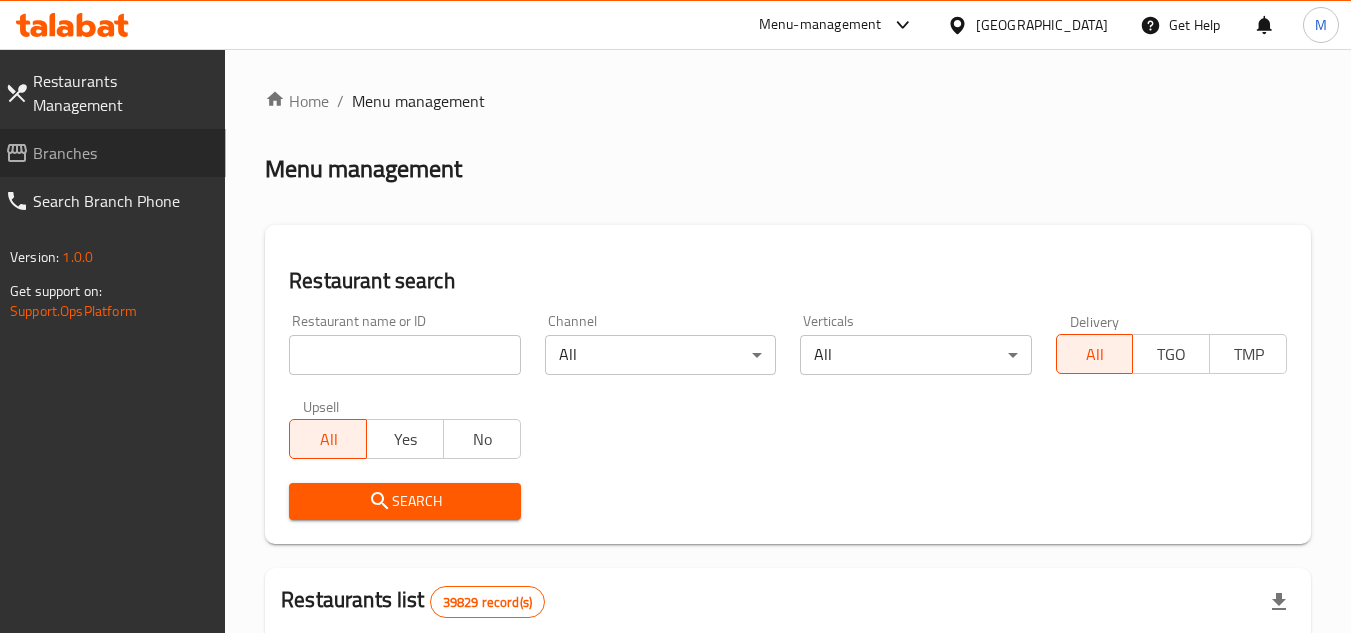 click on "Branches" at bounding box center (121, 153) 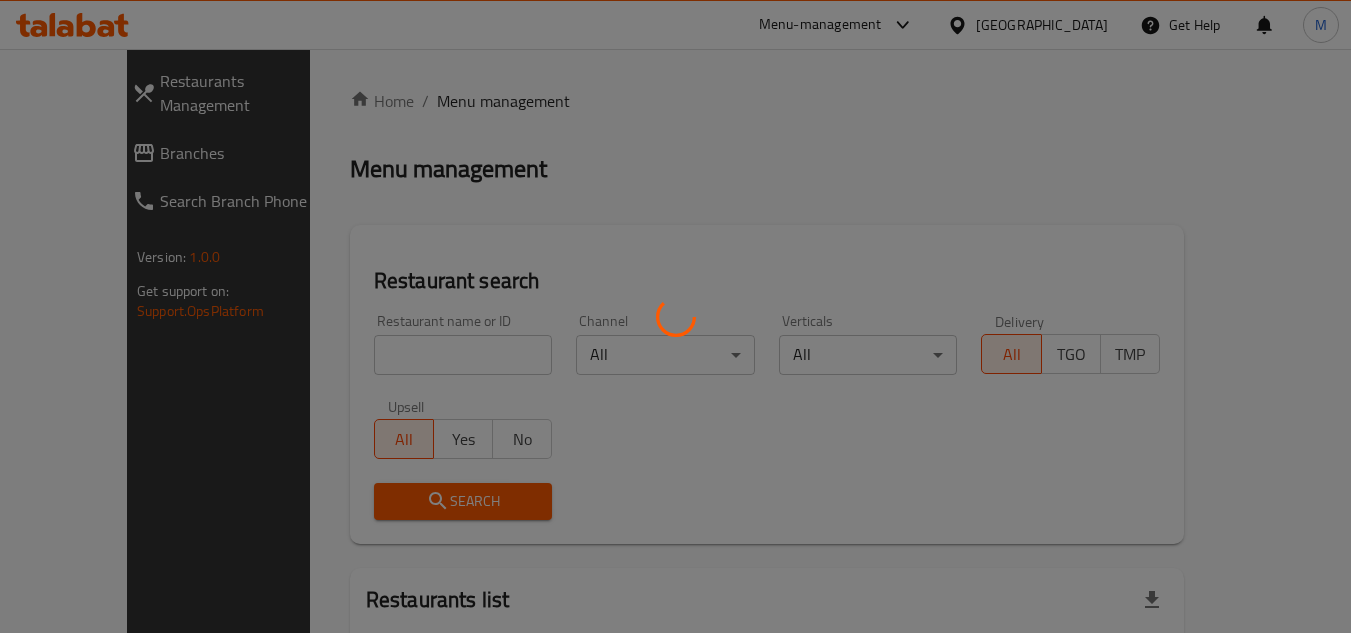scroll, scrollTop: 0, scrollLeft: 0, axis: both 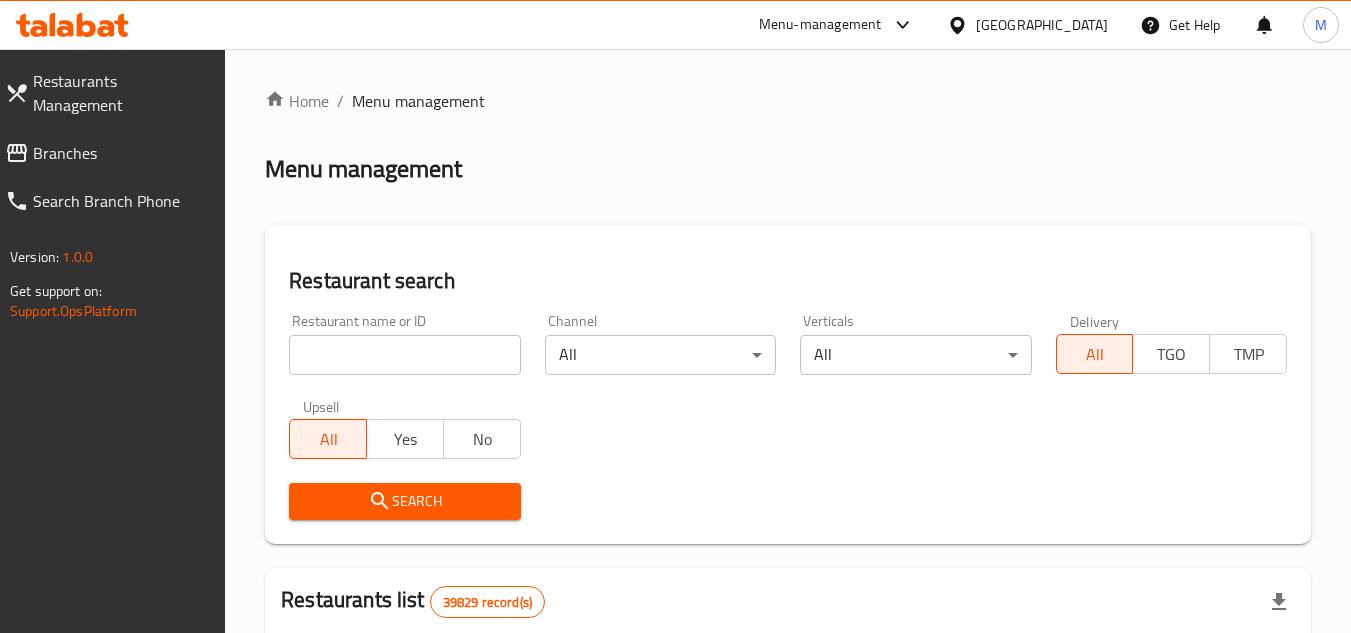 click at bounding box center (404, 355) 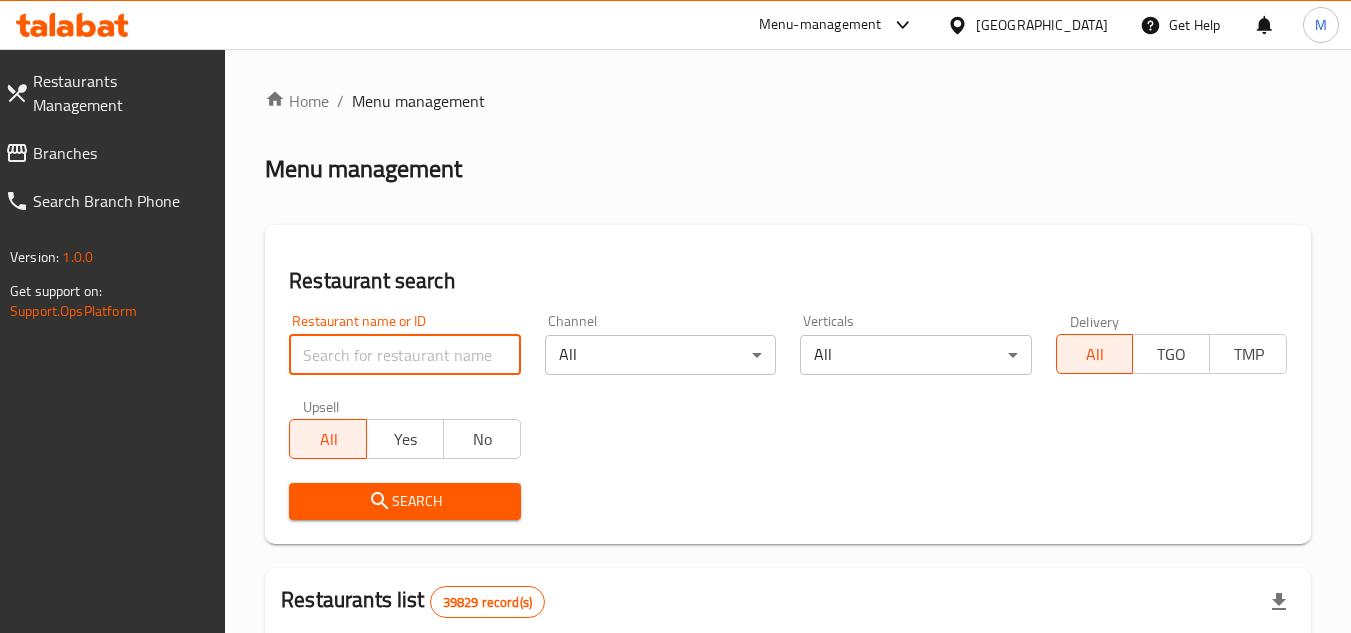 paste on "12329" 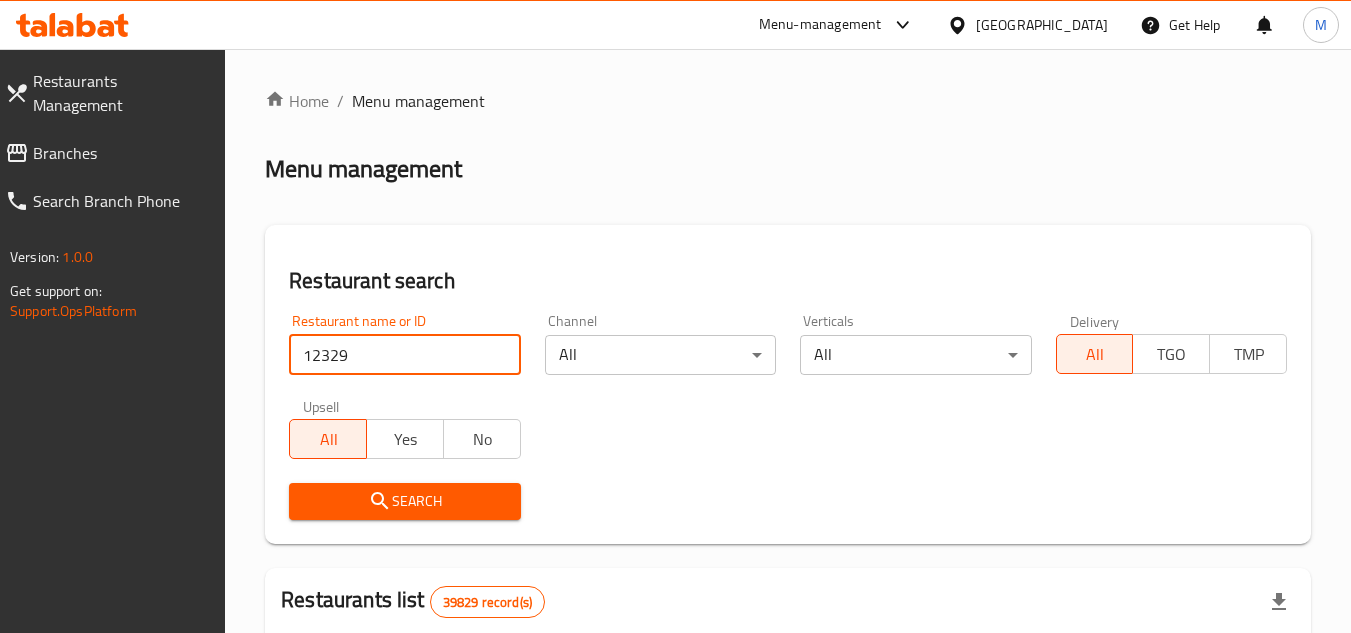 type on "12329" 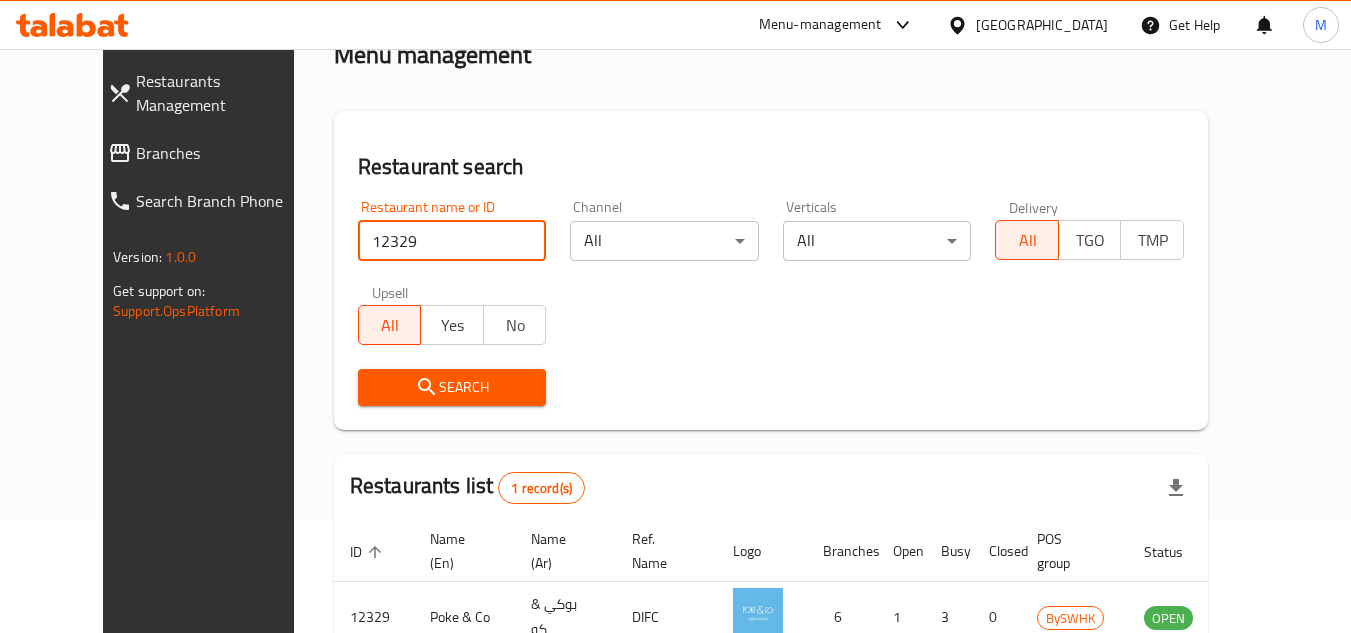 scroll, scrollTop: 242, scrollLeft: 0, axis: vertical 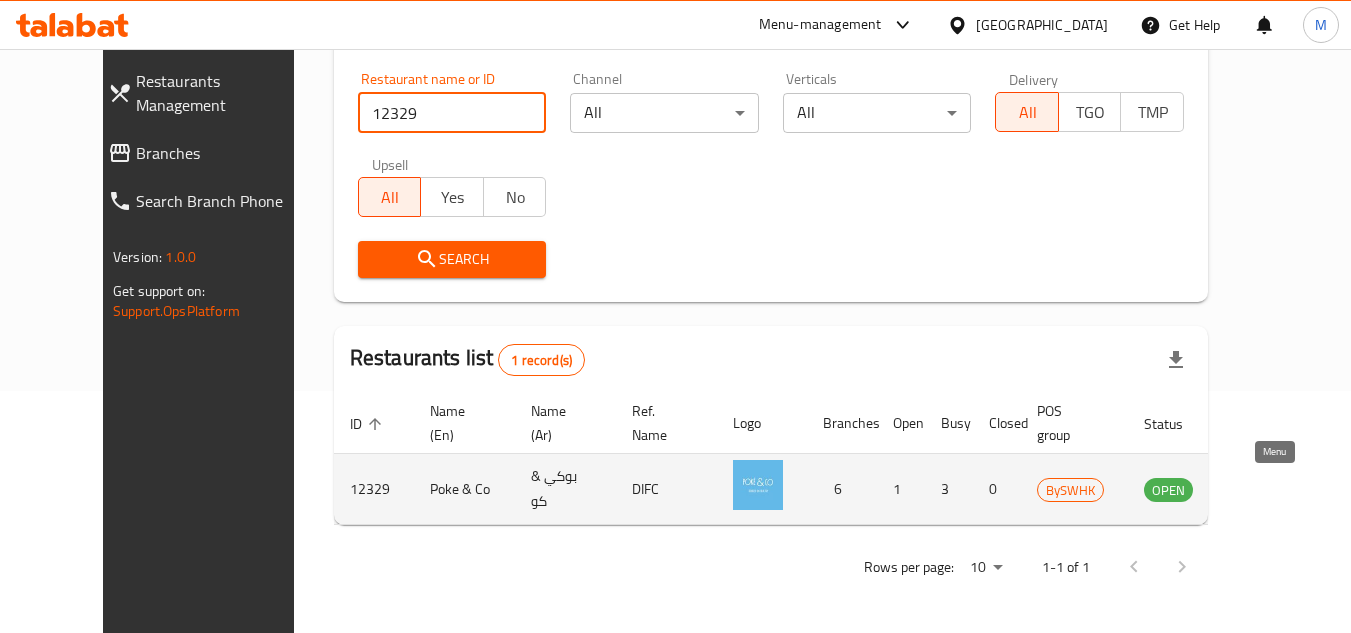 click 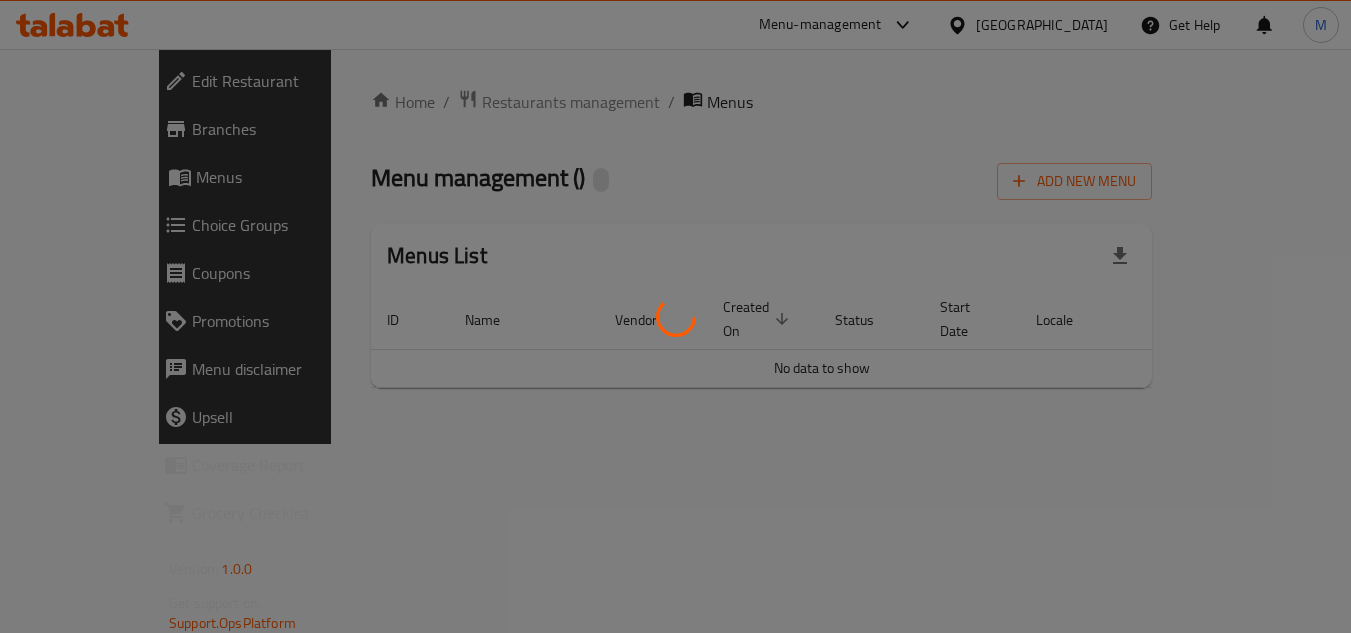 scroll, scrollTop: 0, scrollLeft: 0, axis: both 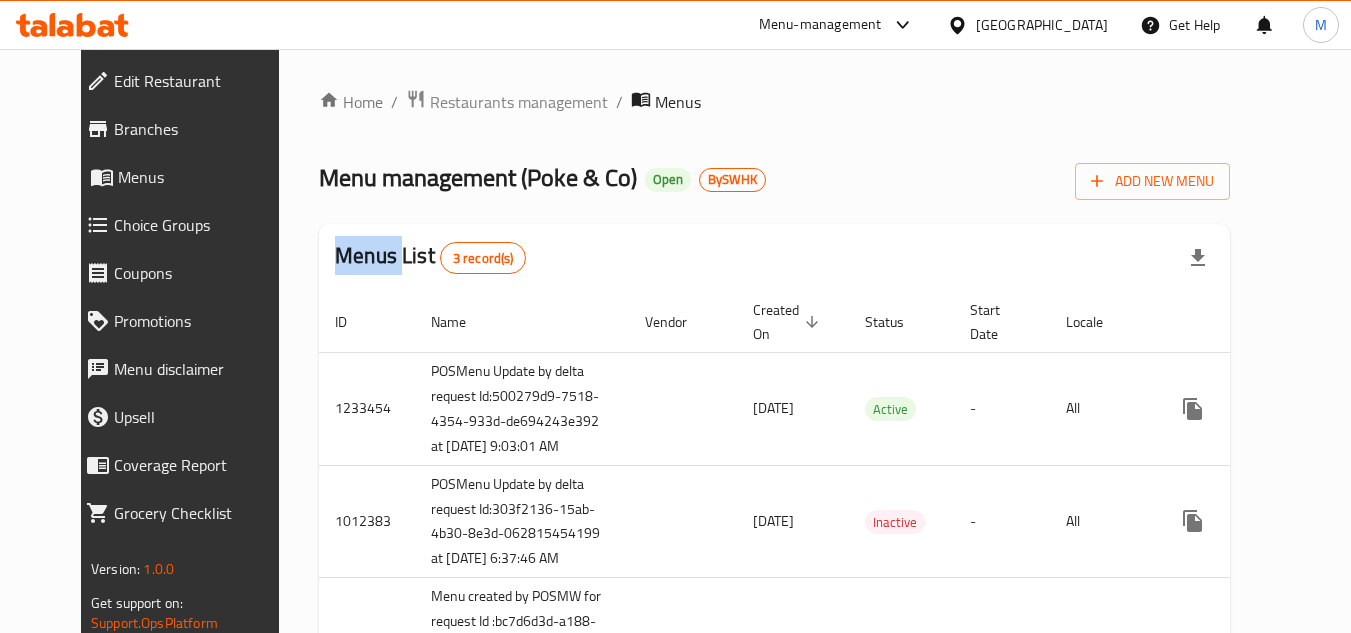 click on "Edit Restaurant" at bounding box center [202, 81] 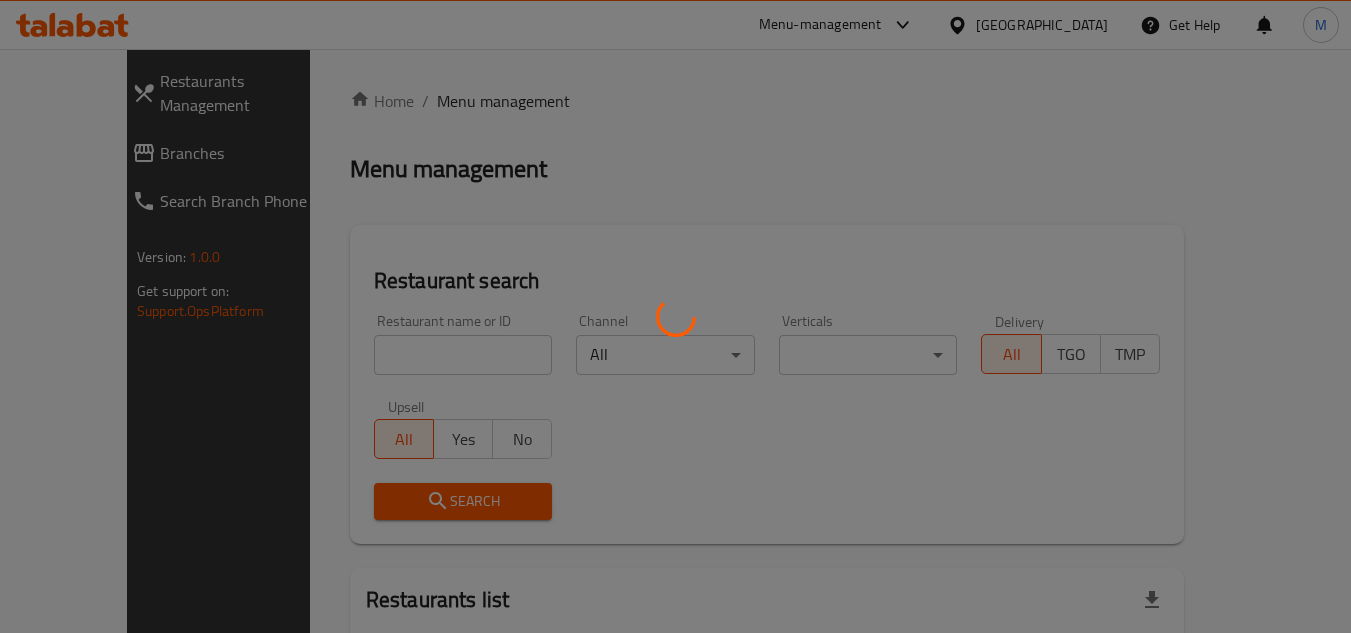 scroll, scrollTop: 0, scrollLeft: 0, axis: both 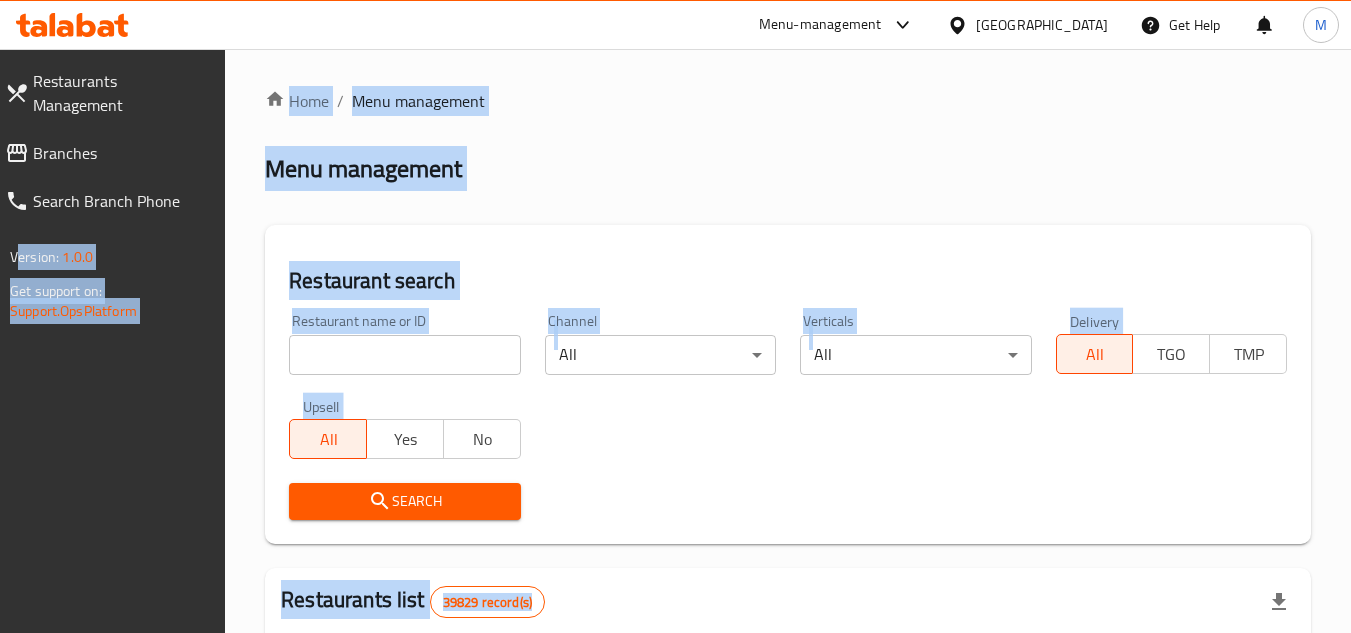 click on "Restaurant search Restaurant name or ID Restaurant name or ID Channel All ​ Verticals All ​ Delivery All TGO TMP Upsell All Yes No   Search" at bounding box center (788, 384) 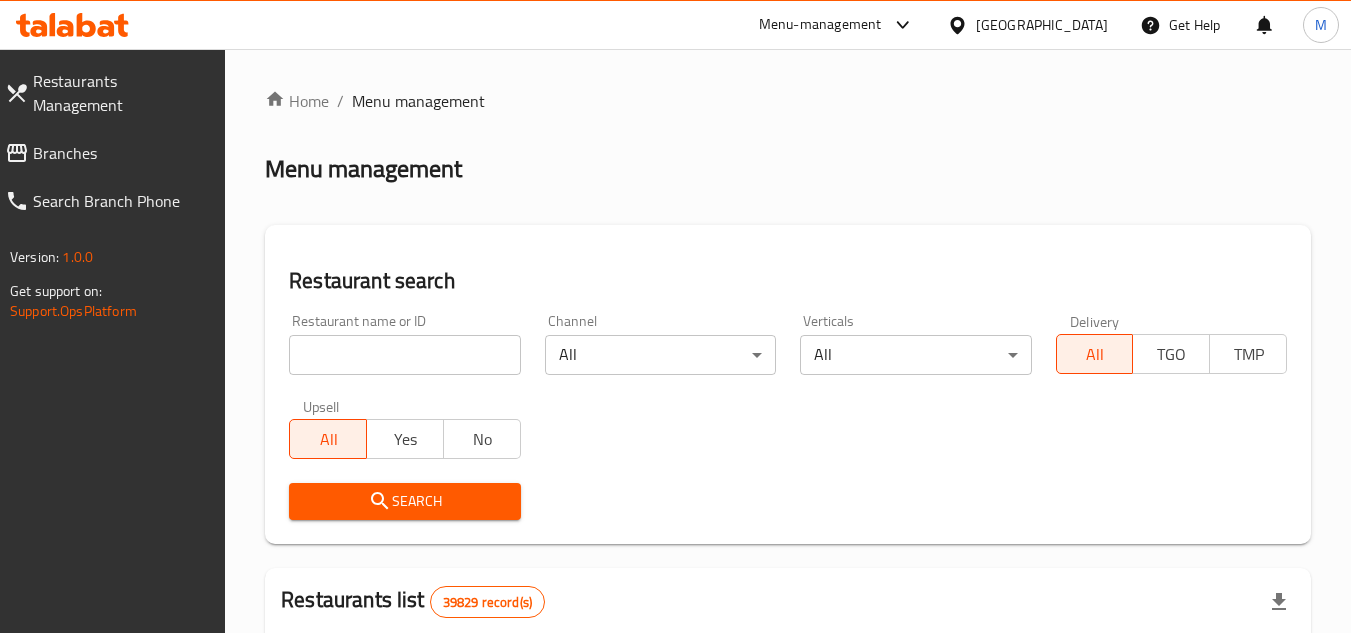 click on "Restaurant search Restaurant name or ID Restaurant name or ID Channel All ​ Verticals All ​ Delivery All TGO TMP Upsell All Yes No   Search" at bounding box center [788, 384] 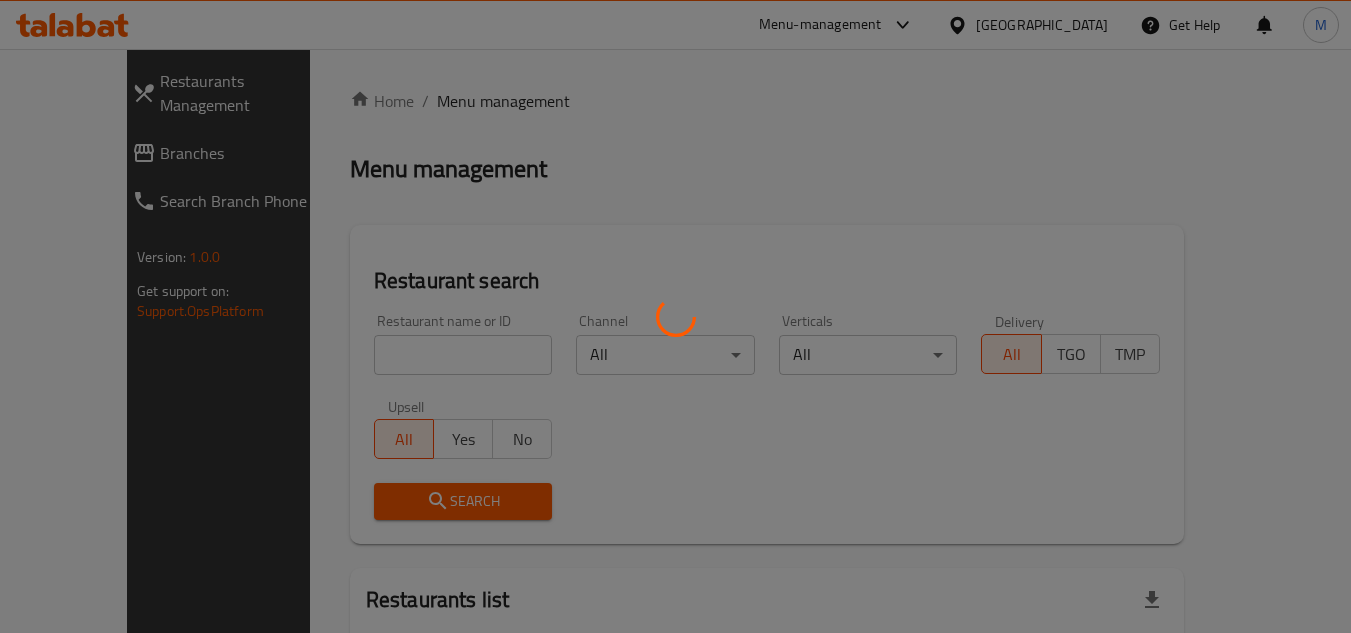 scroll, scrollTop: 0, scrollLeft: 0, axis: both 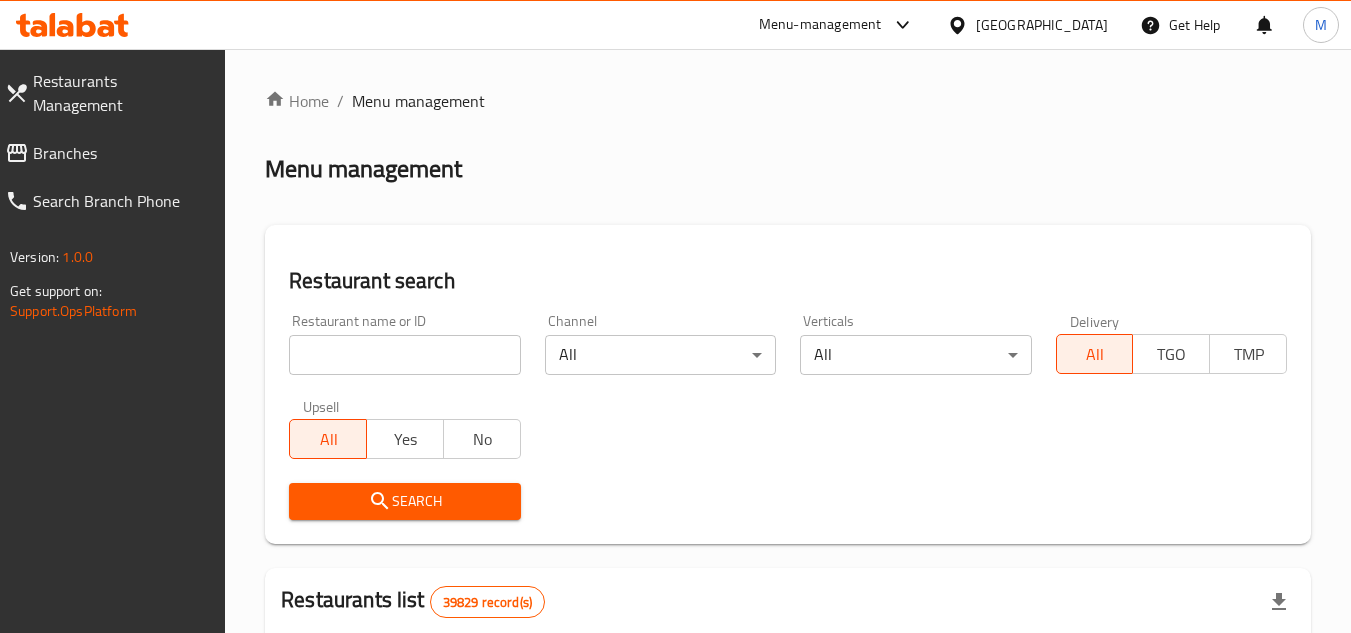 click at bounding box center (404, 355) 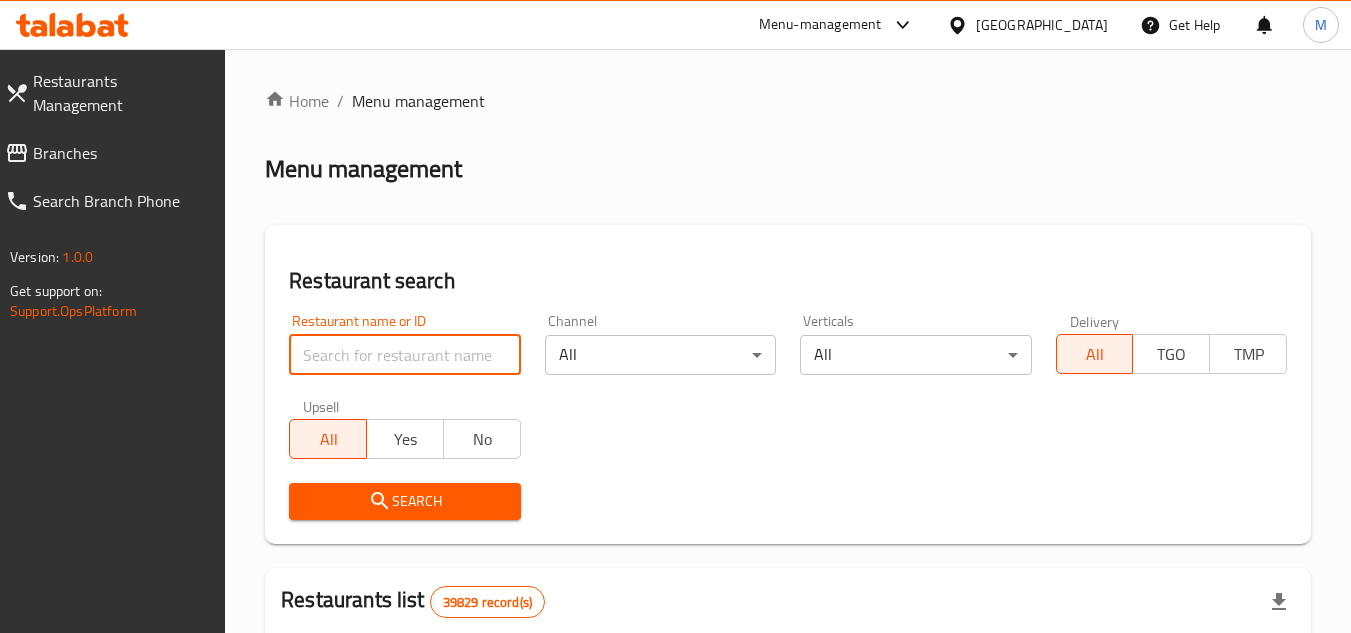 paste on "638730" 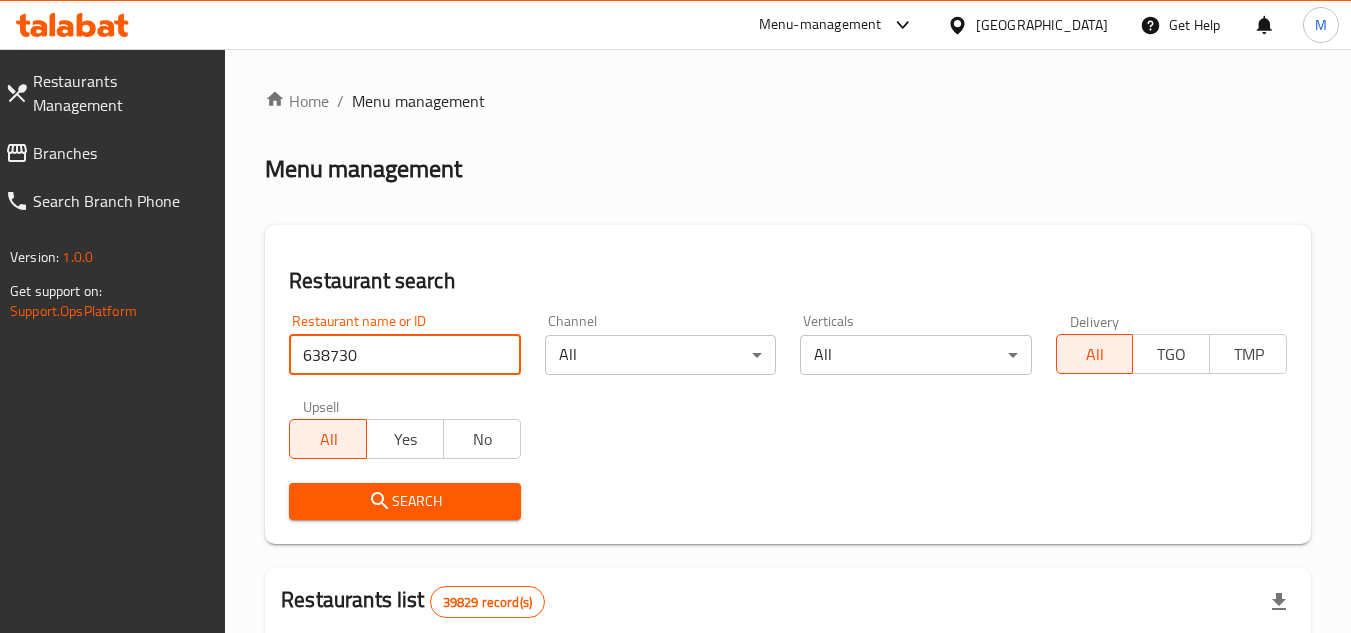 type on "638730" 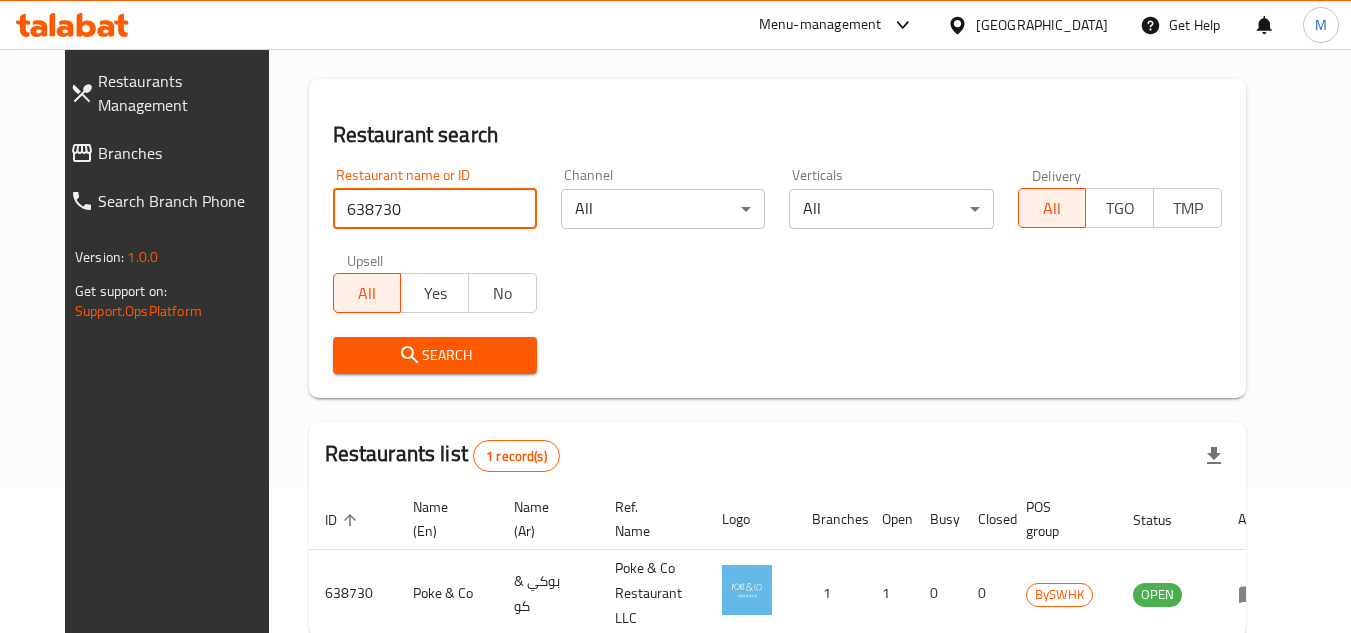 scroll, scrollTop: 242, scrollLeft: 0, axis: vertical 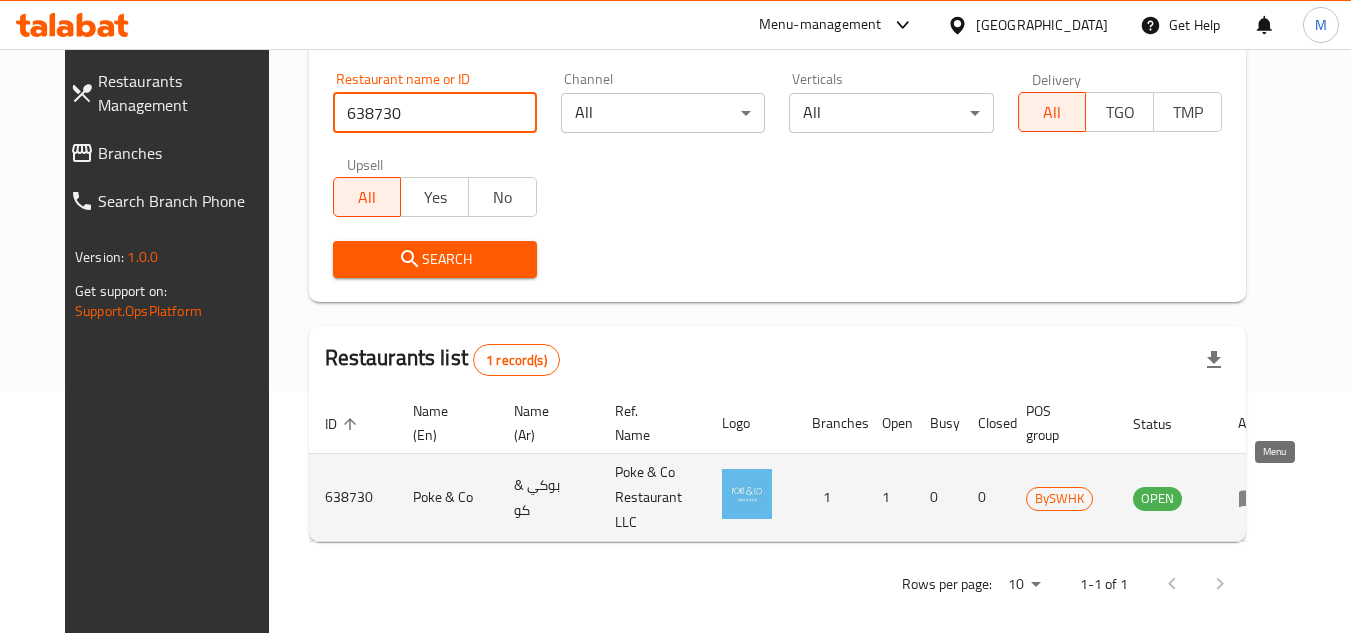 click at bounding box center [1256, 498] 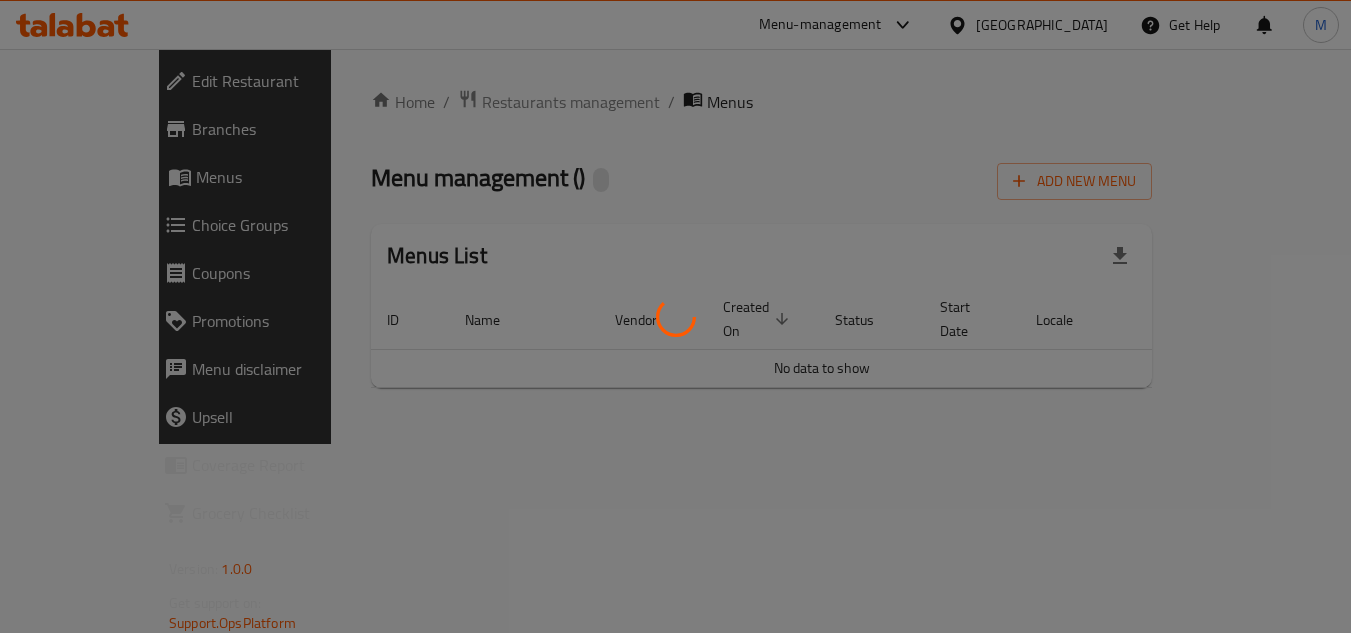 scroll, scrollTop: 0, scrollLeft: 0, axis: both 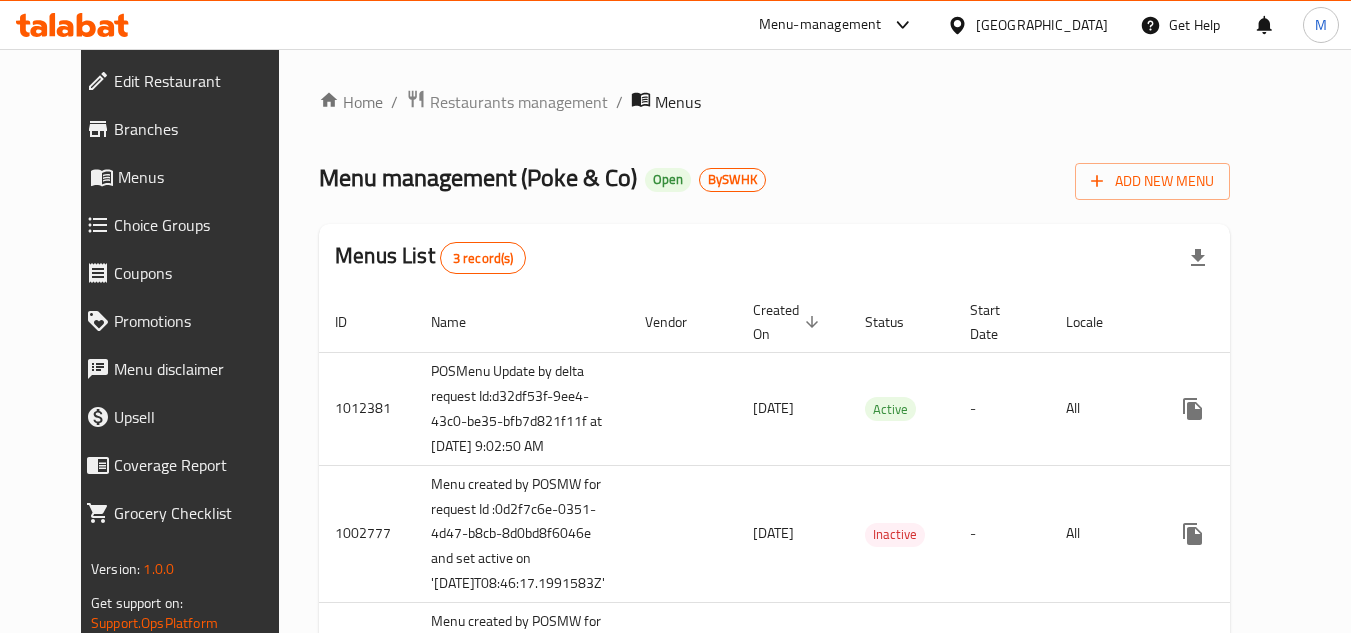 click on "Edit Restaurant" at bounding box center [202, 81] 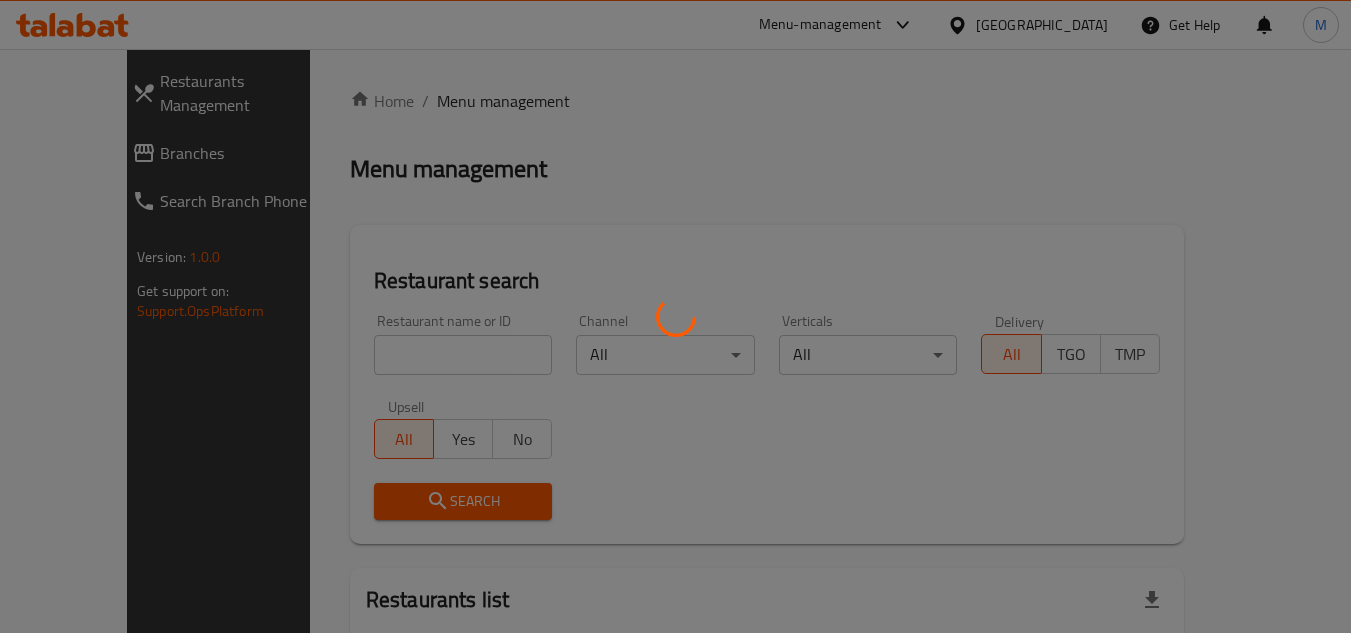 scroll, scrollTop: 0, scrollLeft: 0, axis: both 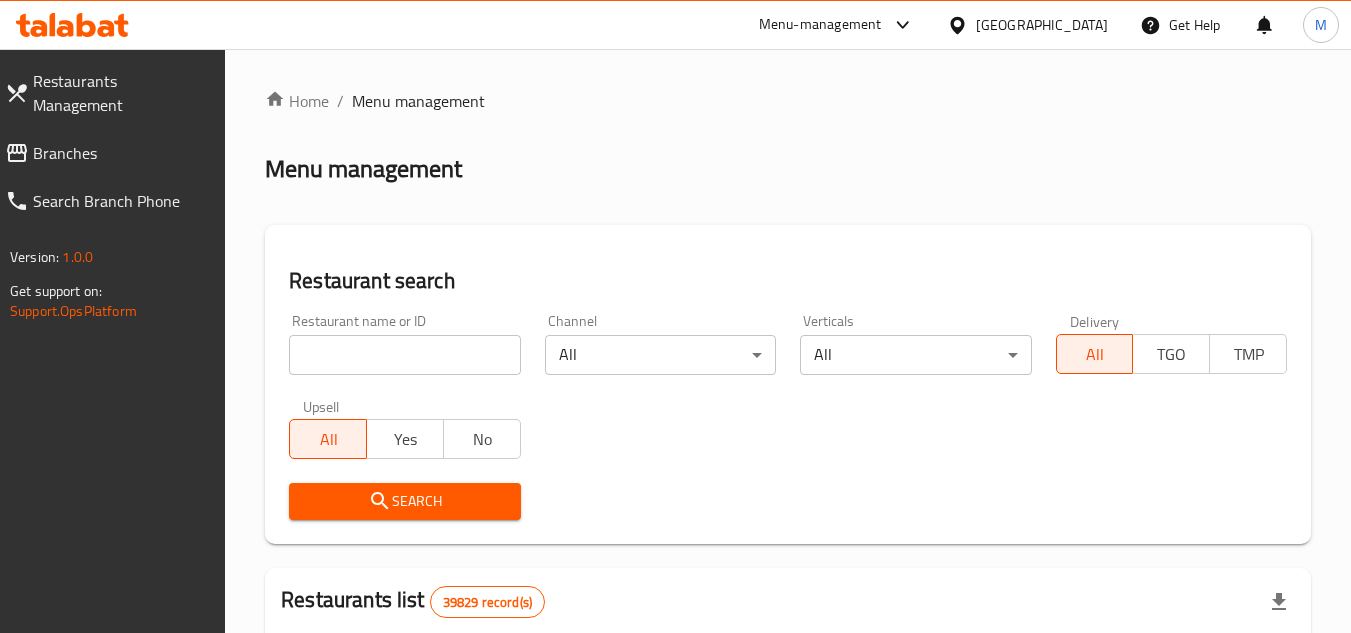 click on "Branches" at bounding box center (121, 153) 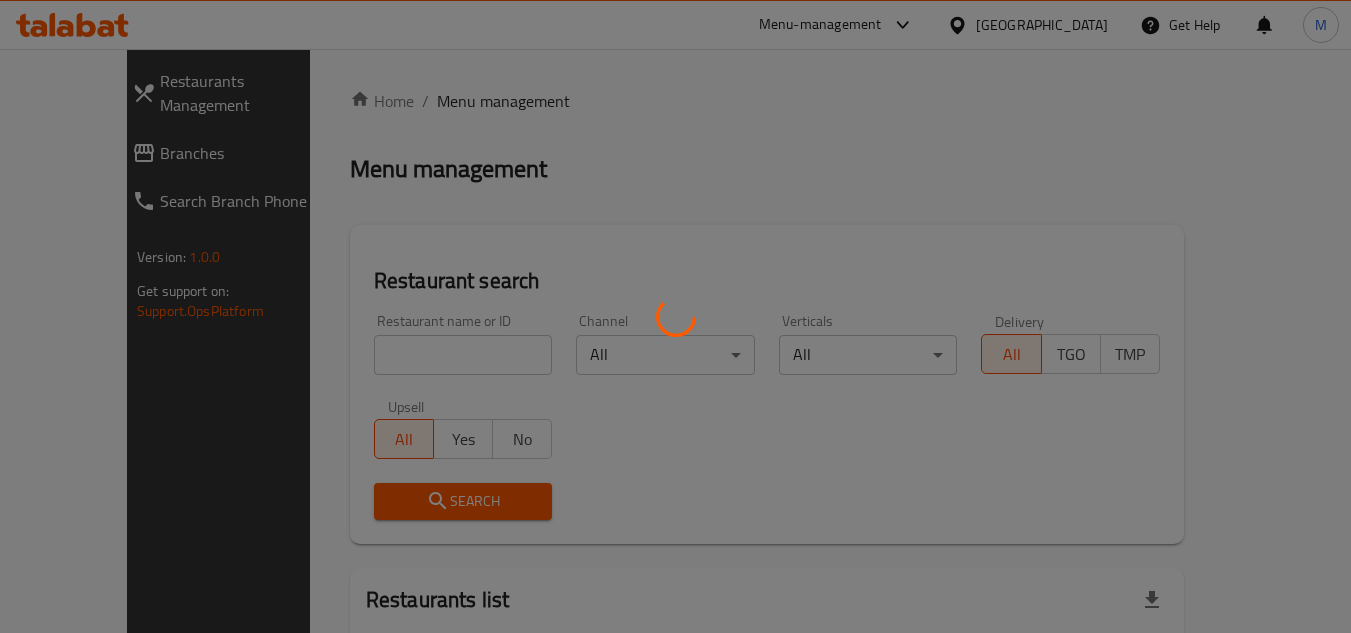 scroll, scrollTop: 0, scrollLeft: 0, axis: both 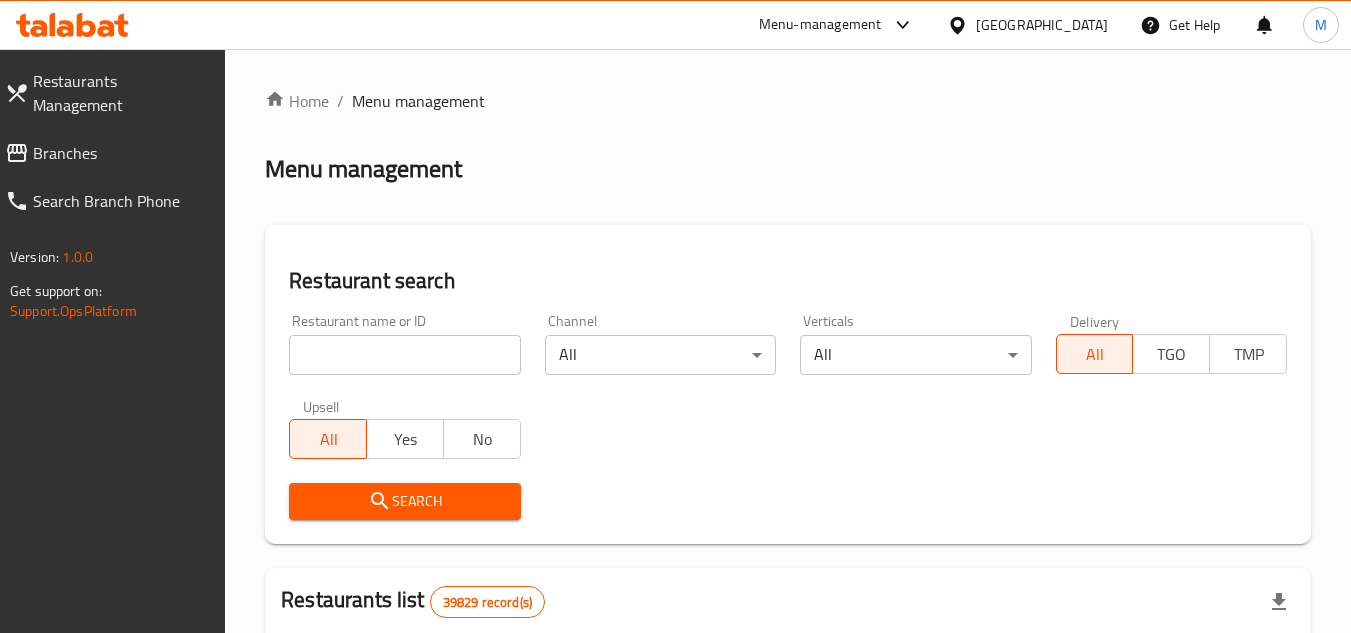 click at bounding box center [404, 355] 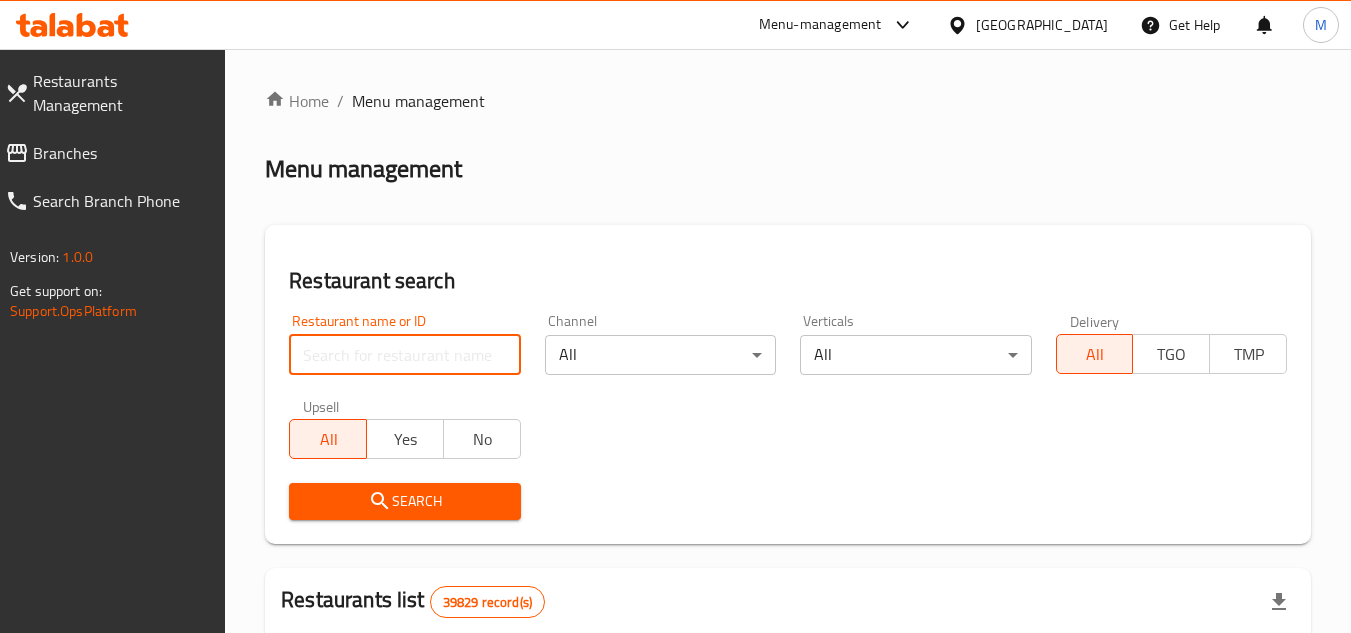 paste on "673687" 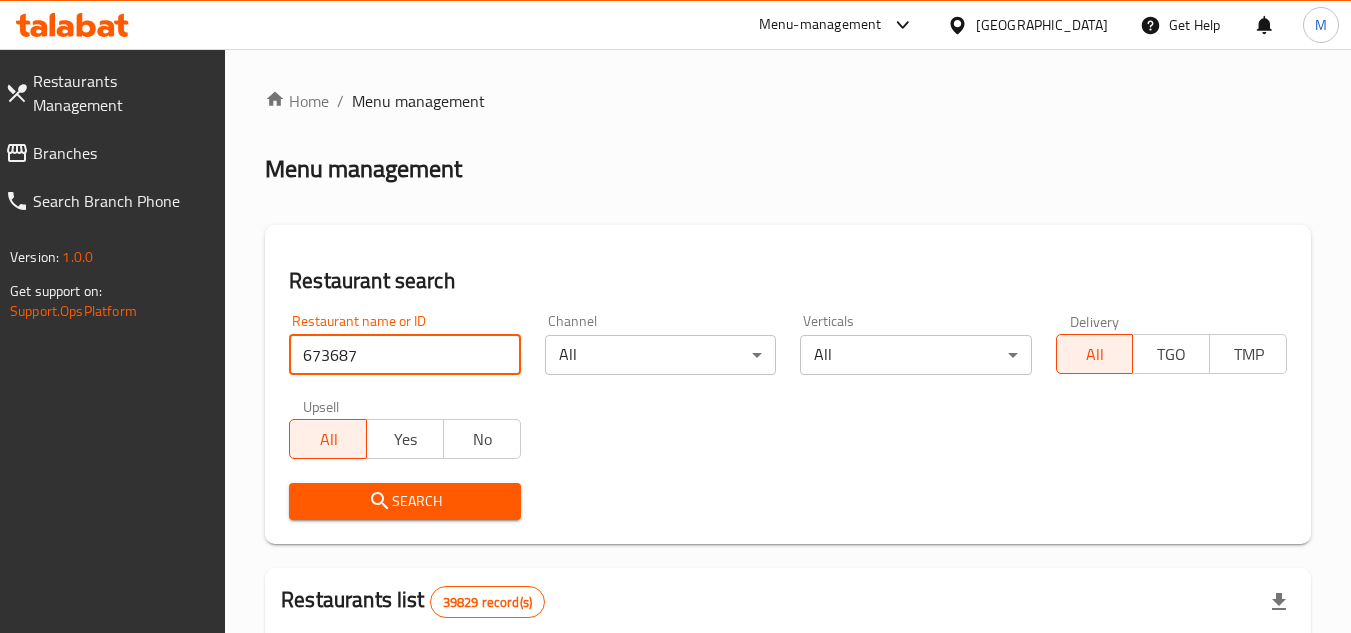 type on "673687" 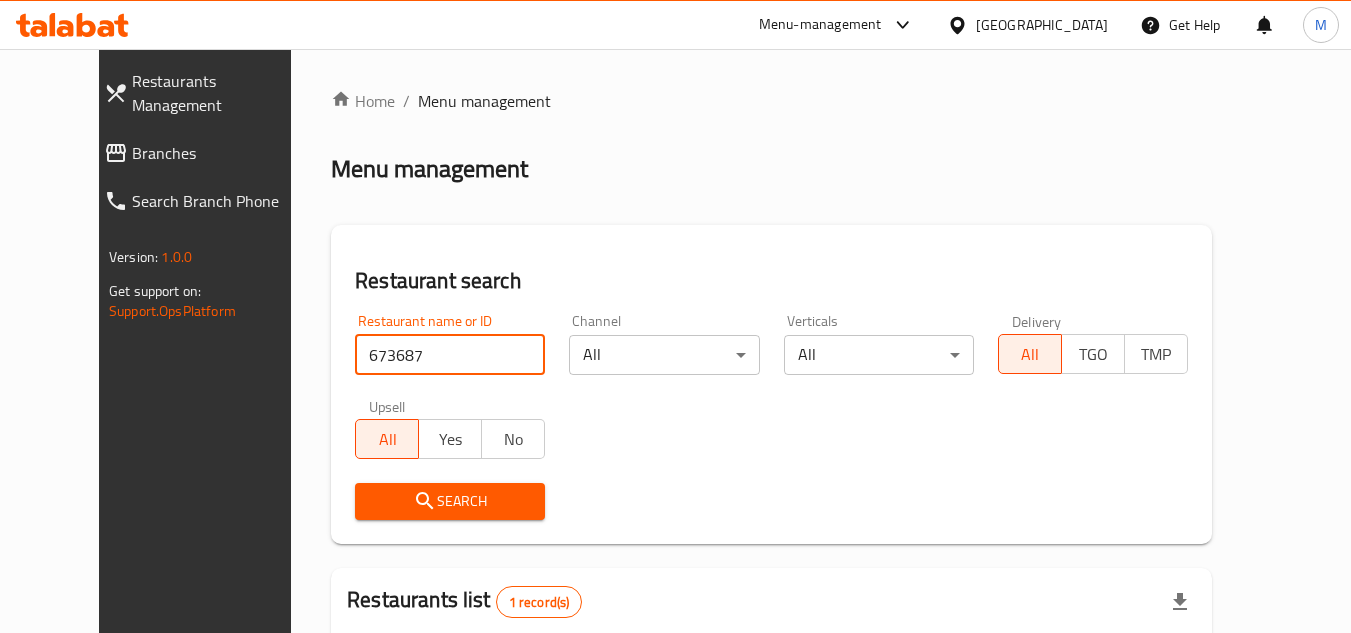 scroll, scrollTop: 242, scrollLeft: 0, axis: vertical 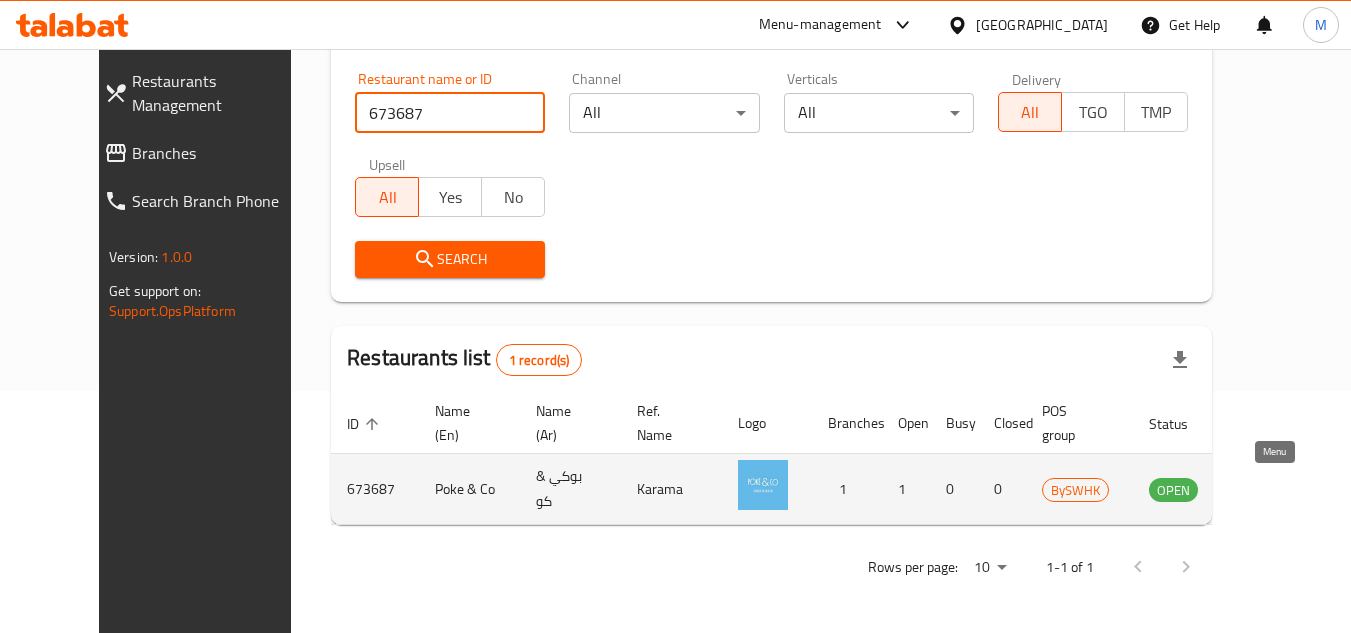 click 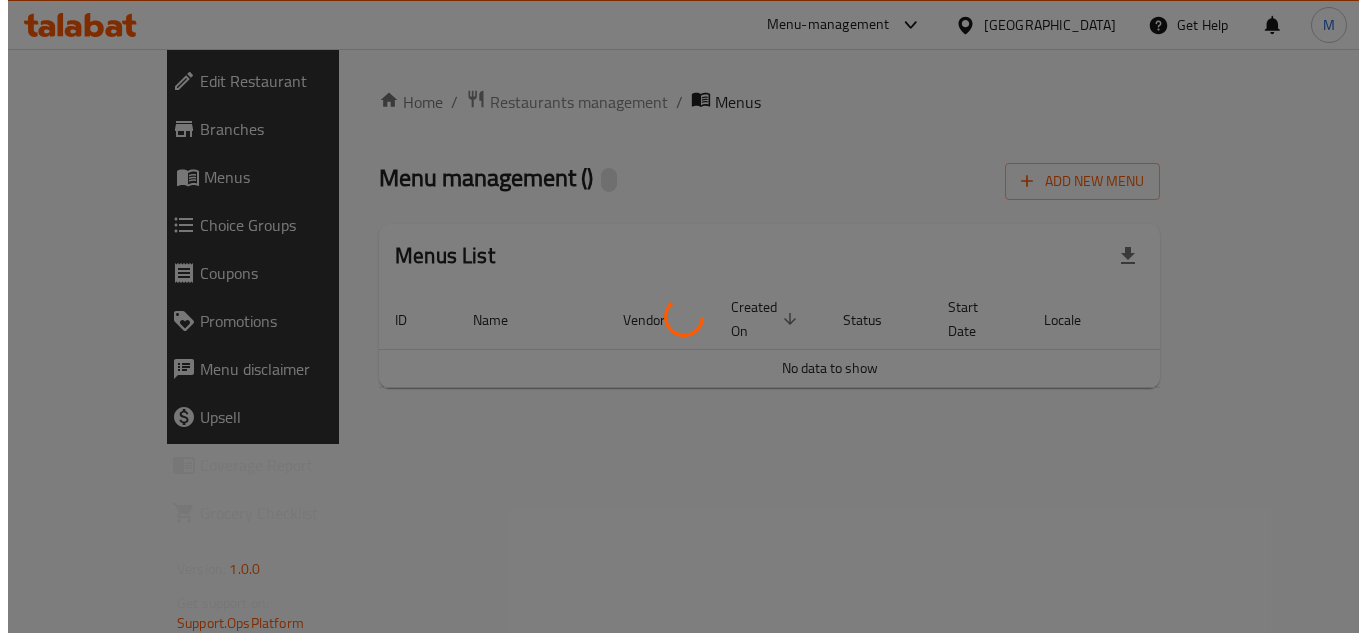 scroll, scrollTop: 0, scrollLeft: 0, axis: both 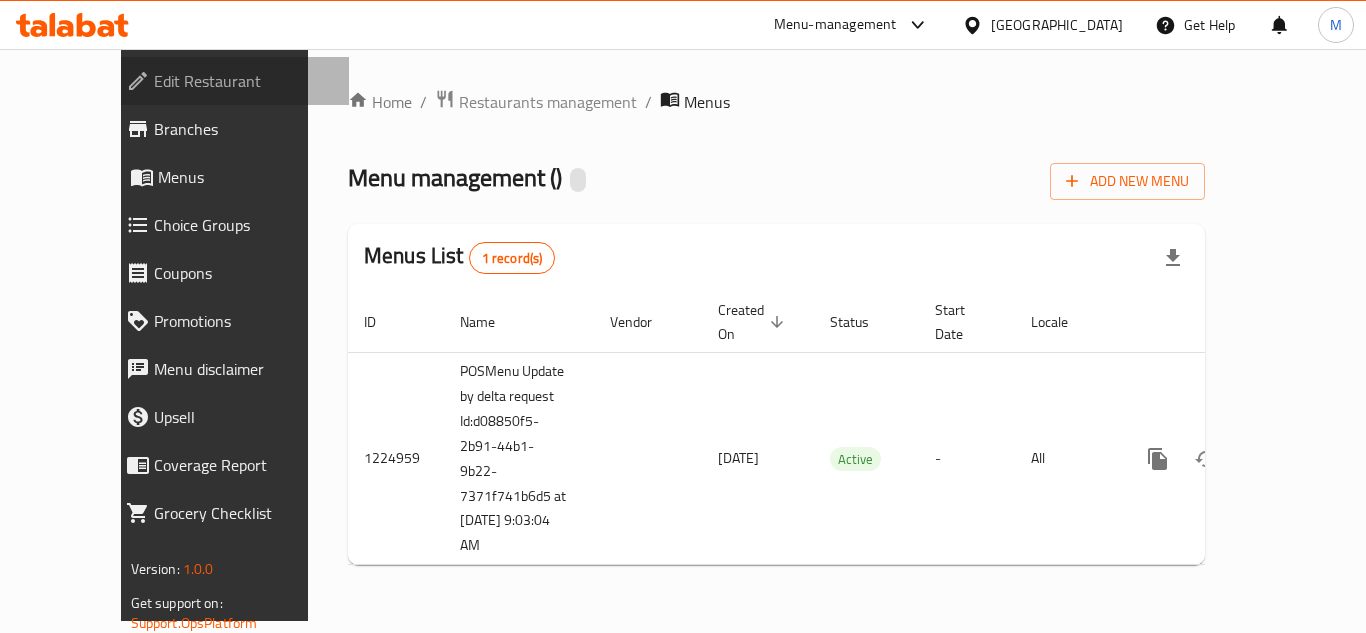 click on "Edit Restaurant" at bounding box center (243, 81) 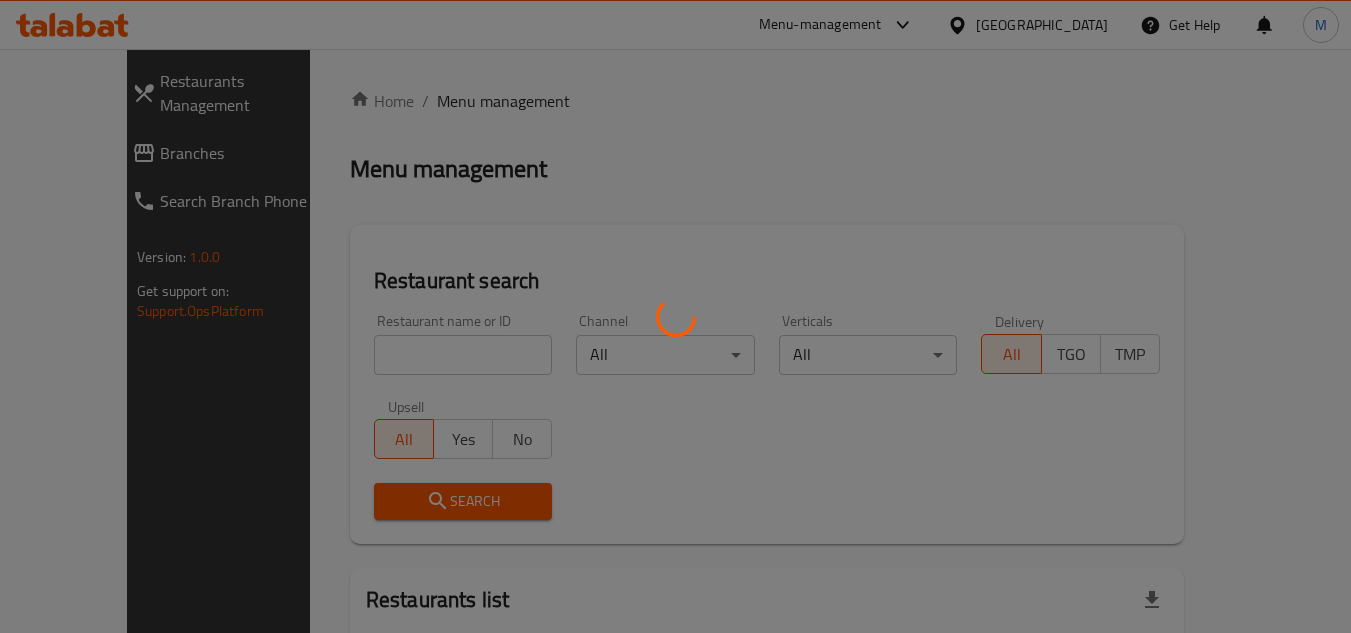 scroll, scrollTop: 0, scrollLeft: 0, axis: both 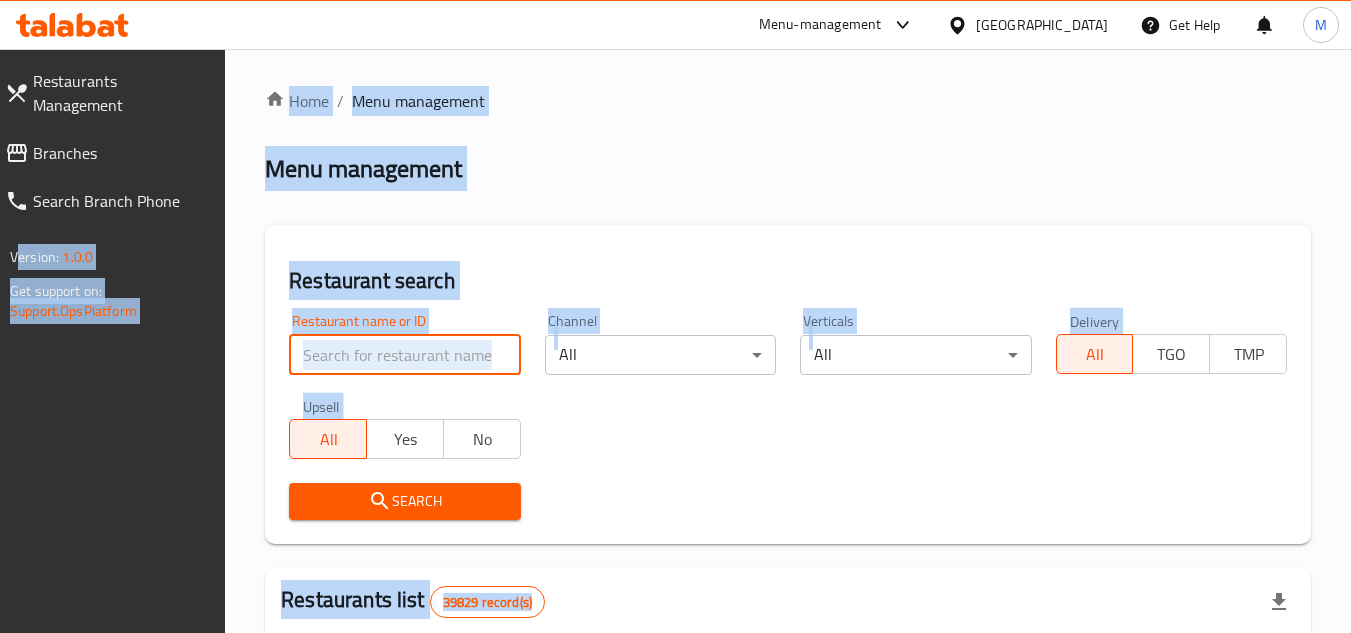 click at bounding box center [404, 355] 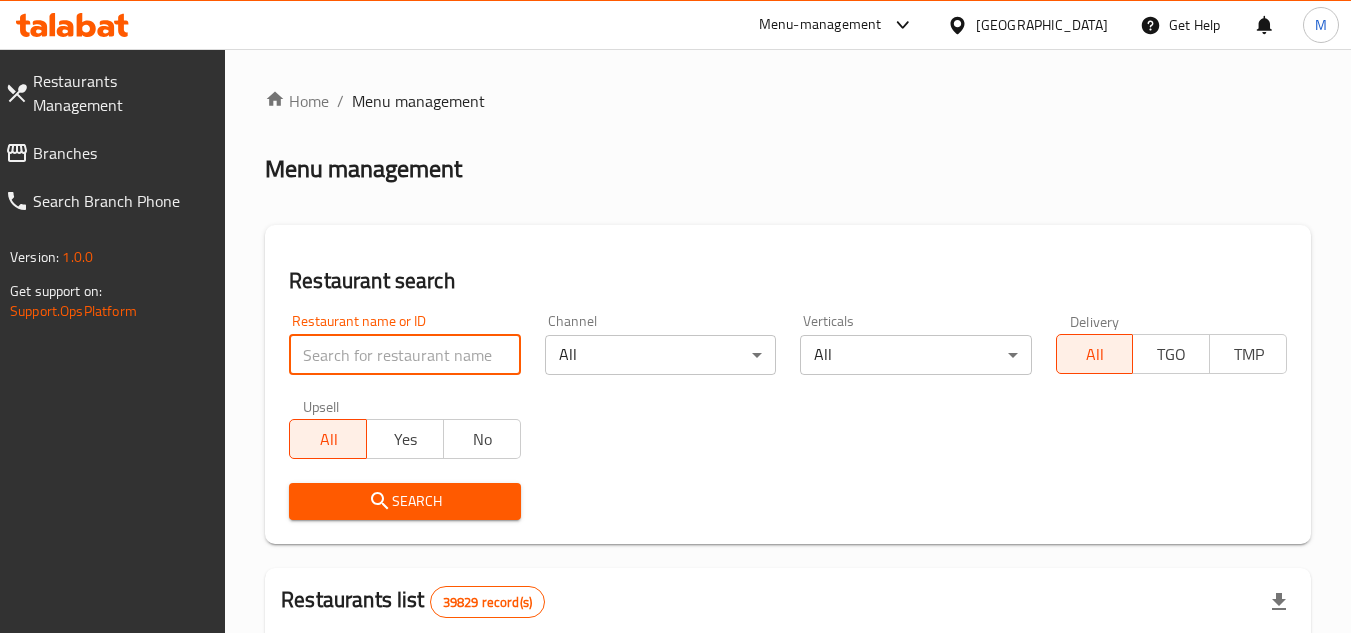 click on "Branches" at bounding box center [121, 153] 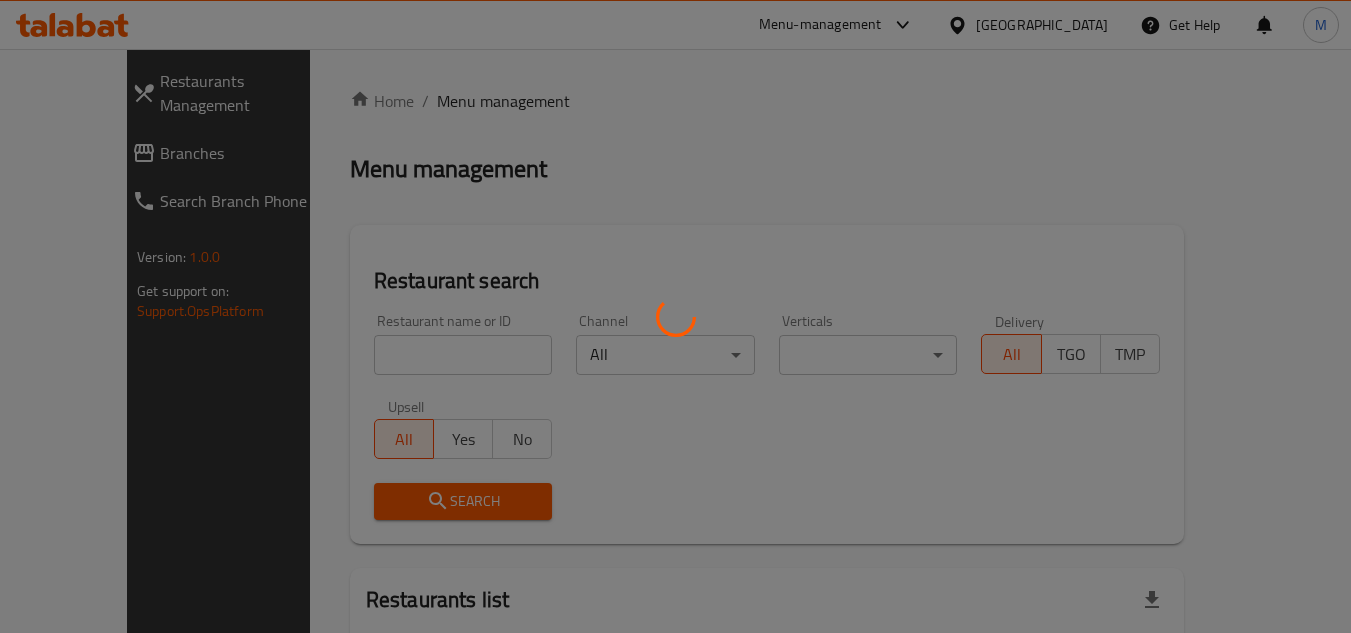 scroll, scrollTop: 0, scrollLeft: 0, axis: both 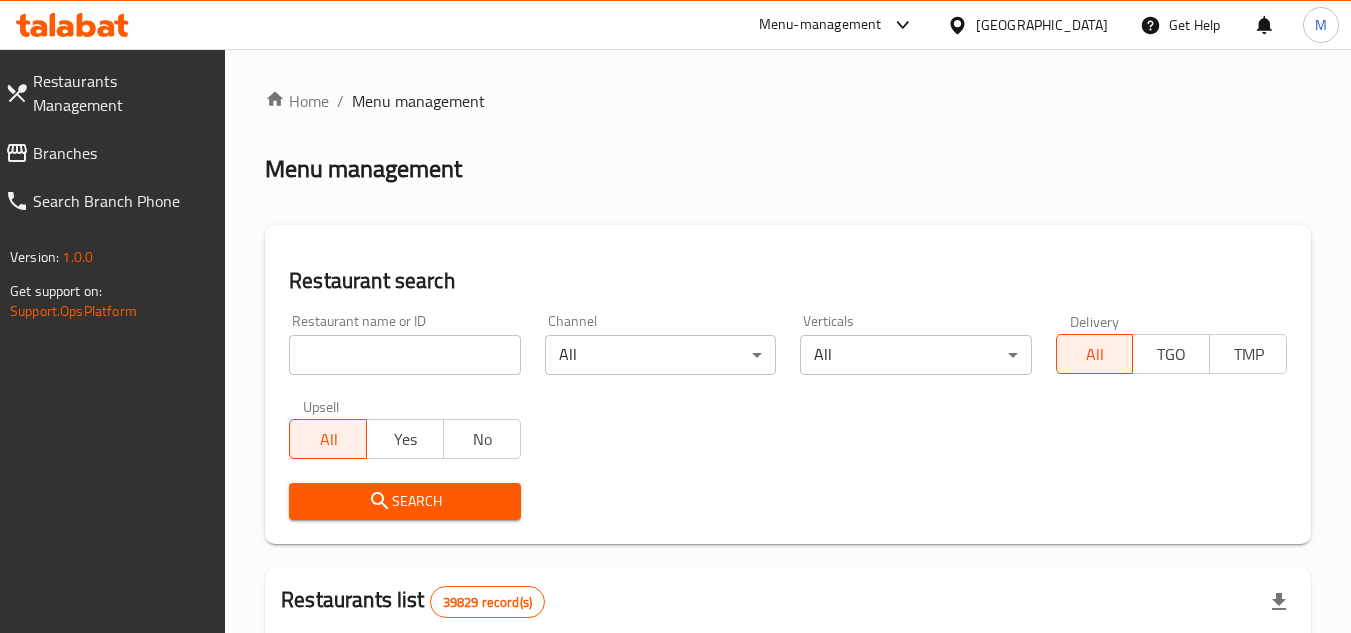 click at bounding box center (404, 355) 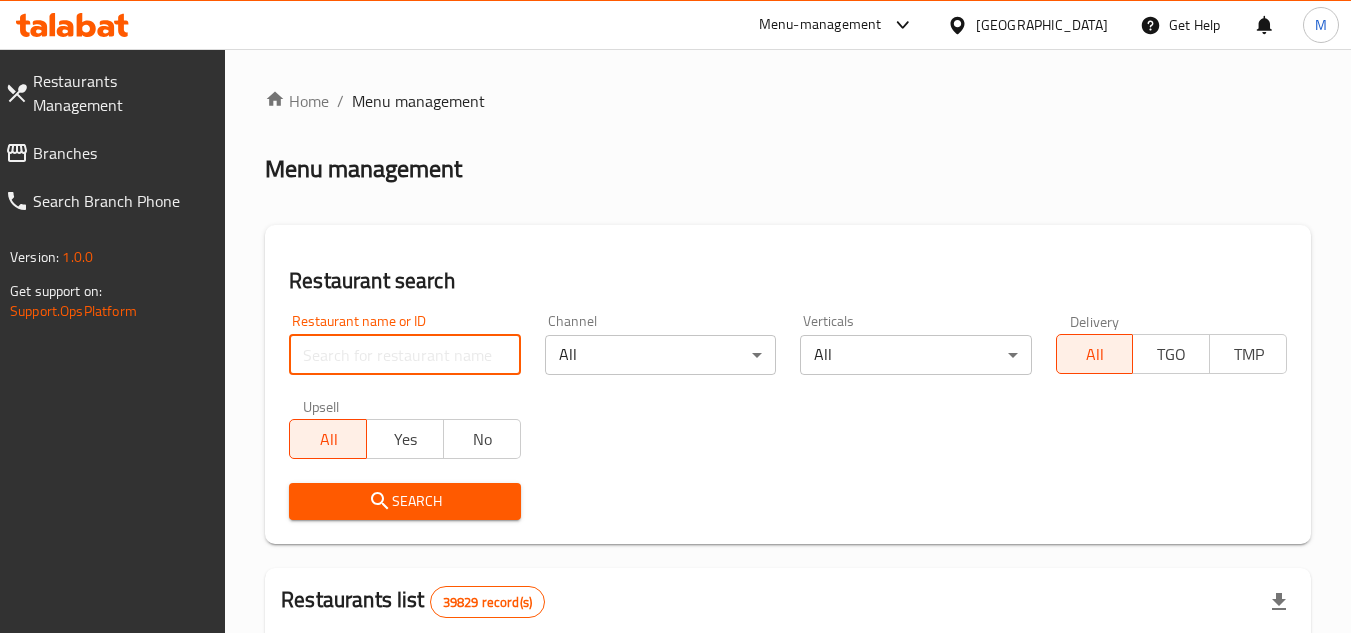 paste on "665667" 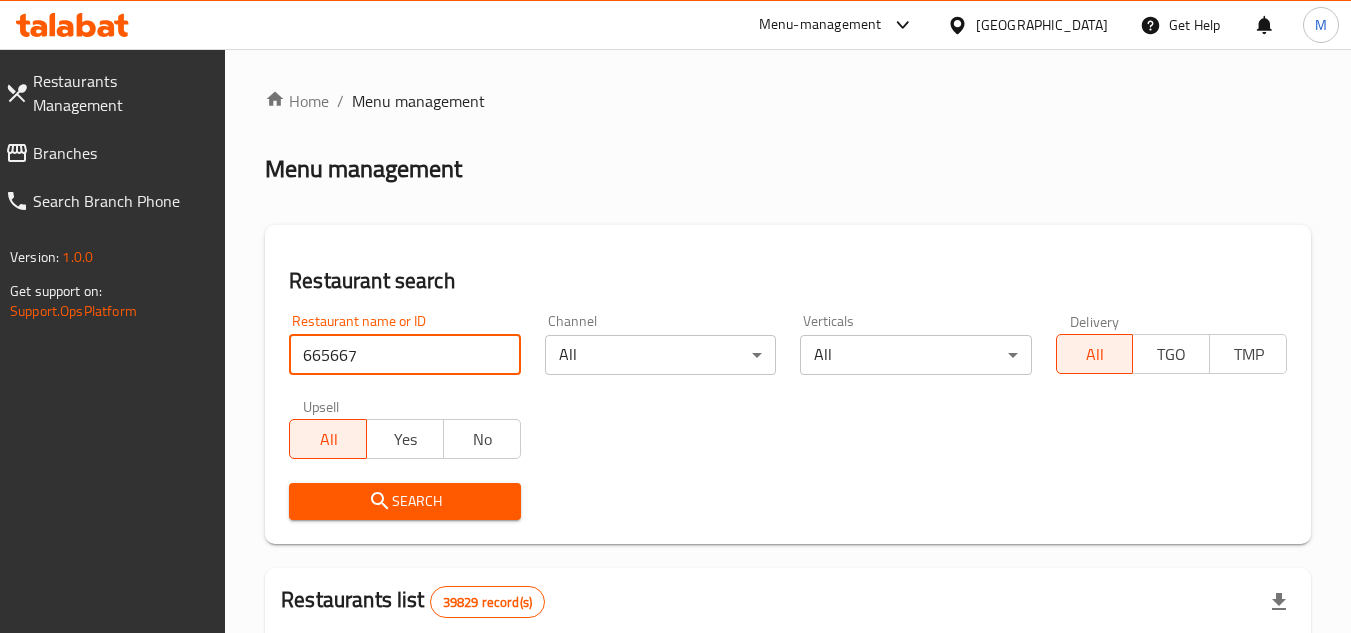 type on "665667" 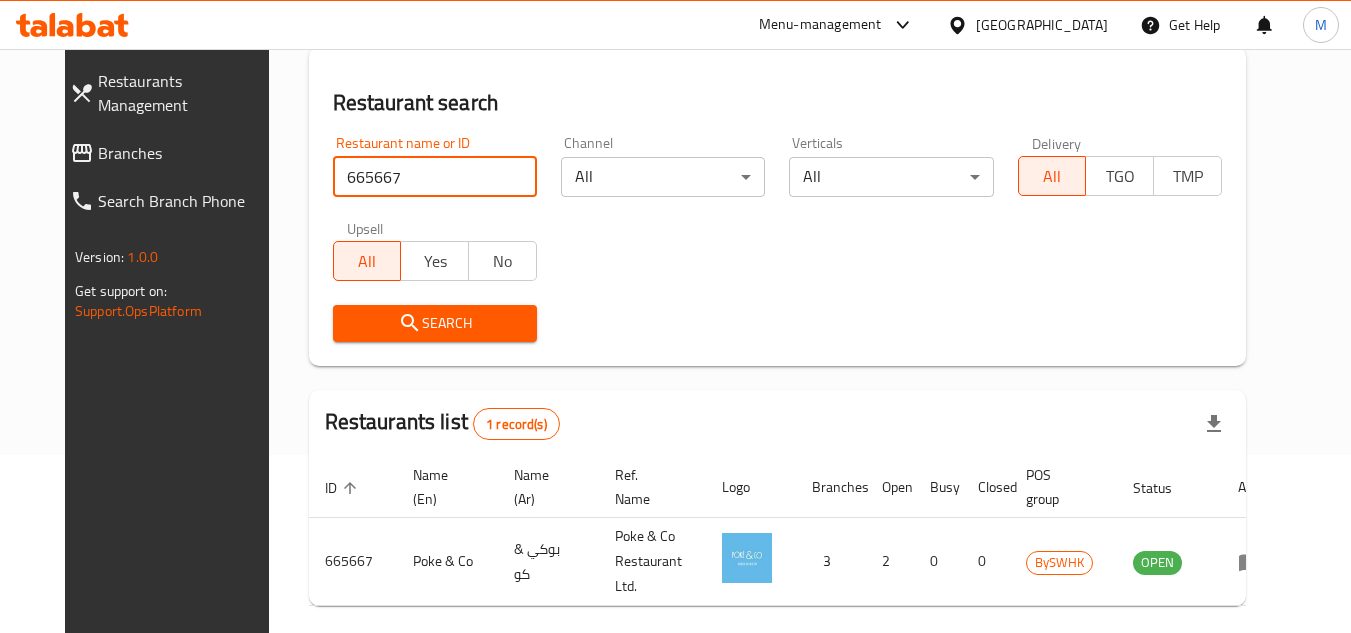 scroll, scrollTop: 242, scrollLeft: 0, axis: vertical 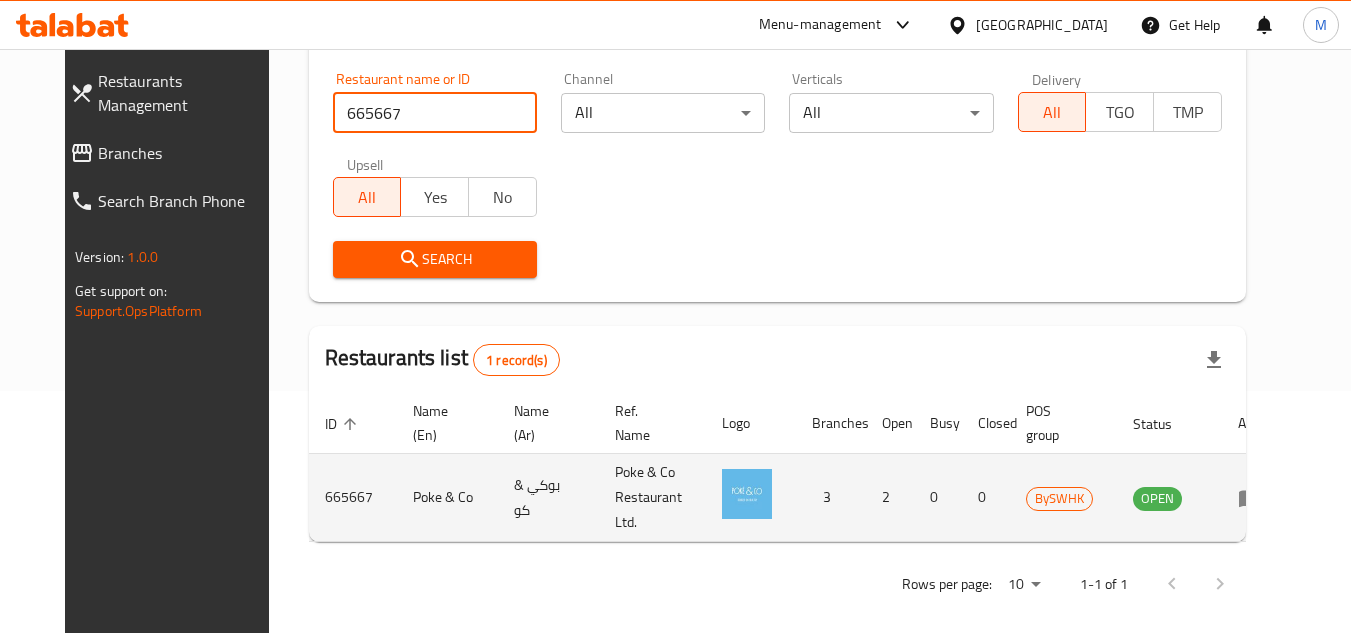 click 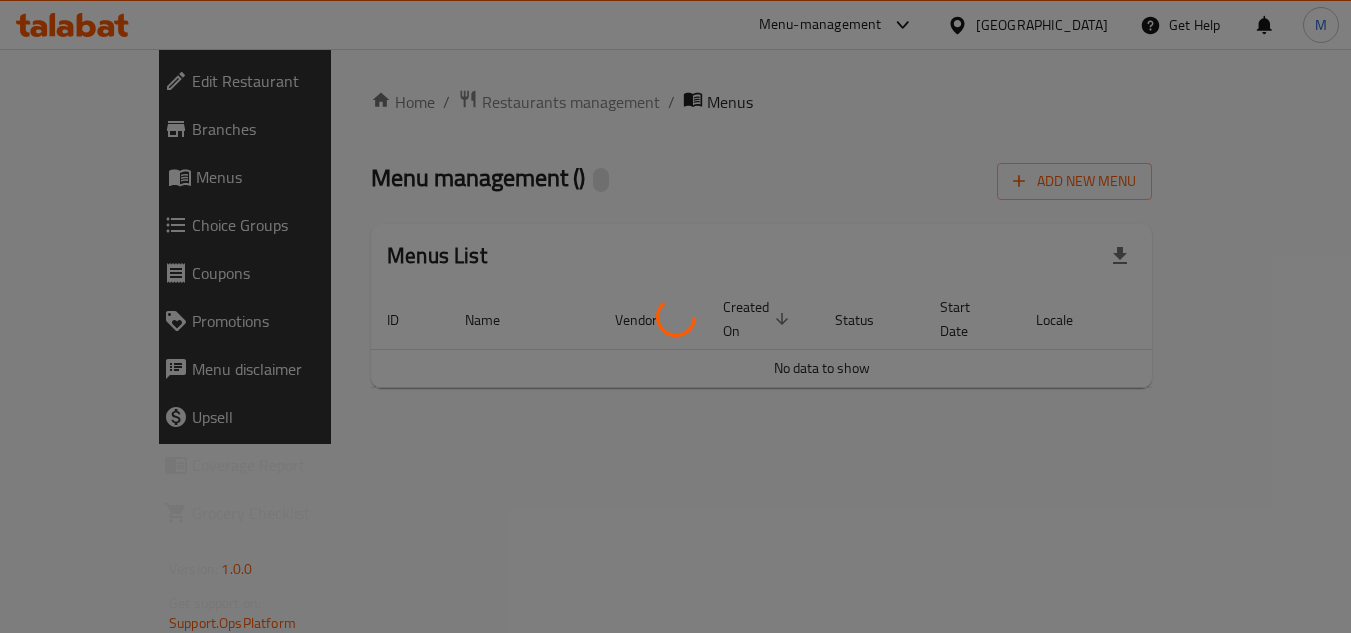 scroll, scrollTop: 0, scrollLeft: 0, axis: both 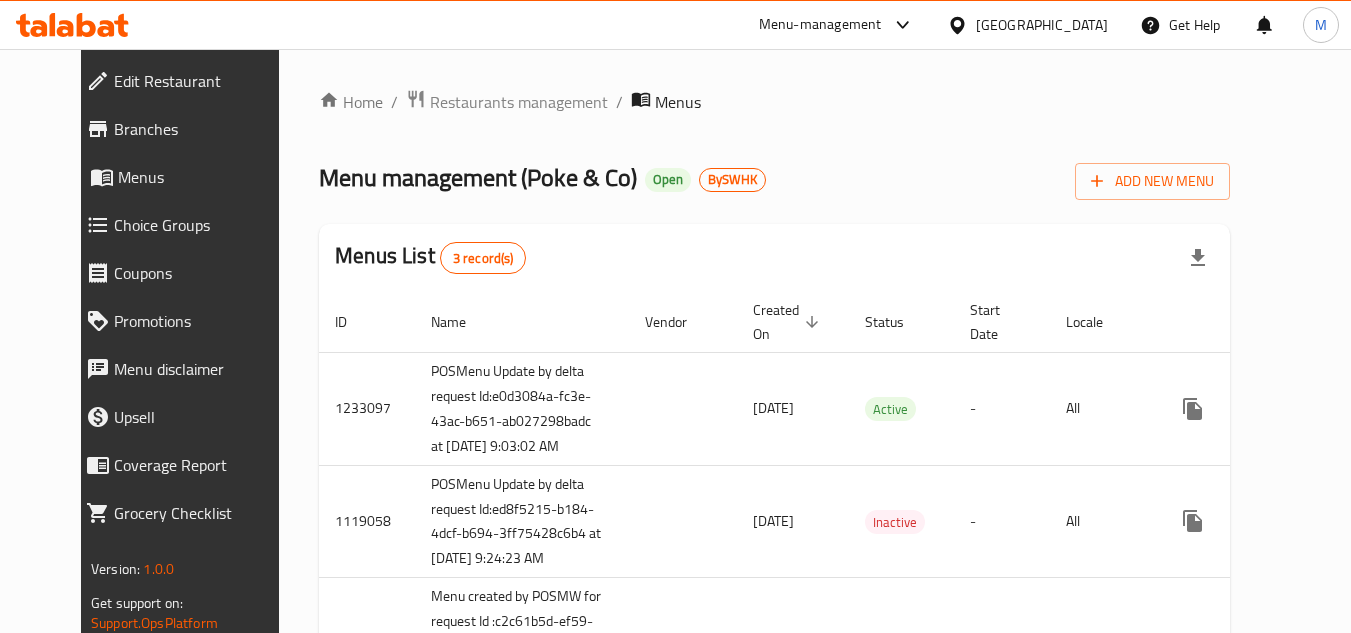 click on "Edit Restaurant" at bounding box center [202, 81] 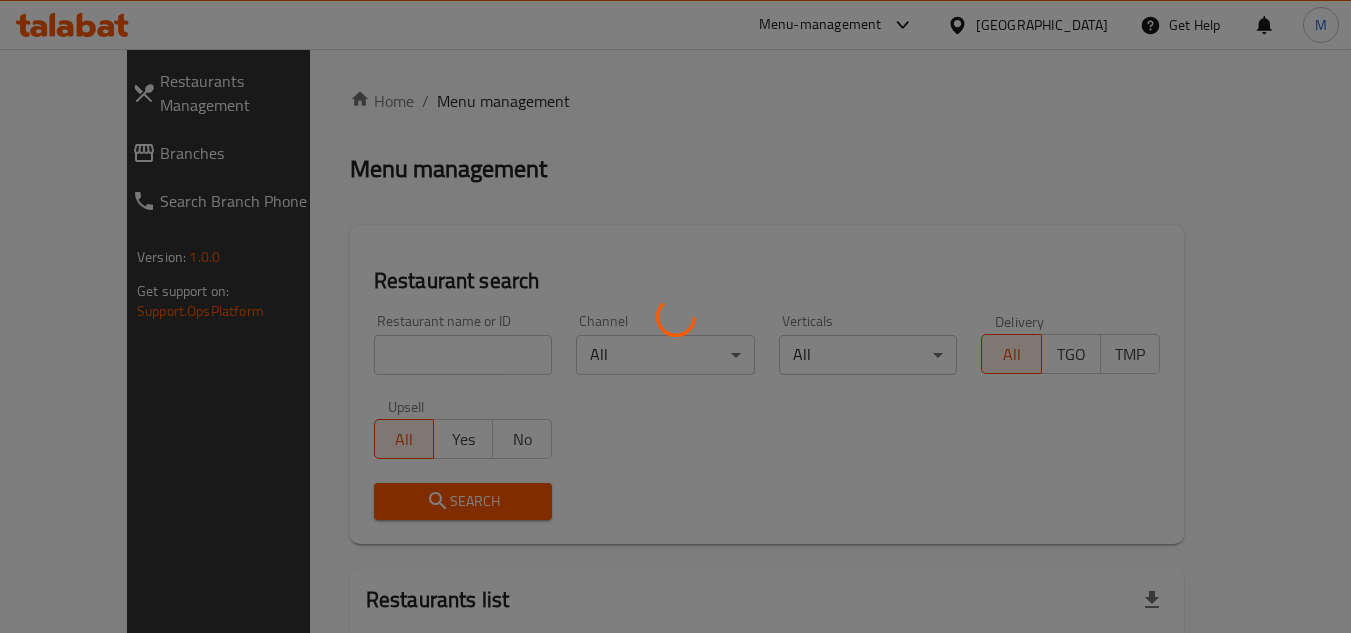 scroll, scrollTop: 0, scrollLeft: 0, axis: both 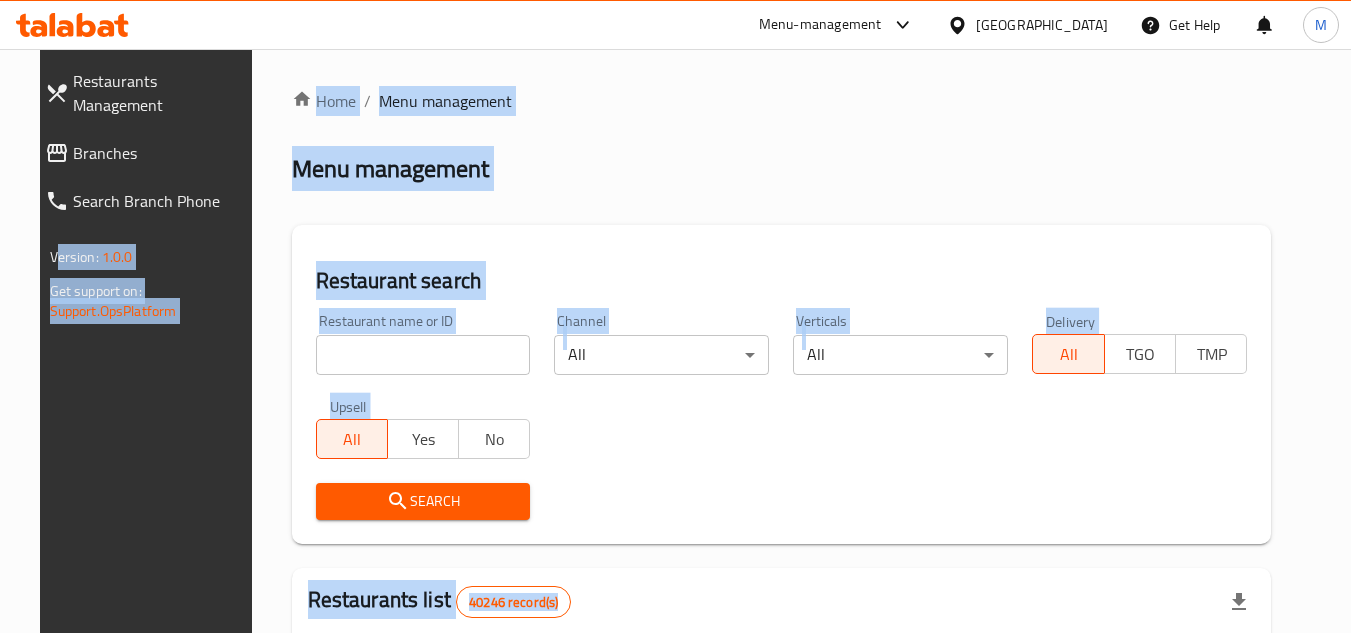 click on "Restaurant search" at bounding box center (782, 281) 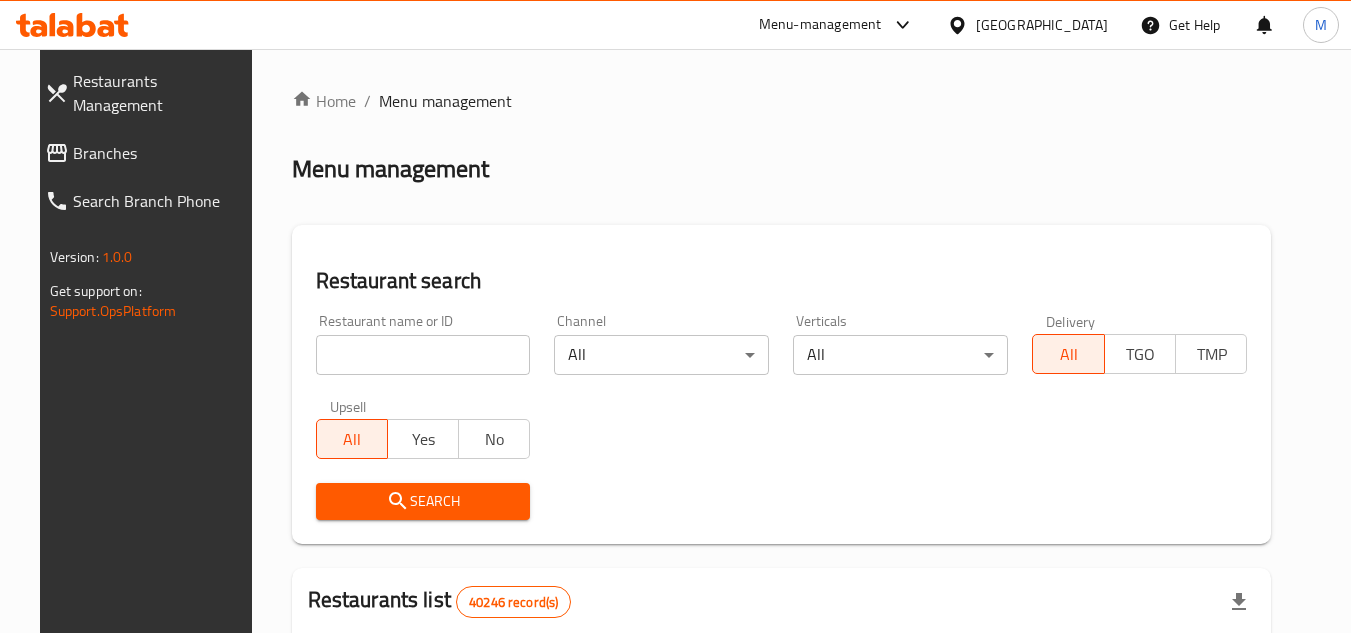 click at bounding box center [423, 355] 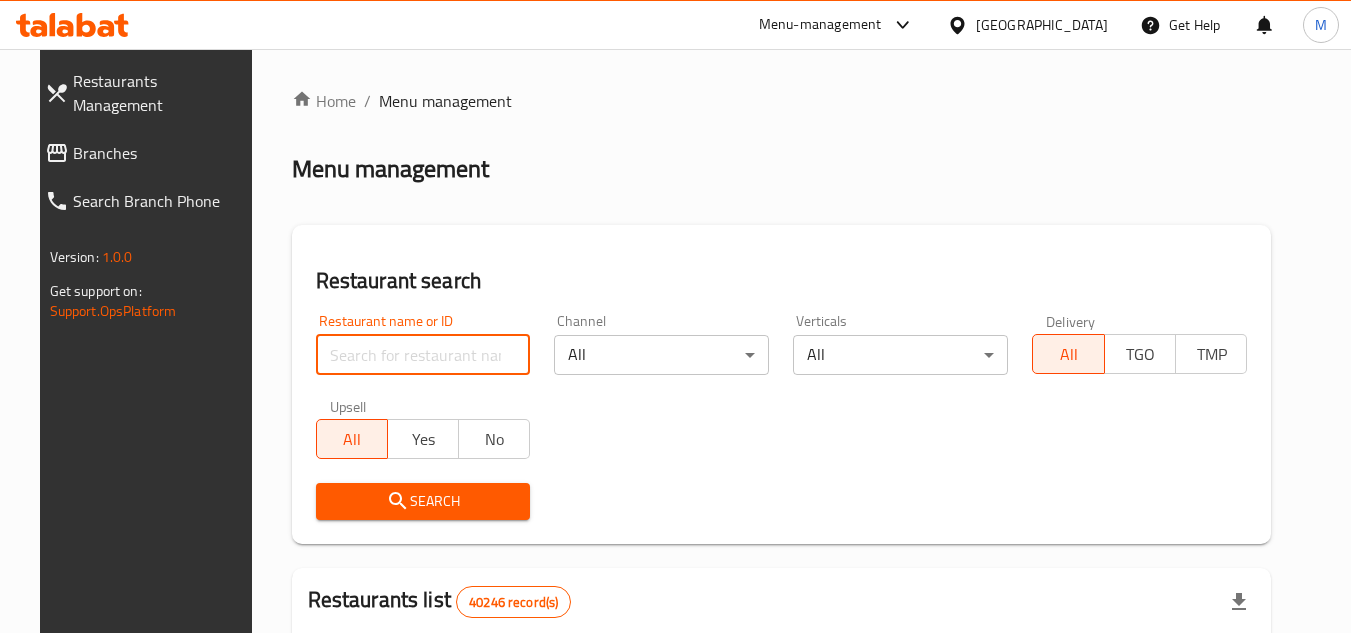 paste on "504314" 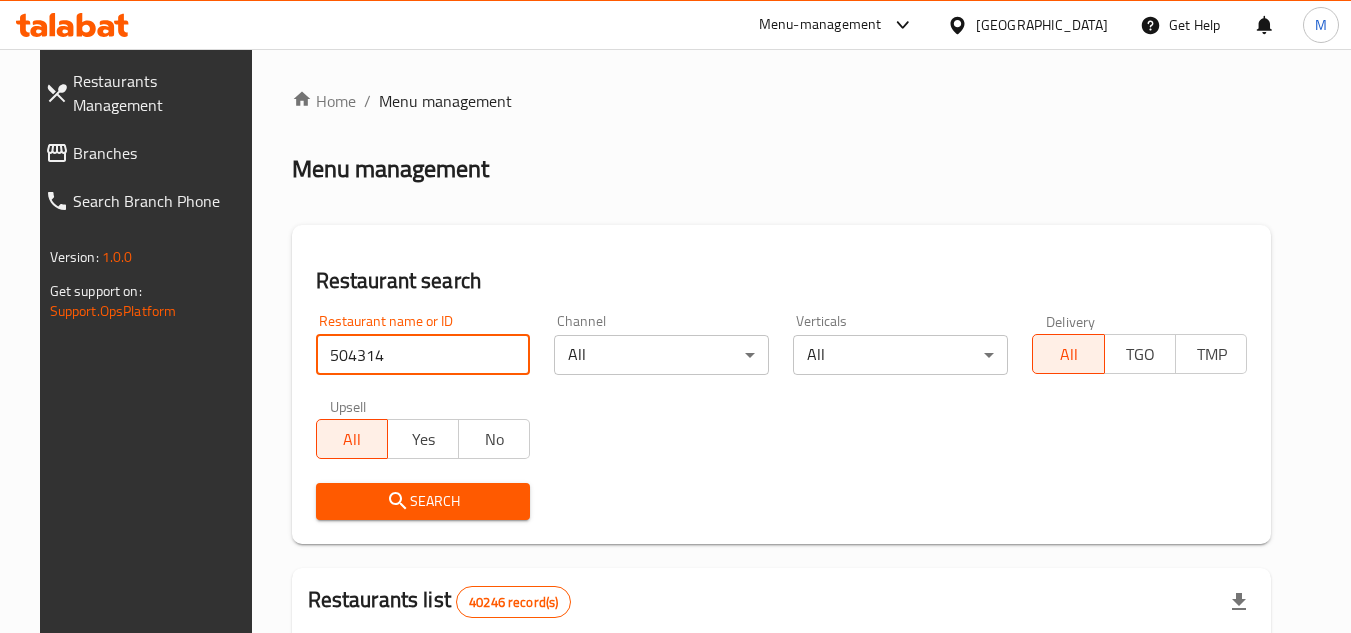 type on "504314" 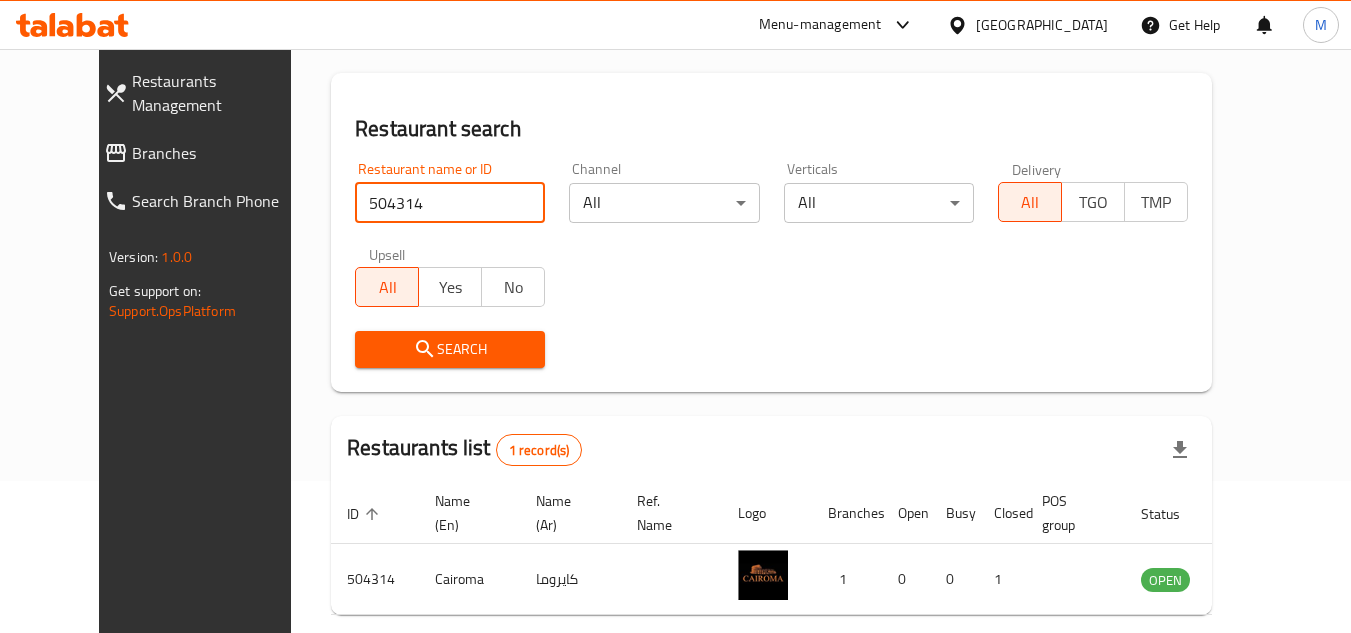scroll, scrollTop: 242, scrollLeft: 0, axis: vertical 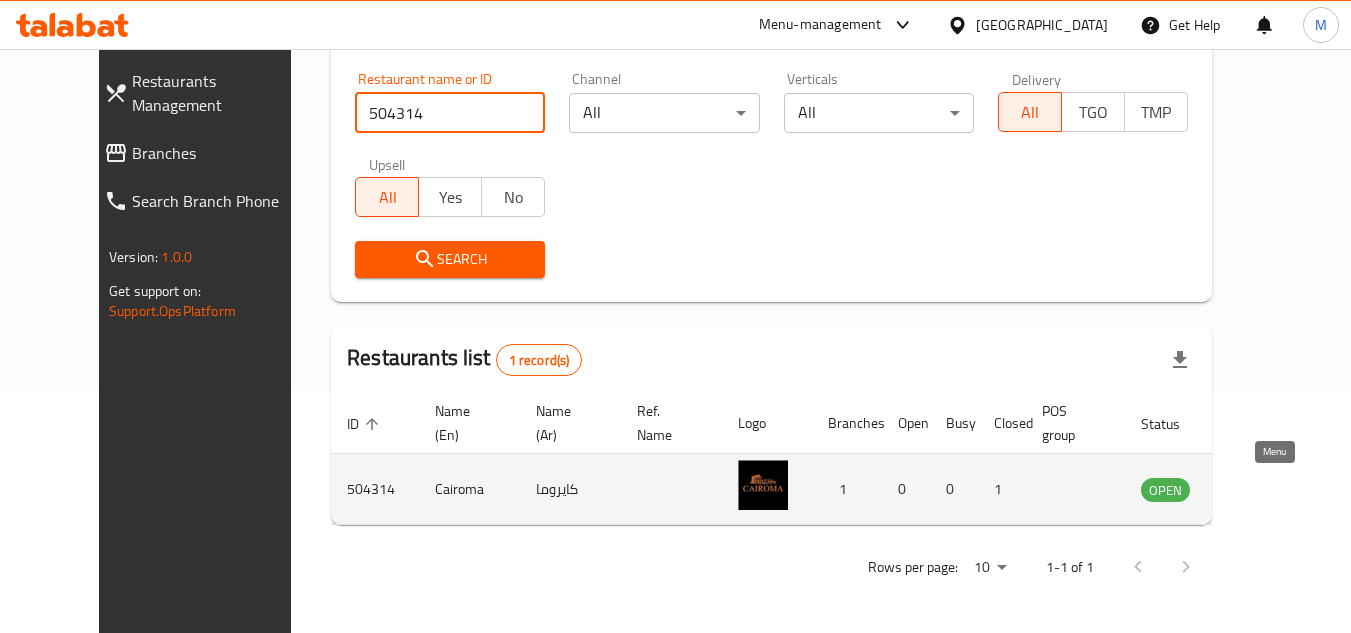 click 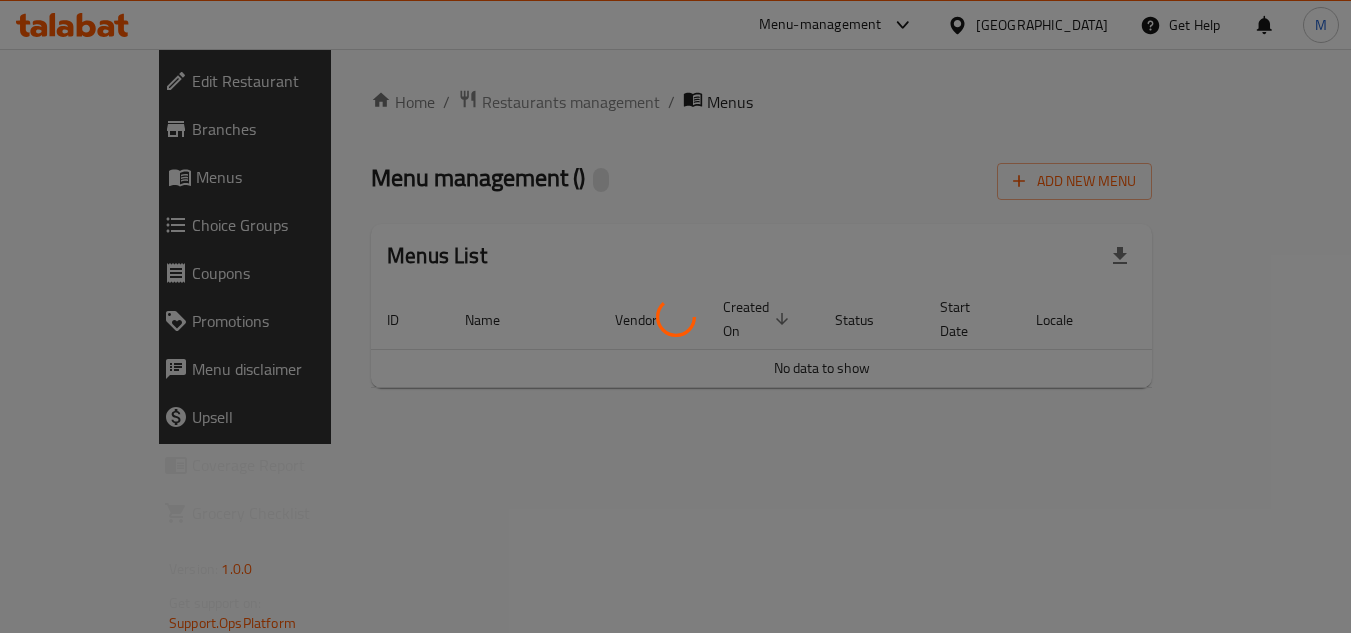 scroll, scrollTop: 0, scrollLeft: 0, axis: both 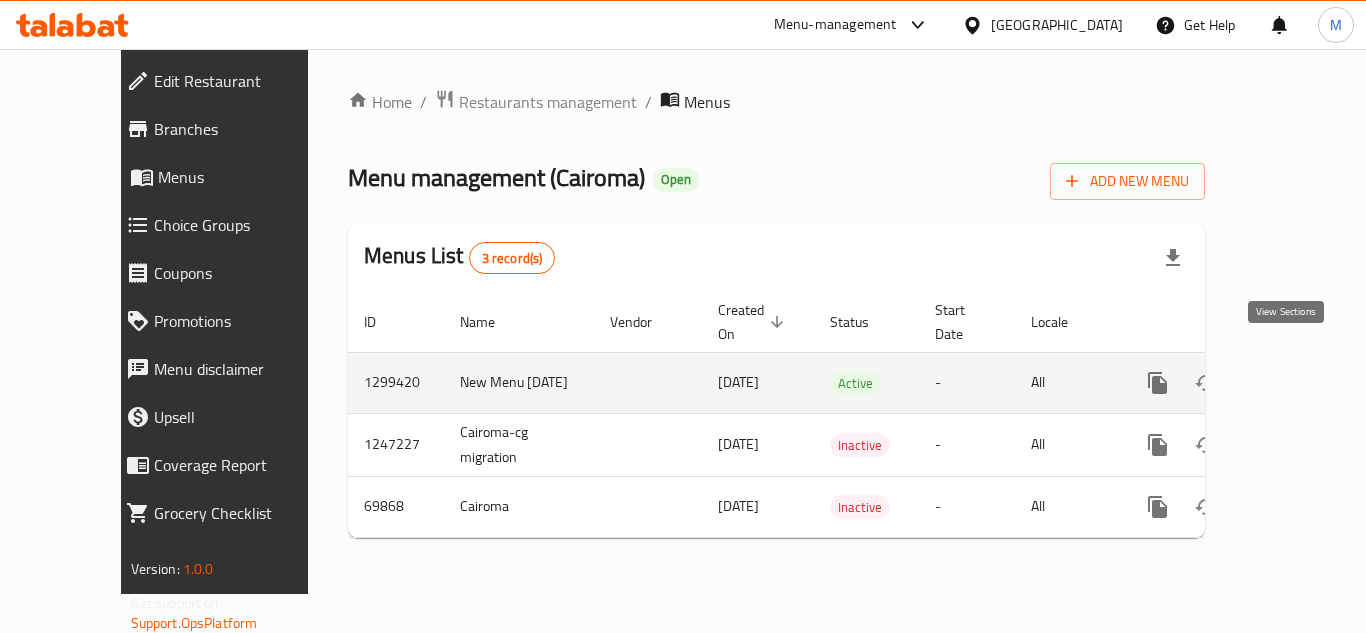 click 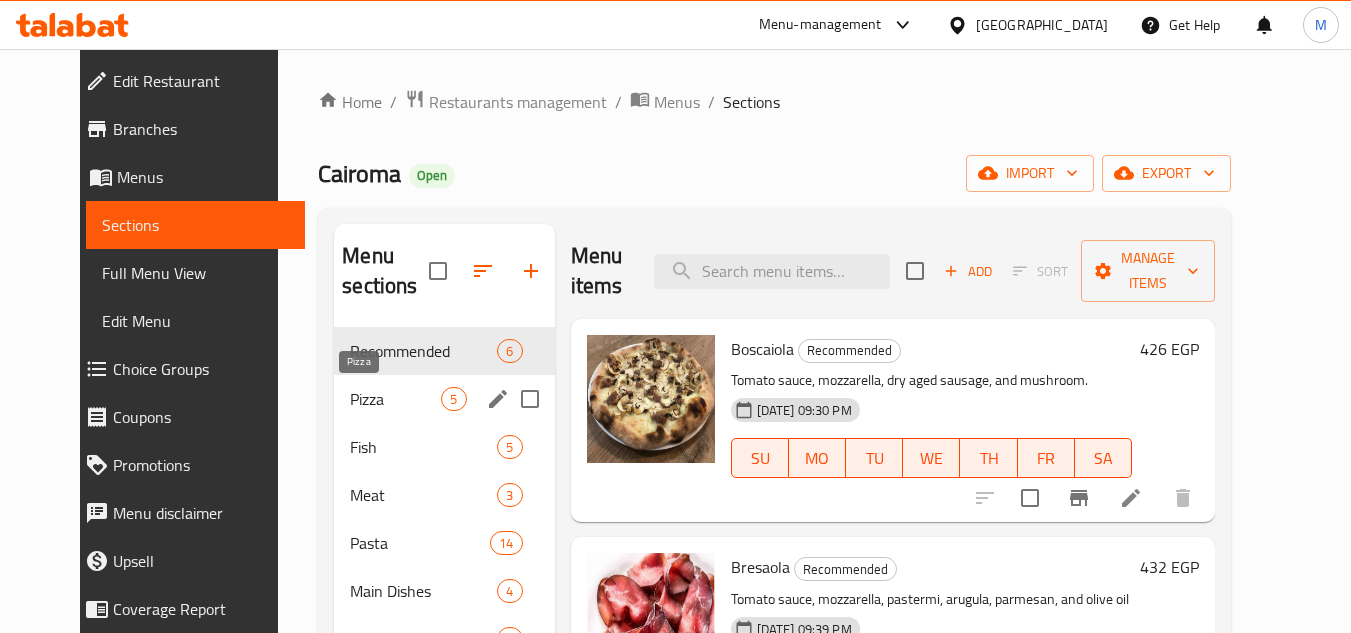 click on "Pizza" at bounding box center [395, 399] 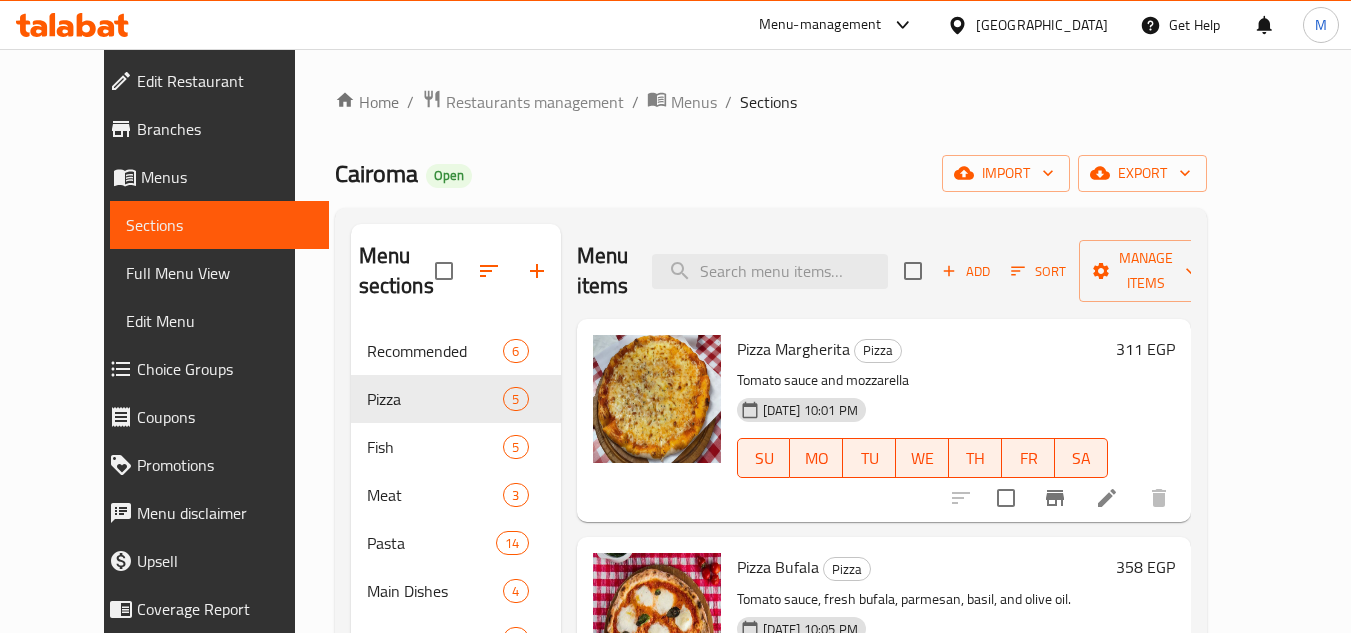 scroll, scrollTop: 437, scrollLeft: 0, axis: vertical 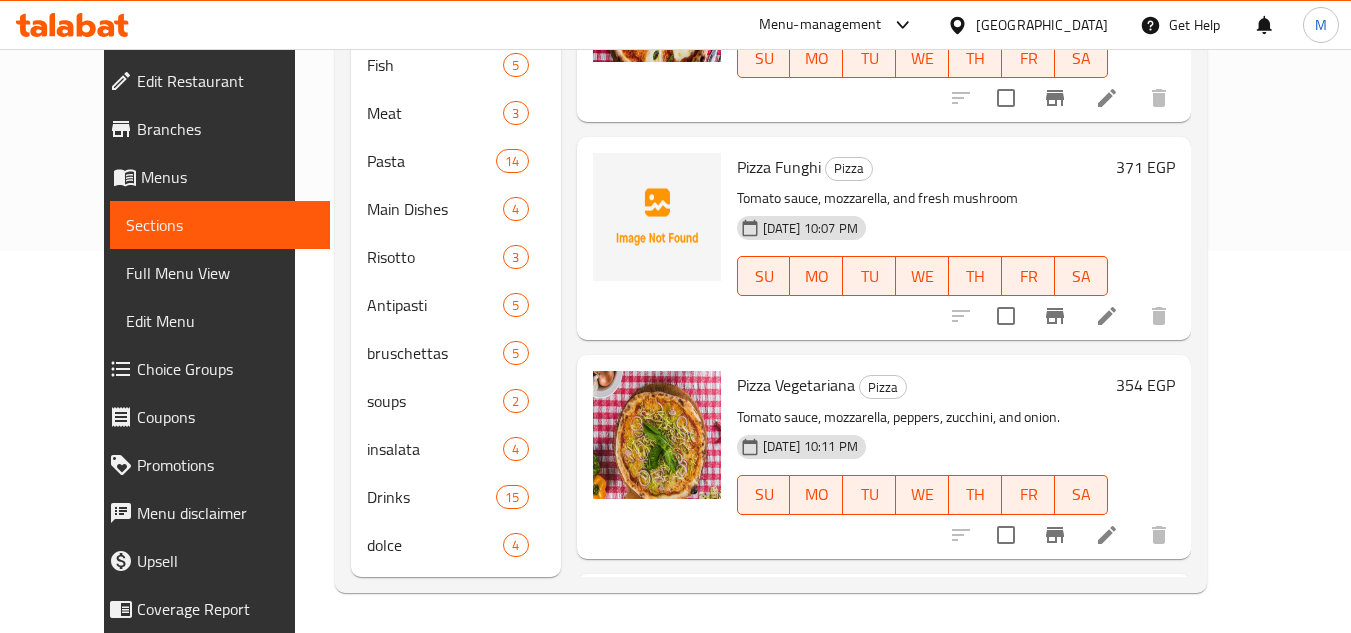 click on "Home / Restaurants management / Menus / Sections Cairoma Open import export Menu sections Recommended  6 Pizza  5 Fish 5 Meat 3 Pasta 14 Main Dishes  4 Risotto 3 Antipasti 5 bruschettas 5 soups 2 insalata 4 Drinks 15 dolce 4 Menu items Add Sort Manage items Pizza Margherita    Pizza  Tomato sauce and mozzarella  08-07-2025 10:01 PM SU MO TU WE TH FR SA 311   EGP Pizza Bufala    Pizza  Tomato sauce, fresh bufala, parmesan, basil, and olive oil. 08-07-2025 10:05 PM SU MO TU WE TH FR SA 358   EGP Pizza Funghi   Pizza  Tomato sauce, mozzarella, and fresh mushroom 08-07-2025 10:07 PM SU MO TU WE TH FR SA 371   EGP Pizza Vegetariana    Pizza  Tomato sauce, mozzarella, peppers, zucchini, and onion. 08-07-2025 10:11 PM SU MO TU WE TH FR SA 354   EGP Pizza Burrata    Pizza  Tomato sauce, burrata cheese, basil, and olive oil 08-07-2025 10:17 PM SU MO TU WE TH FR SA 460   EGP" at bounding box center [771, 150] 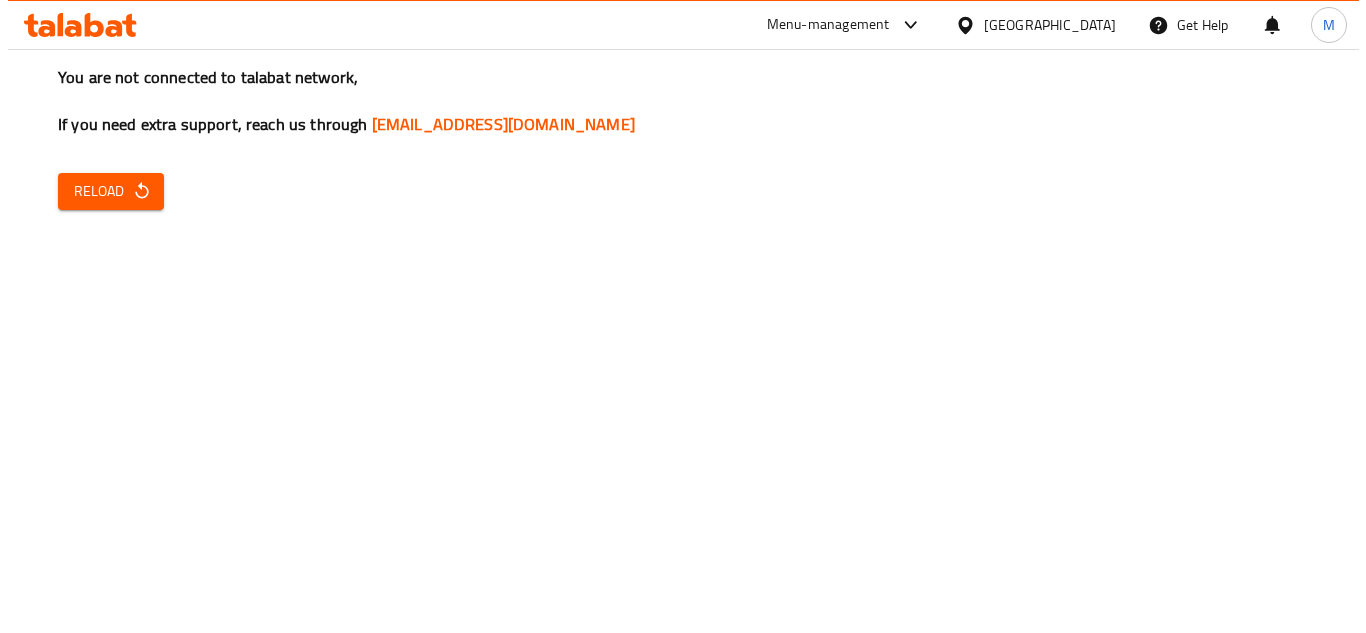 scroll, scrollTop: 0, scrollLeft: 0, axis: both 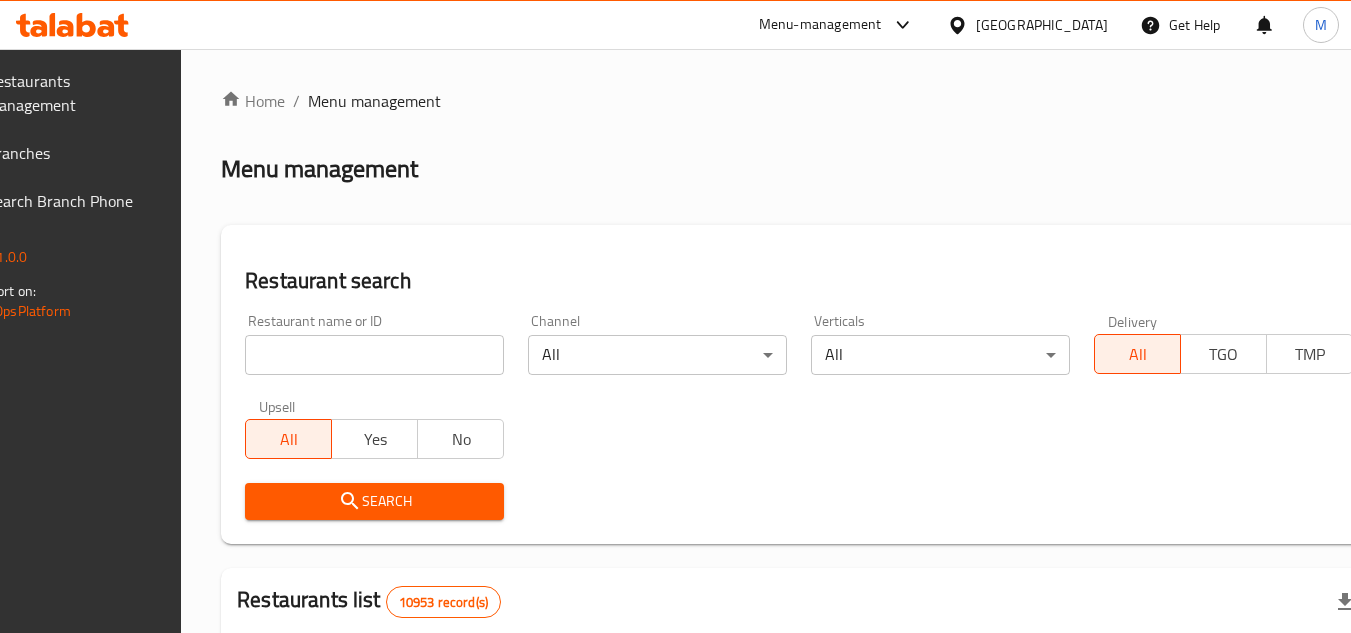 click 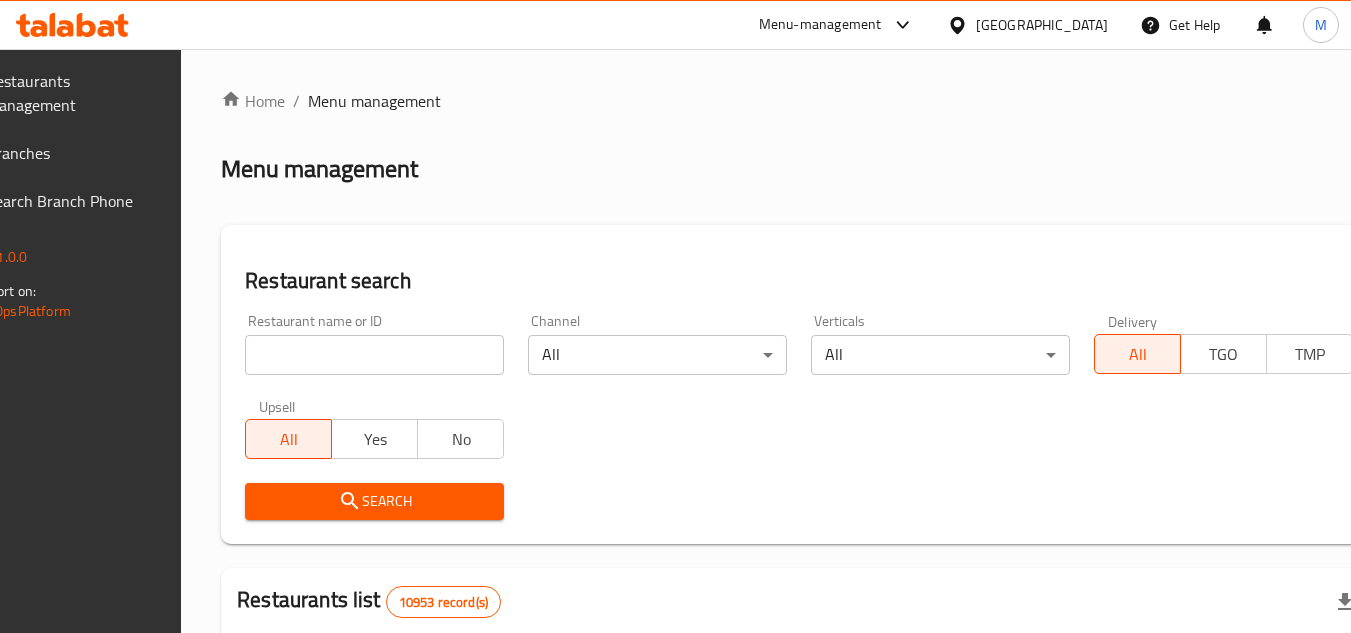scroll, scrollTop: 0, scrollLeft: 0, axis: both 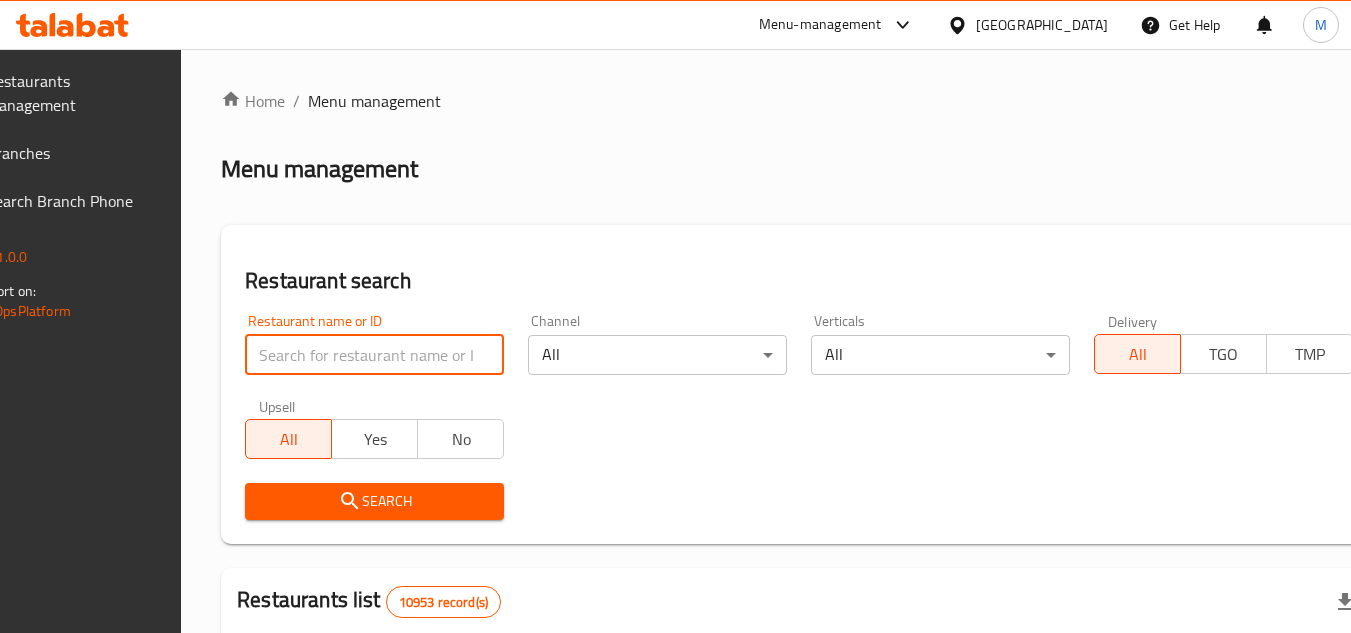 click at bounding box center [374, 355] 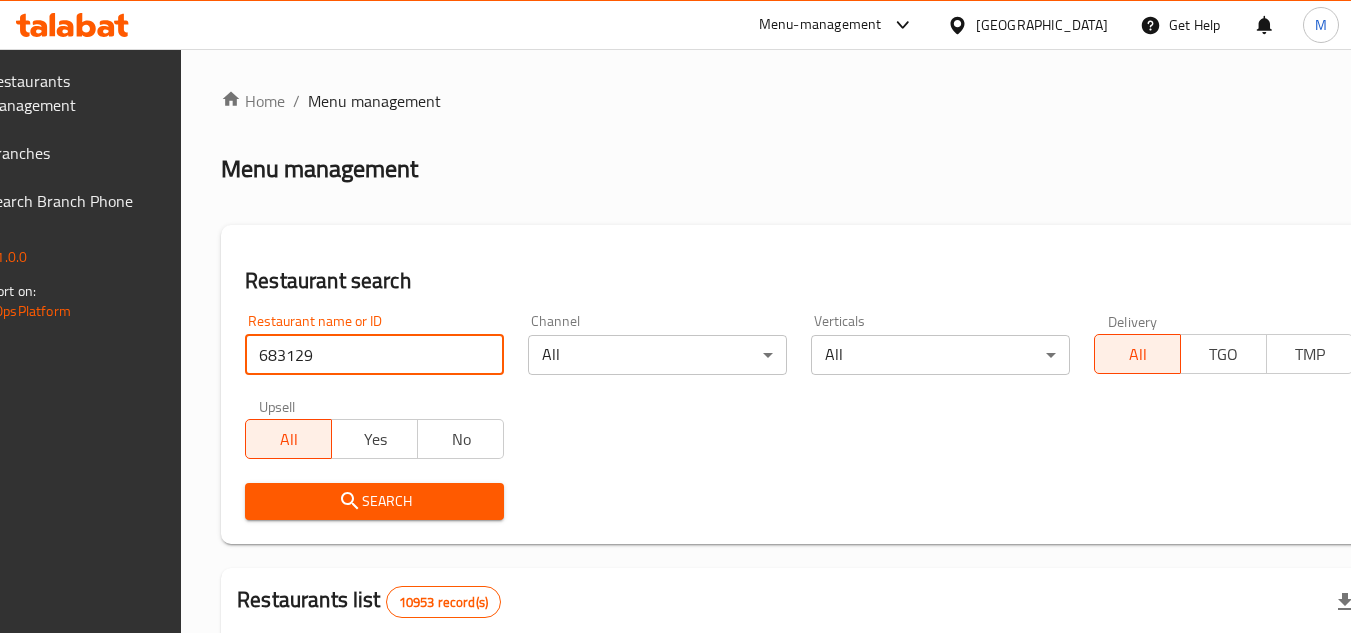 type on "683129" 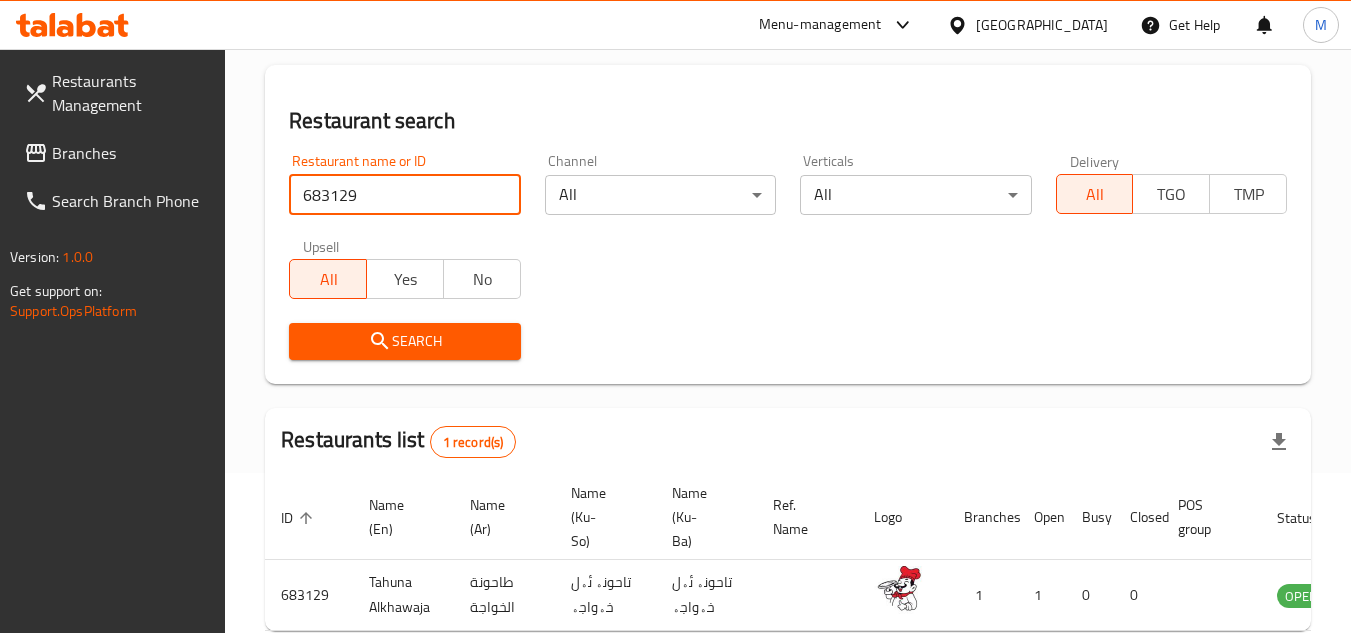 scroll, scrollTop: 281, scrollLeft: 0, axis: vertical 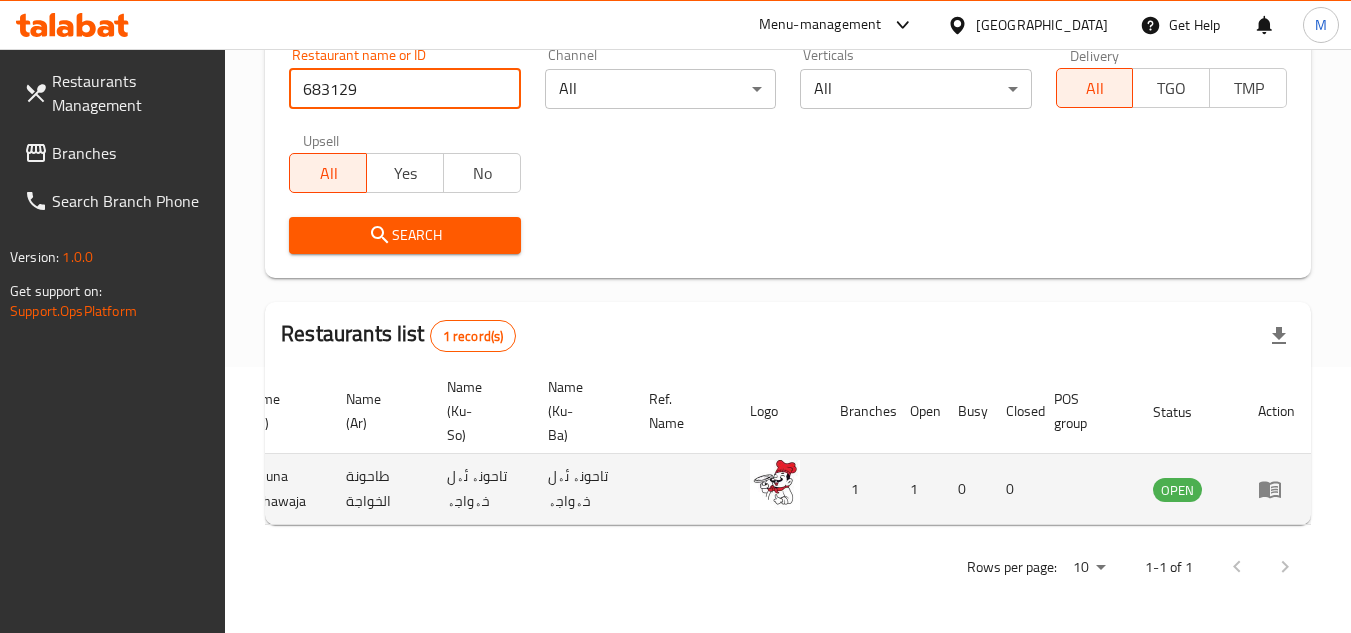 click at bounding box center (1276, 489) 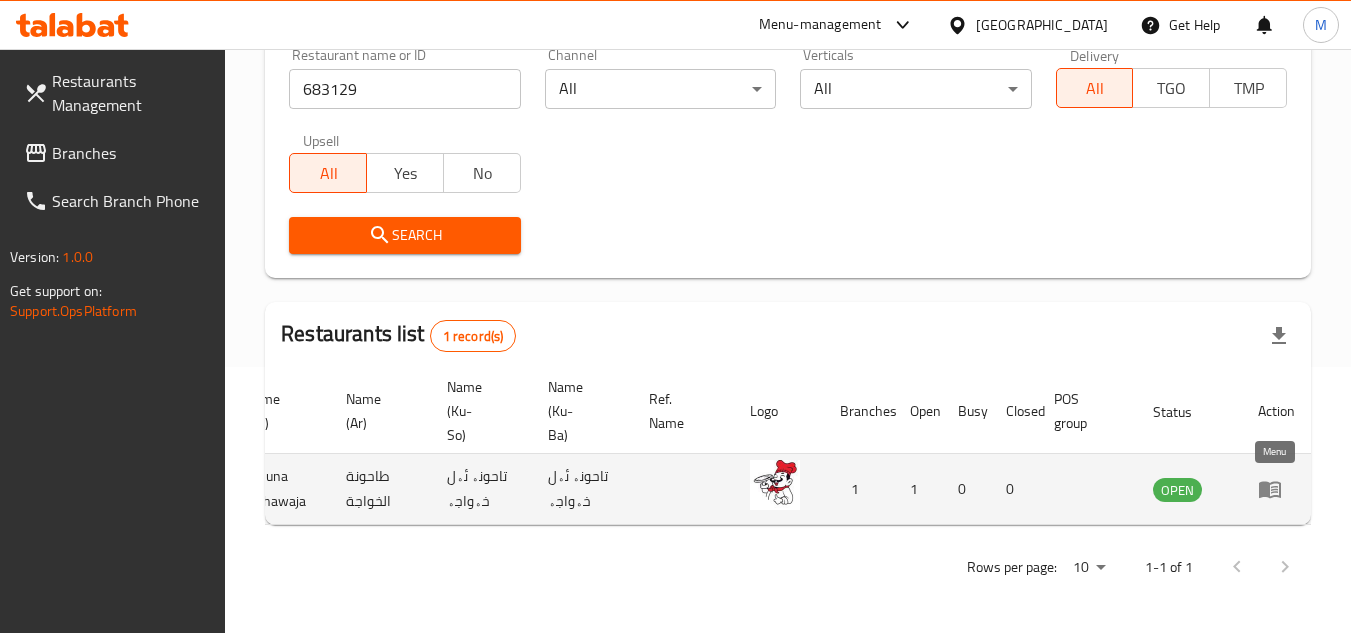 click 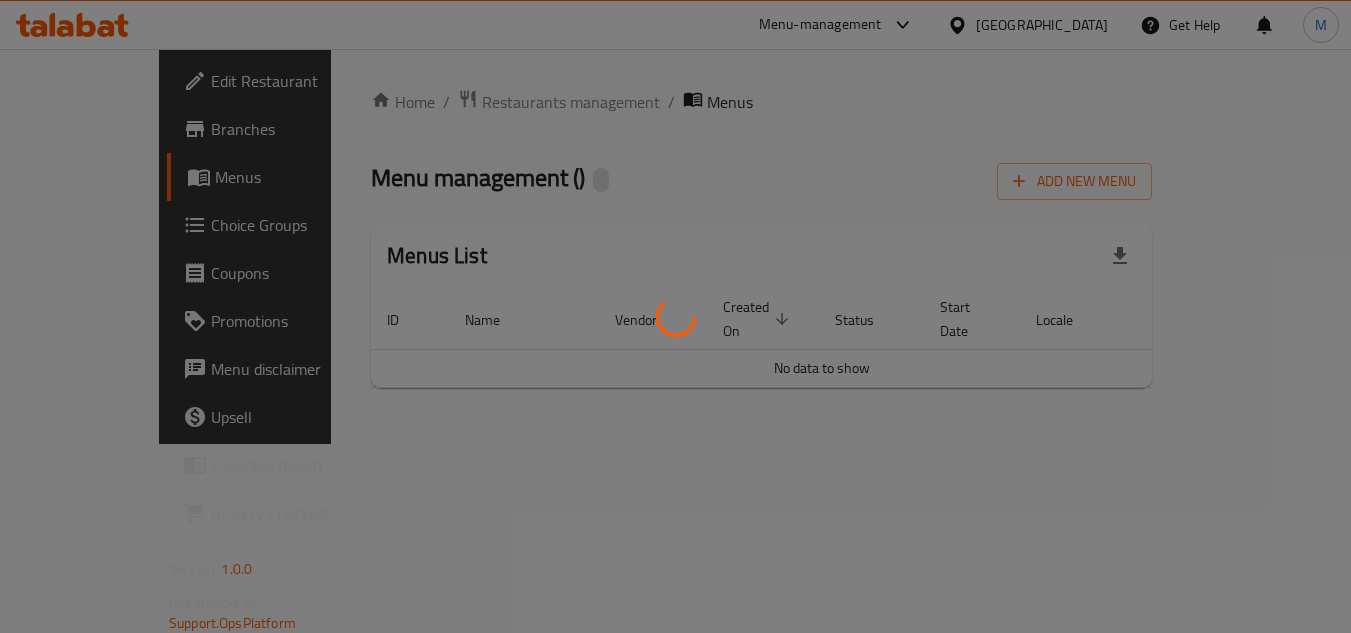 scroll, scrollTop: 0, scrollLeft: 0, axis: both 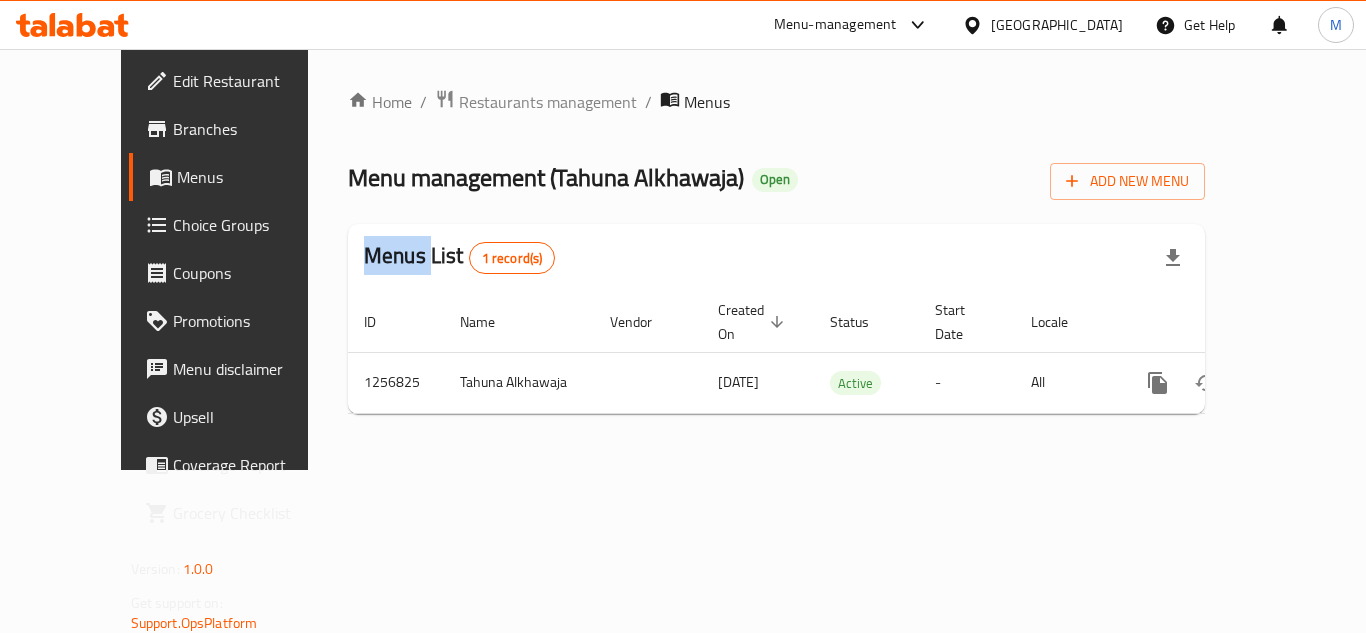 click on "Home / Restaurants management / Menus Menu management ( Tahuna Alkhawaja )  Open Add New Menu Menus List   1 record(s) ID Name Vendor Created On sorted descending Status Start Date Locale Actions 1256825 Tahuna Alkhawaja 01/09/2024 Active - All" at bounding box center (776, 259) 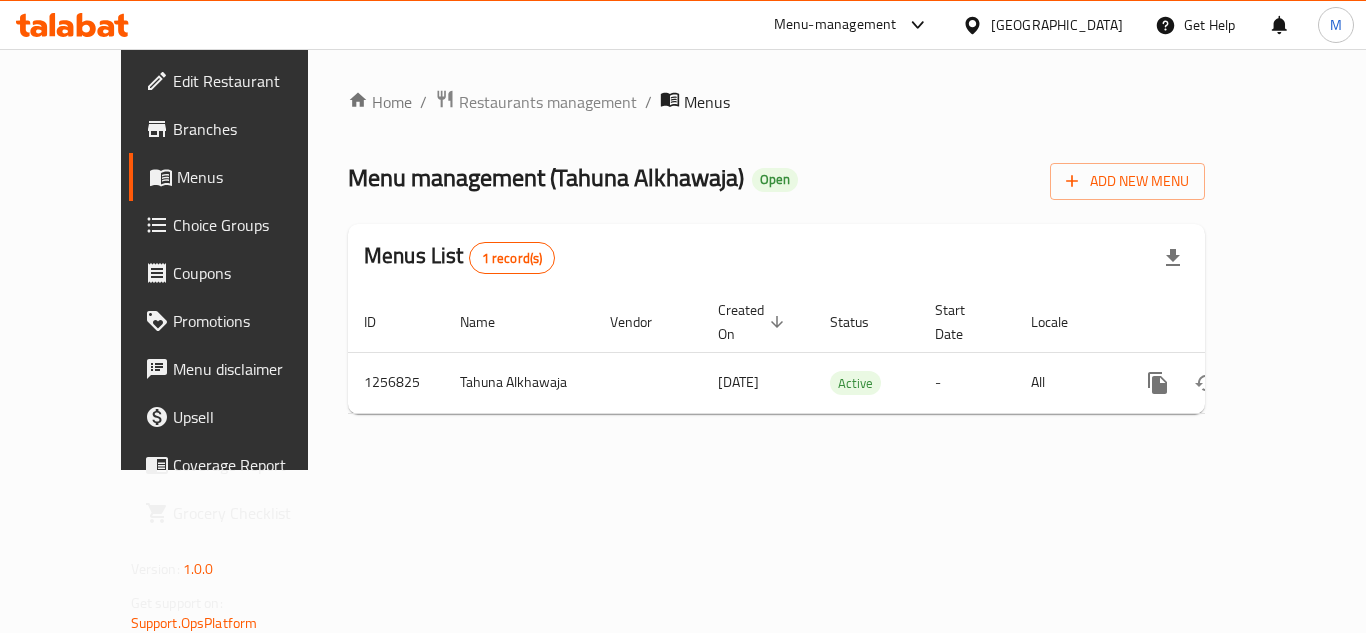 click on "Home / Restaurants management / Menus Menu management ( Tahuna Alkhawaja )  Open Add New Menu Menus List   1 record(s) ID Name Vendor Created On sorted descending Status Start Date Locale Actions 1256825 Tahuna Alkhawaja 01/09/2024 Active - All" at bounding box center [776, 259] 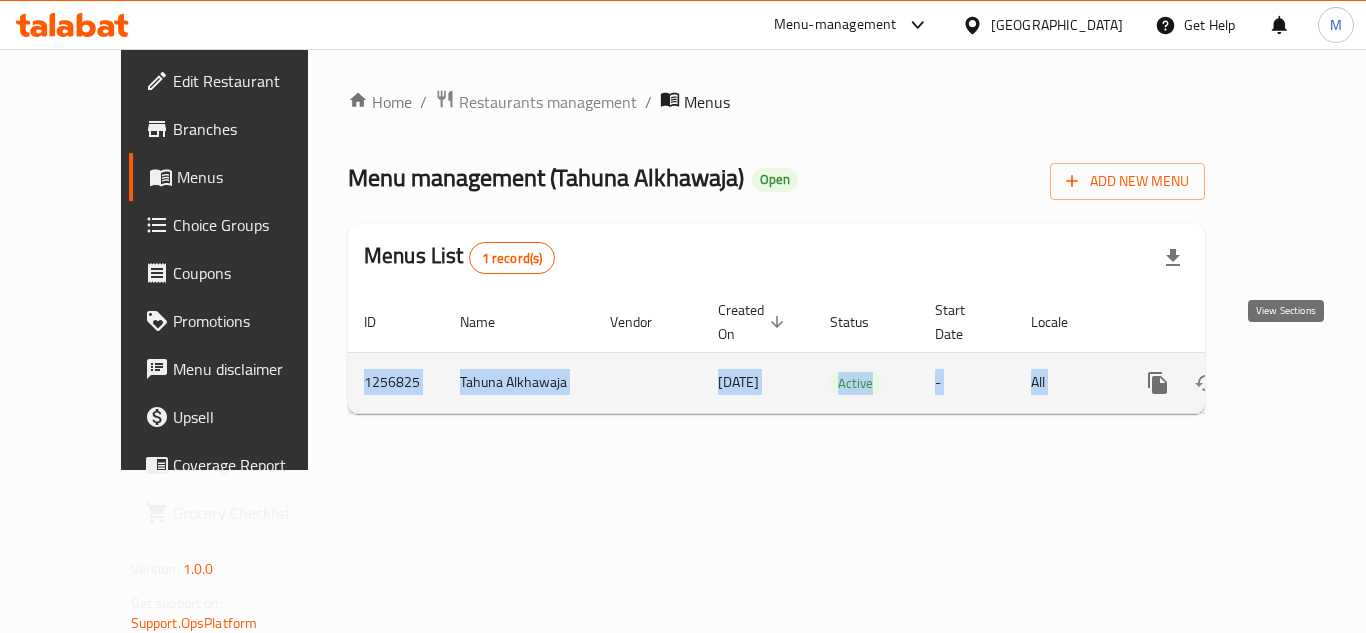 click 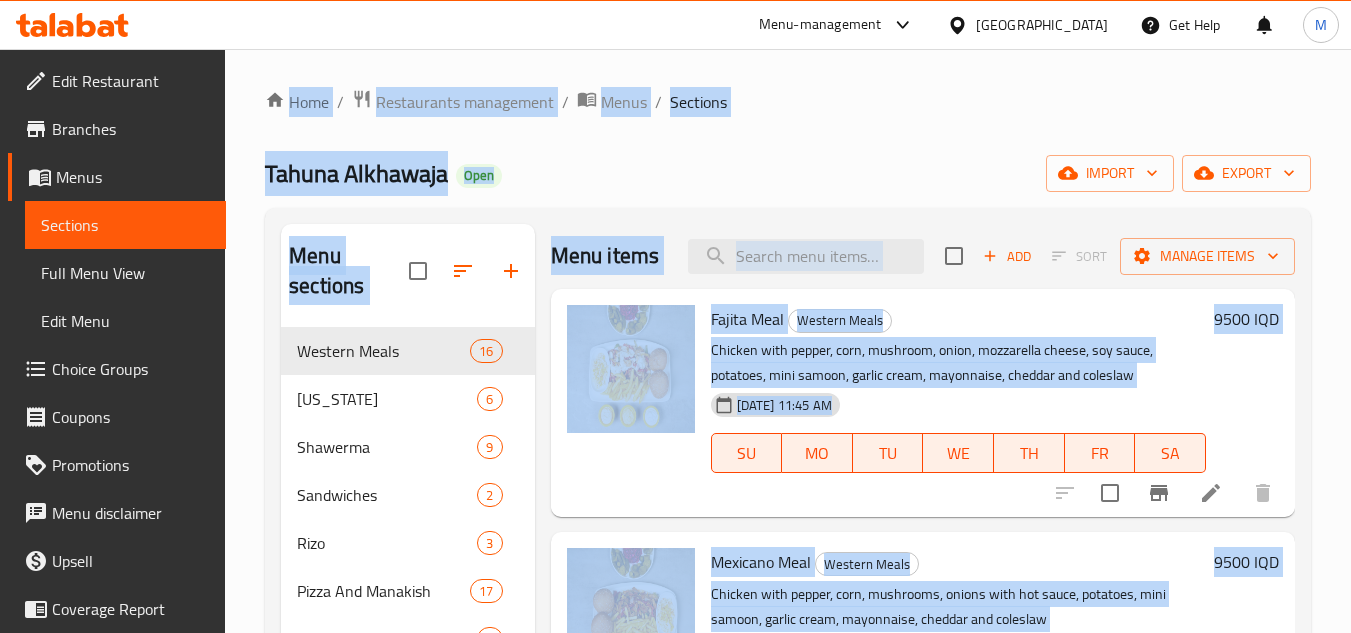 scroll, scrollTop: 100, scrollLeft: 0, axis: vertical 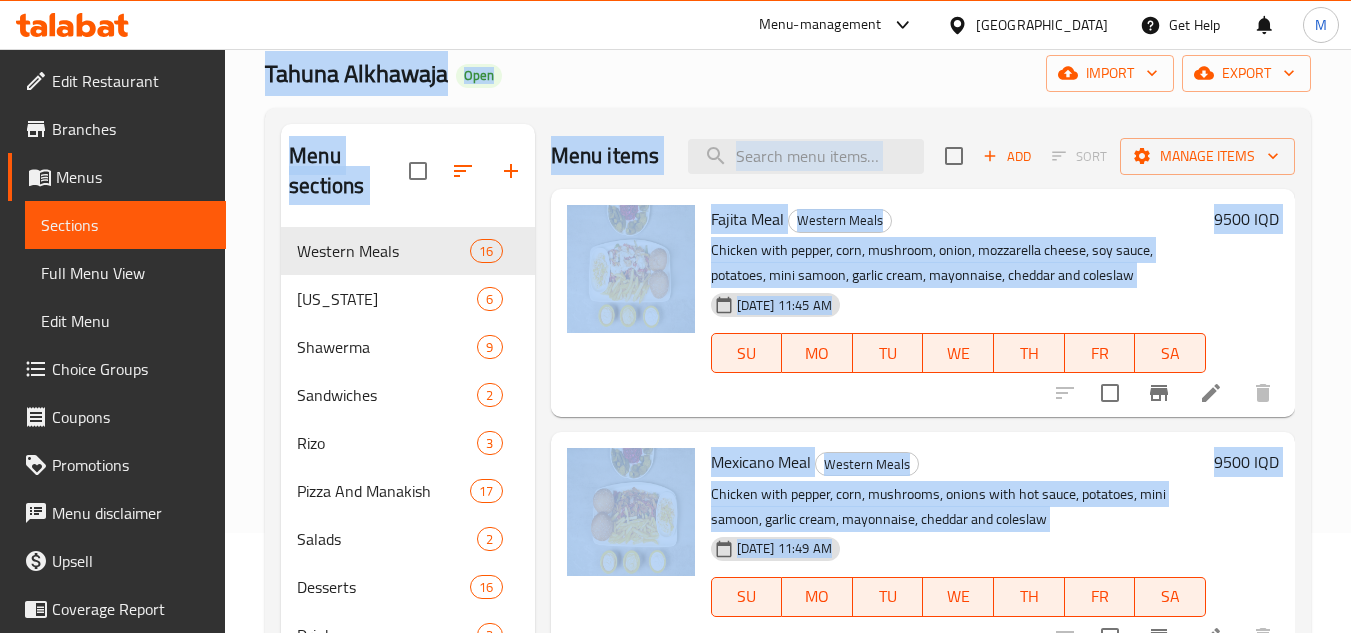 click on "Menu sections Western Meals 16 Kentucky 6 Shawerma 9 Sandwiches 2 Rizo 3 Pizza And Manakish 17 Salads 2 Desserts 16 Drinks 3 Menu items Add Sort Manage items Fajita Meal   Western Meals Chicken with pepper, corn, mushroom, onion, mozzarella cheese, soy sauce, potatoes, mini samoon, garlic cream, mayonnaise, cheddar and coleslaw 01-09-2024 11:45 AM SU MO TU WE TH FR SA 9500   IQD Mexicano Meal   Western Meals Chicken with pepper, corn, mushrooms, onions with hot sauce, potatoes, mini samoon, garlic cream, mayonnaise, cheddar and coleslaw 01-09-2024 11:49 AM SU MO TU WE TH FR SA 9500   IQD Crispy Meal   Western Meals 4 Pieces crispy chicken, coleslaw, cheddar sauce, mayonnaise, garlic cream, potatoes and mini samoon 01-09-2024 11:55 AM SU MO TU WE TH FR SA 9500   IQD Zinger Meal   Western Meals 4 Pieces spicy crispy chicken with corn, cheese, mayonnaise, garlic cream, cheddar, potatoes and samoon 01-09-2024 12:09 PM SU MO TU WE TH FR SA 9000   IQD Shish Tawook Meal   Western Meals 01-09-2024 12:16 PM SU MO TU" at bounding box center (788, 440) 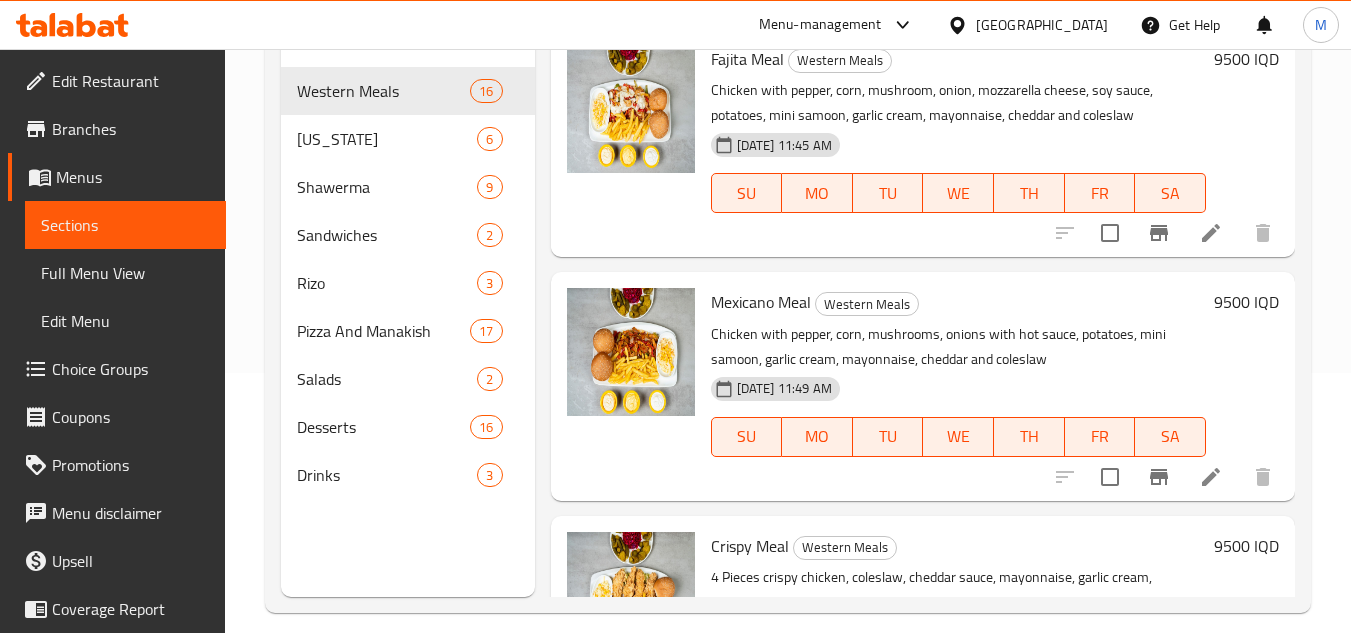 scroll, scrollTop: 280, scrollLeft: 0, axis: vertical 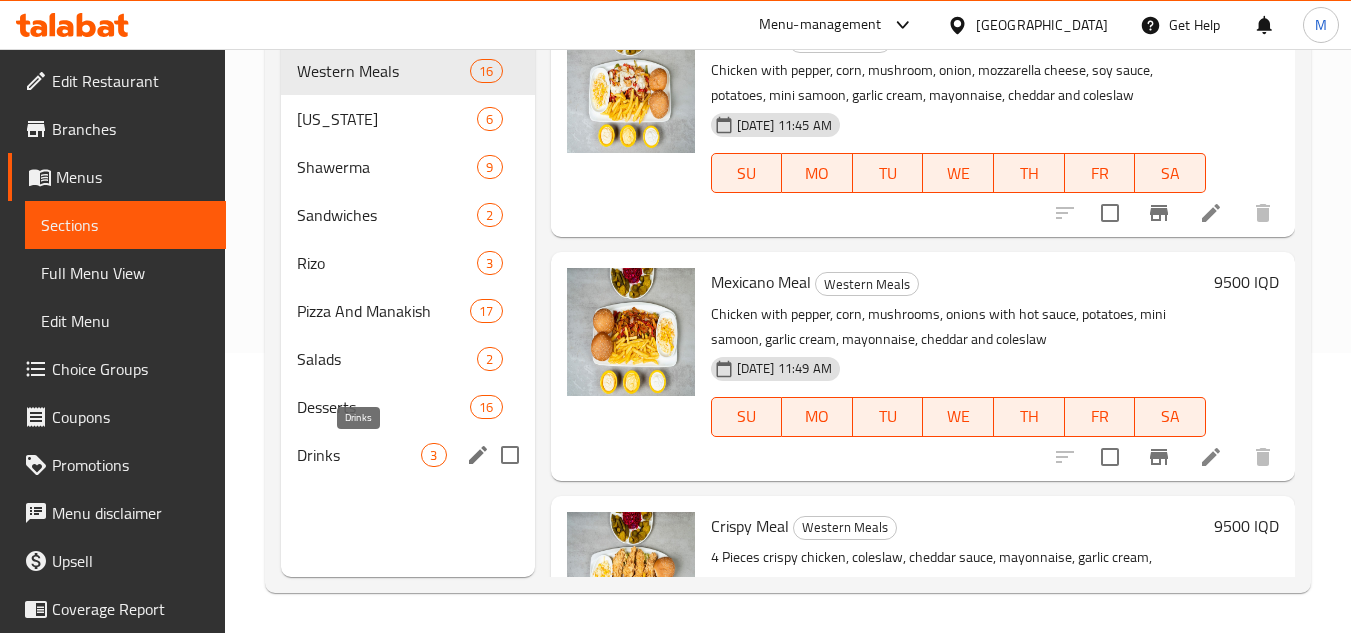 click on "Drinks" at bounding box center [359, 455] 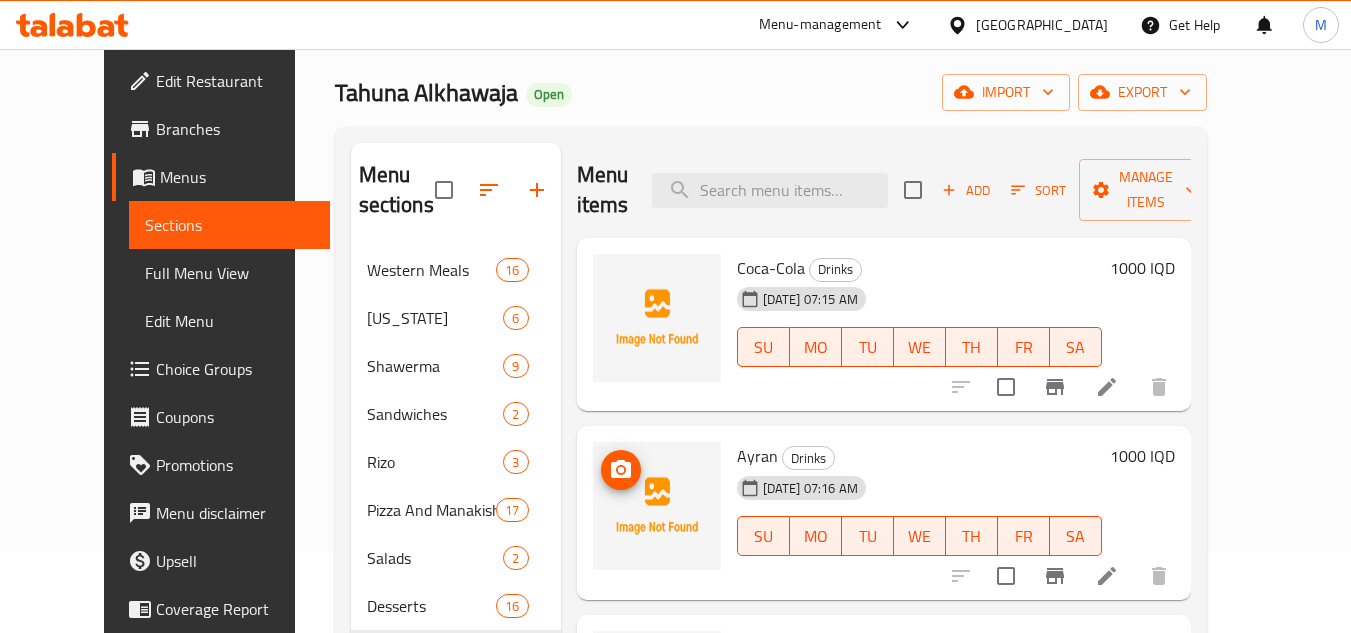 scroll, scrollTop: 80, scrollLeft: 0, axis: vertical 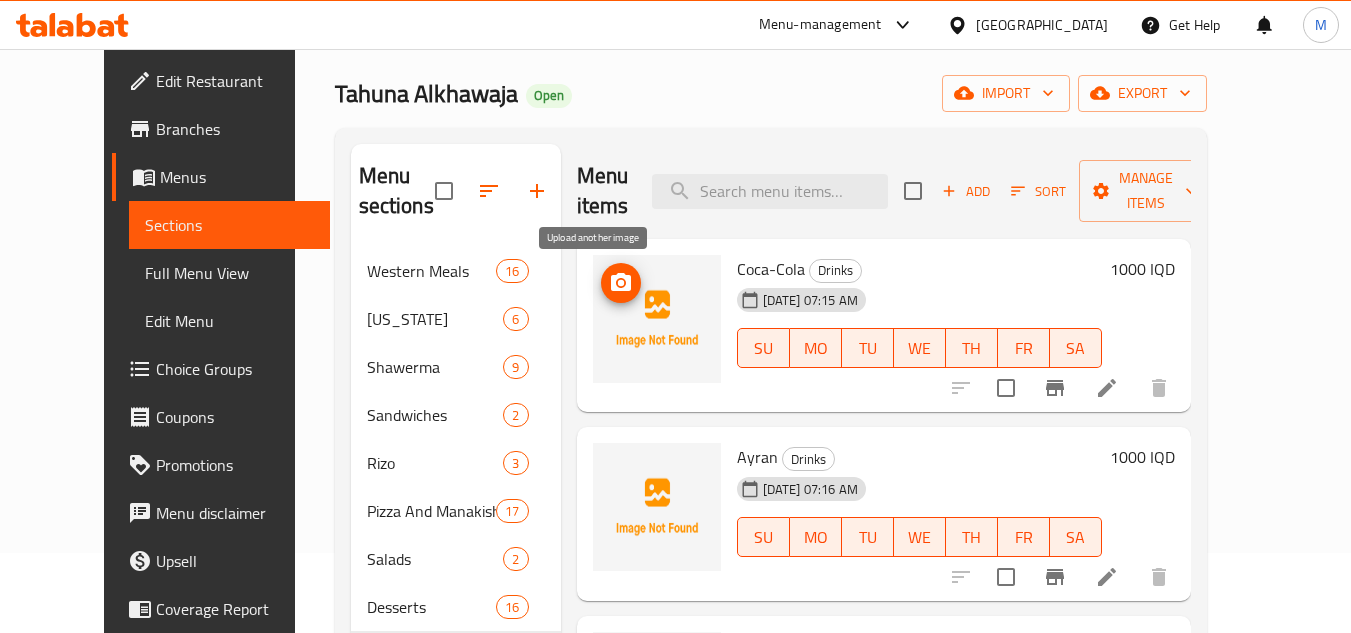 click at bounding box center [621, 283] 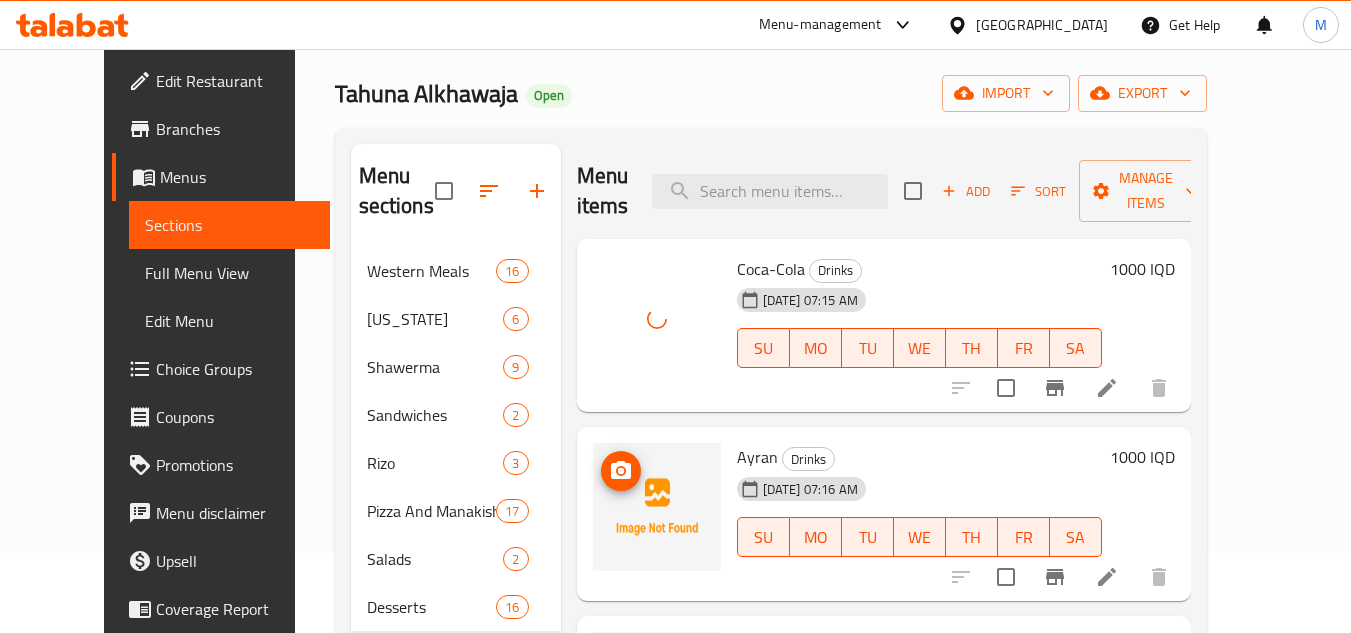 click 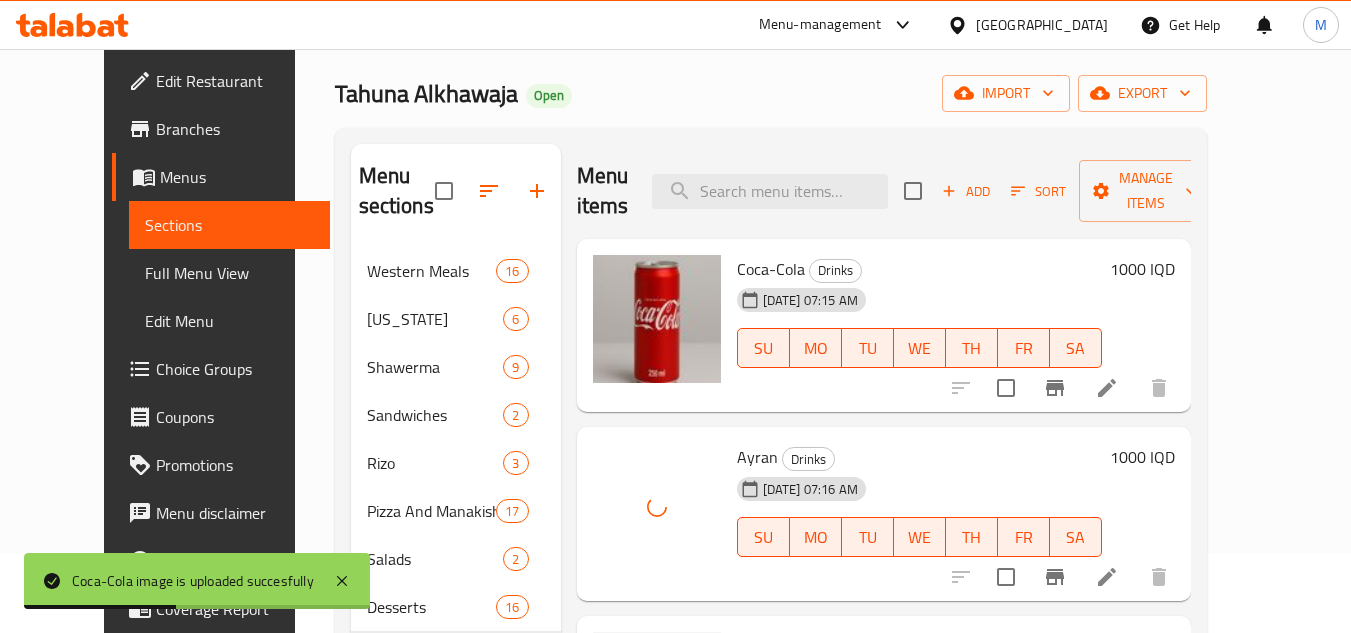 scroll, scrollTop: 13, scrollLeft: 0, axis: vertical 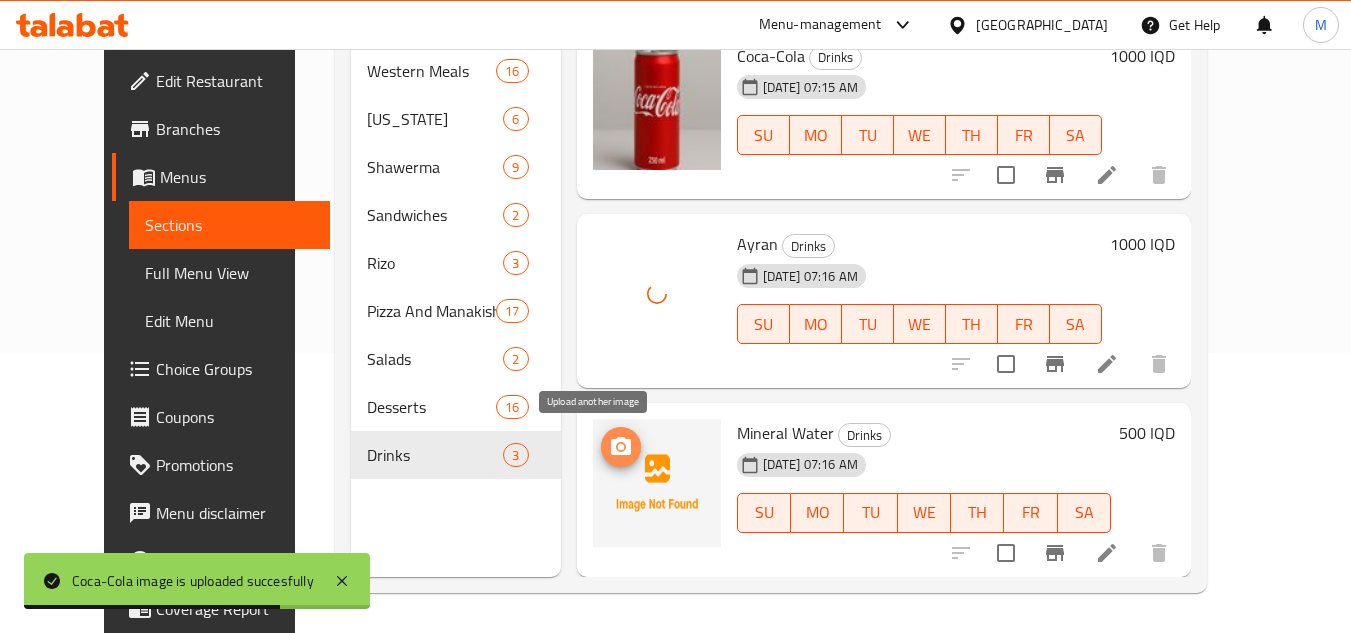 click 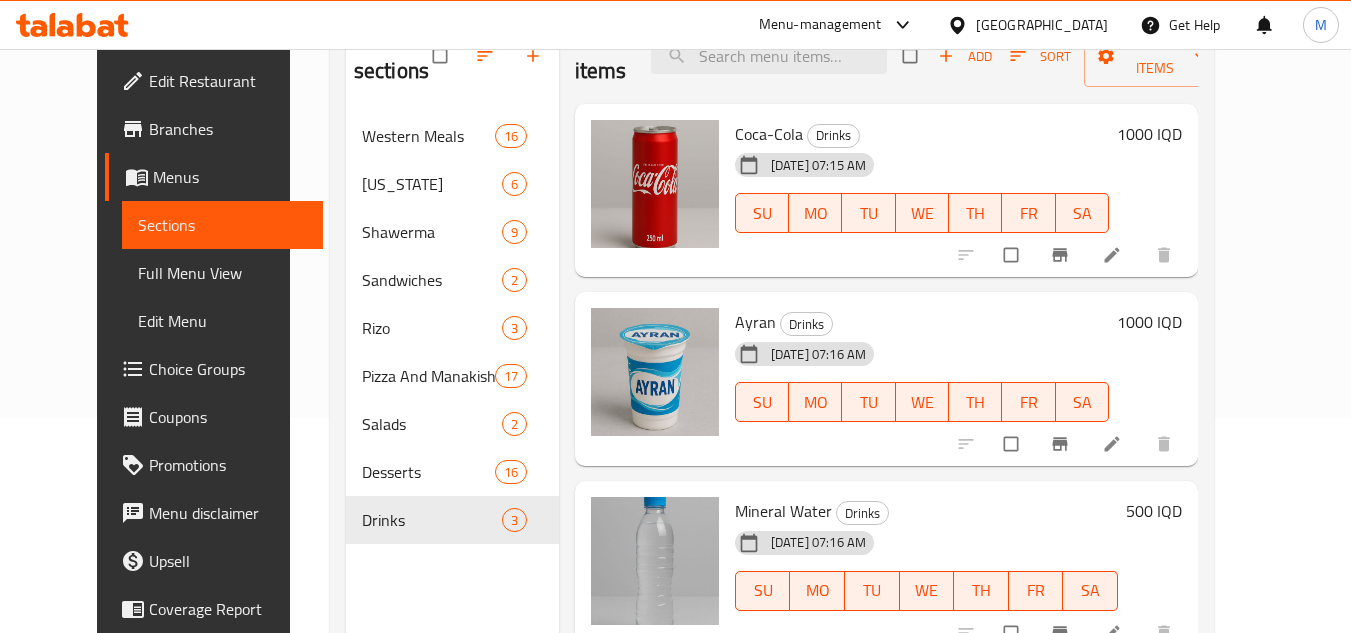 scroll, scrollTop: 180, scrollLeft: 0, axis: vertical 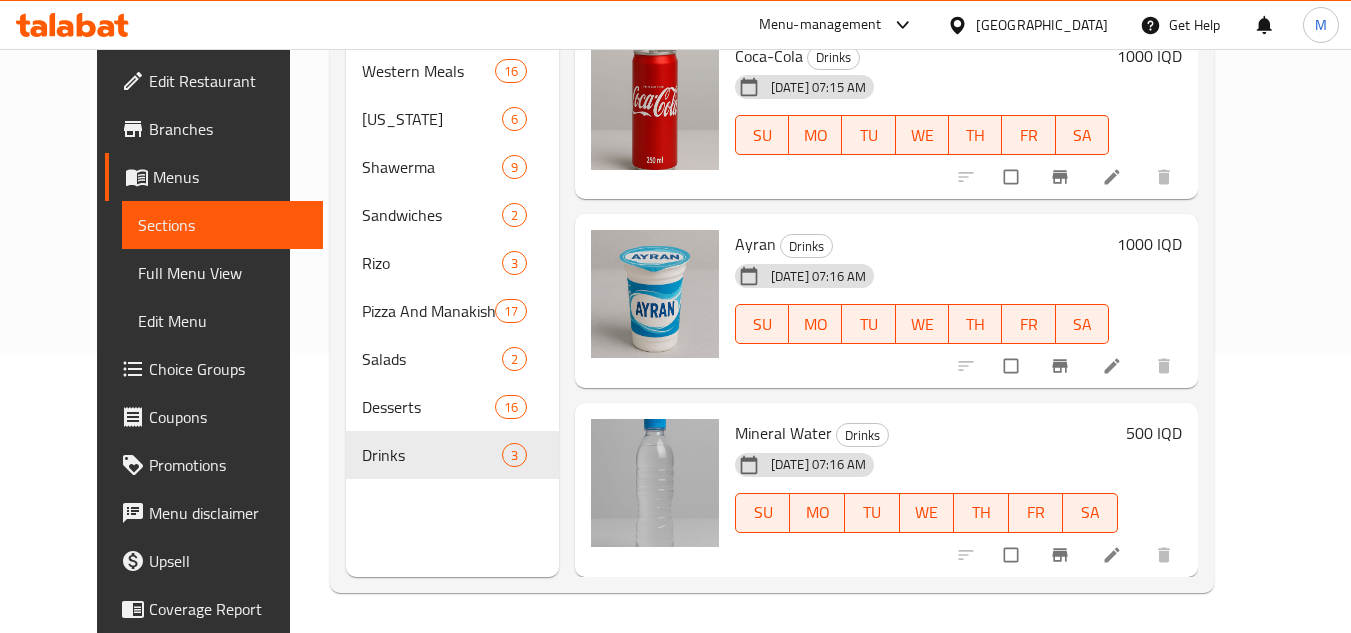 click 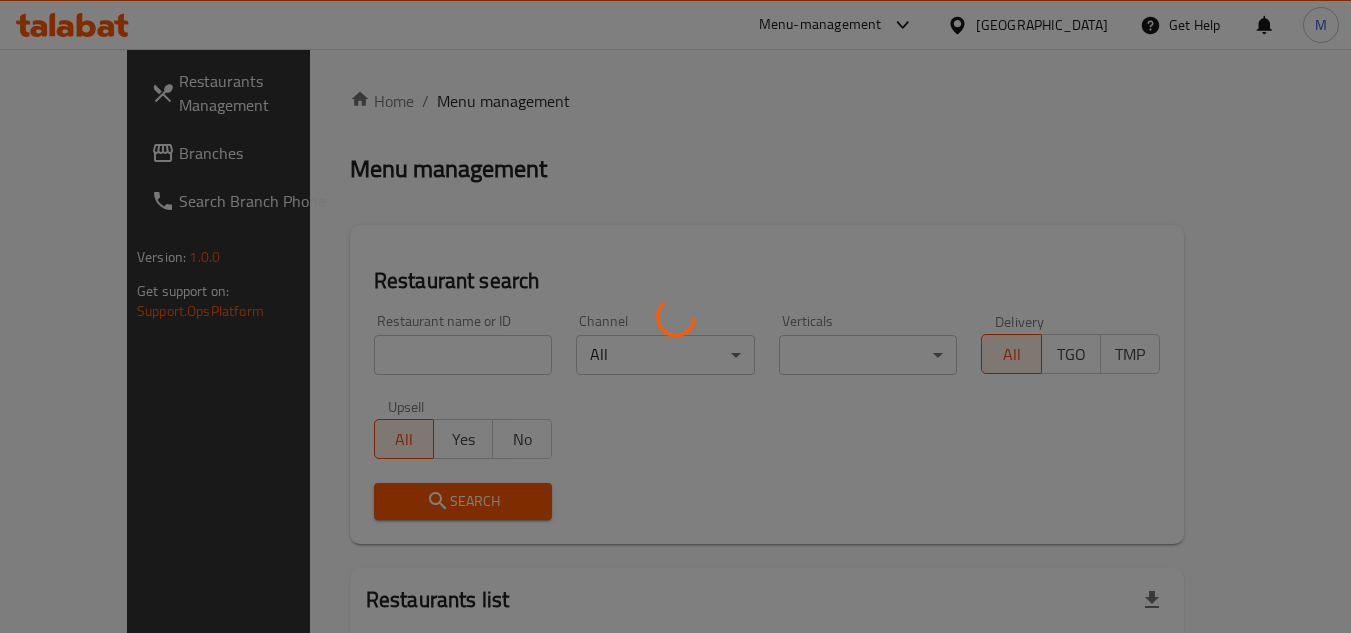 scroll, scrollTop: 0, scrollLeft: 0, axis: both 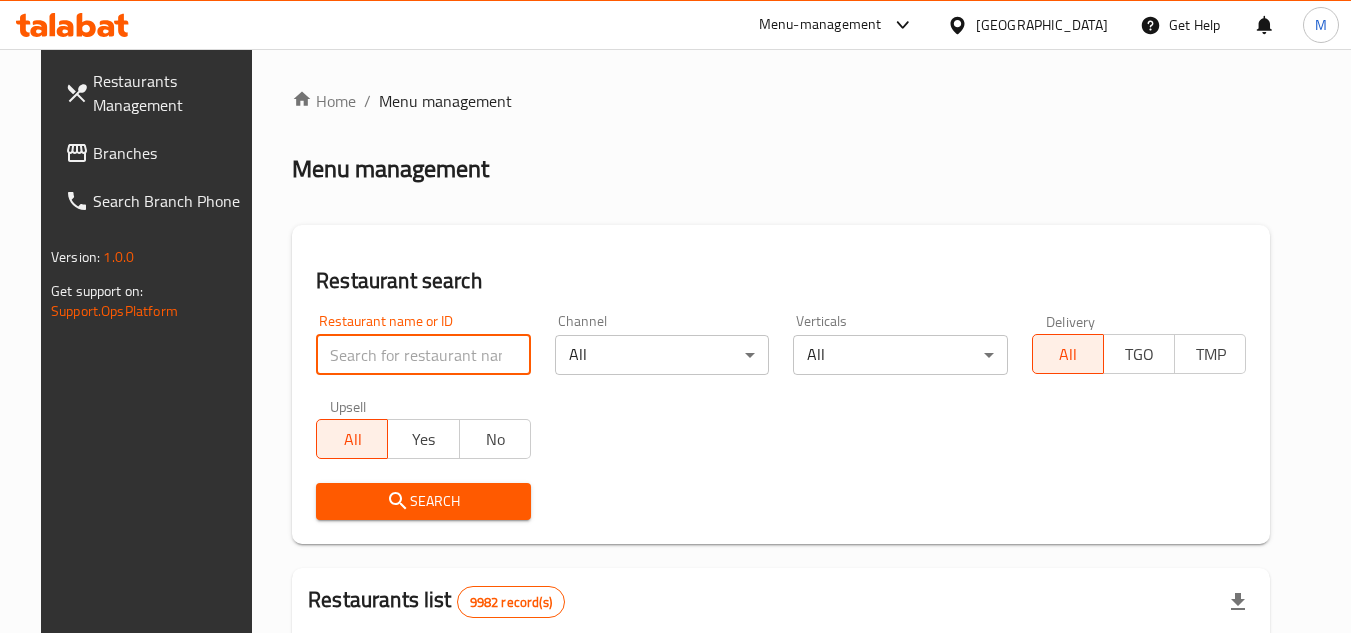 click at bounding box center (423, 355) 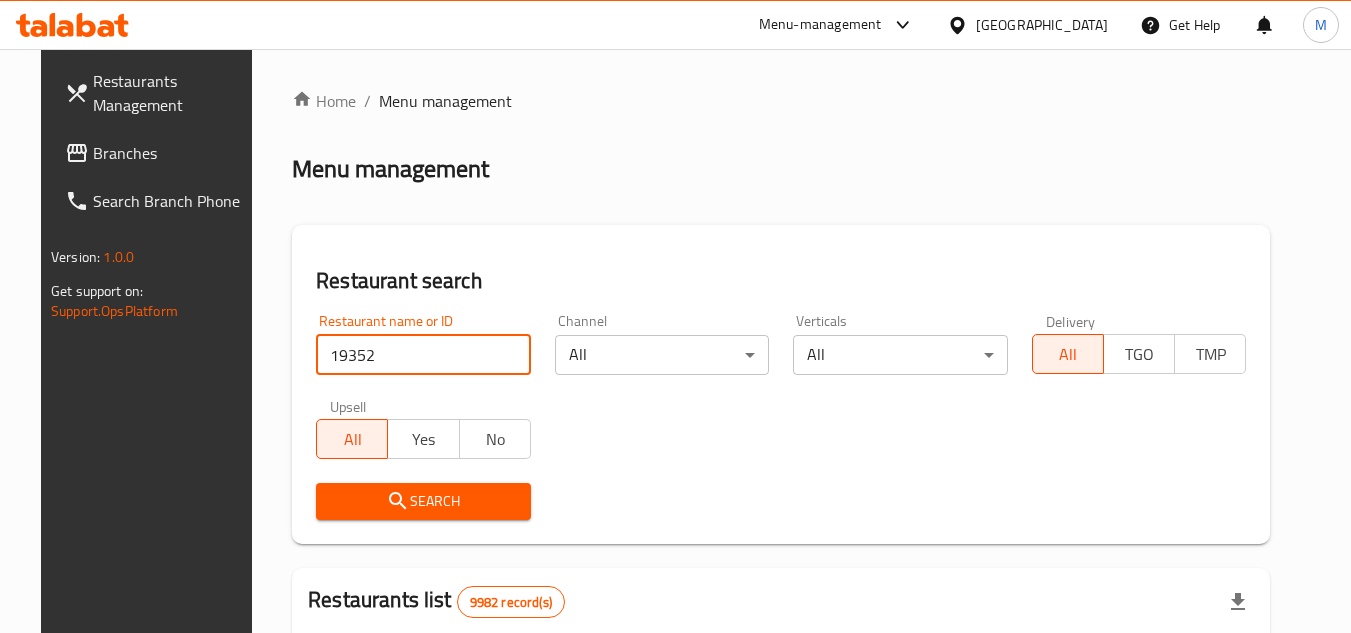 type on "19352" 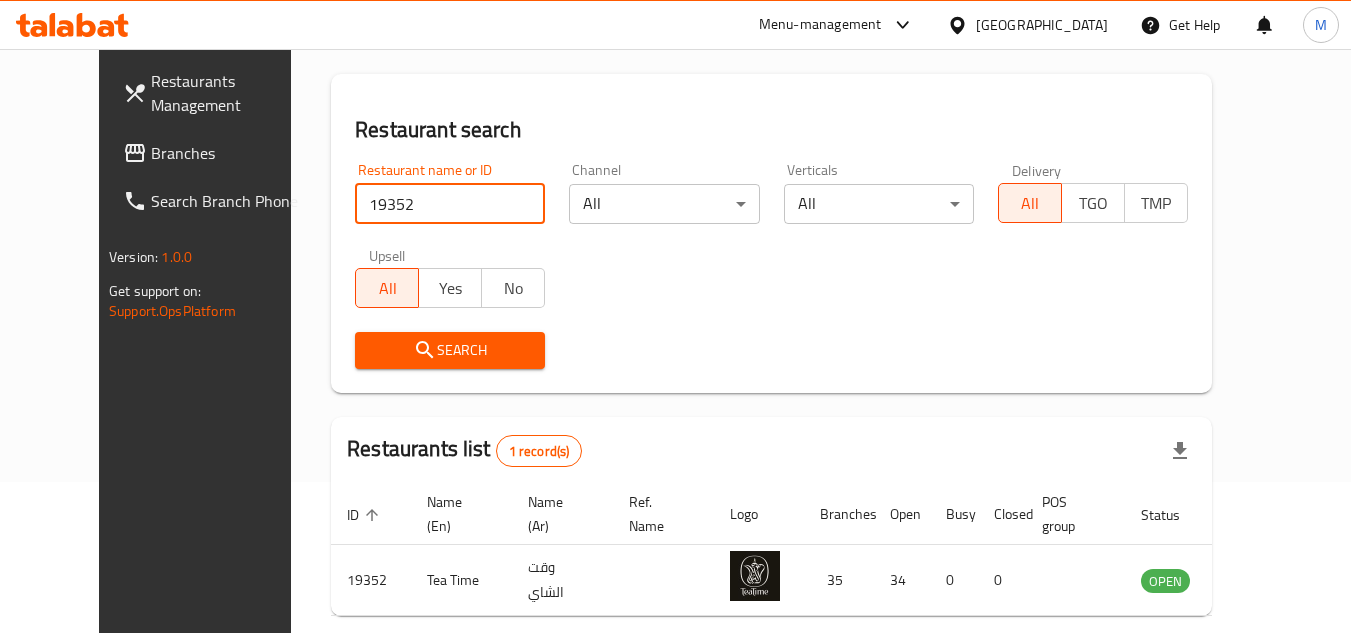 scroll, scrollTop: 242, scrollLeft: 0, axis: vertical 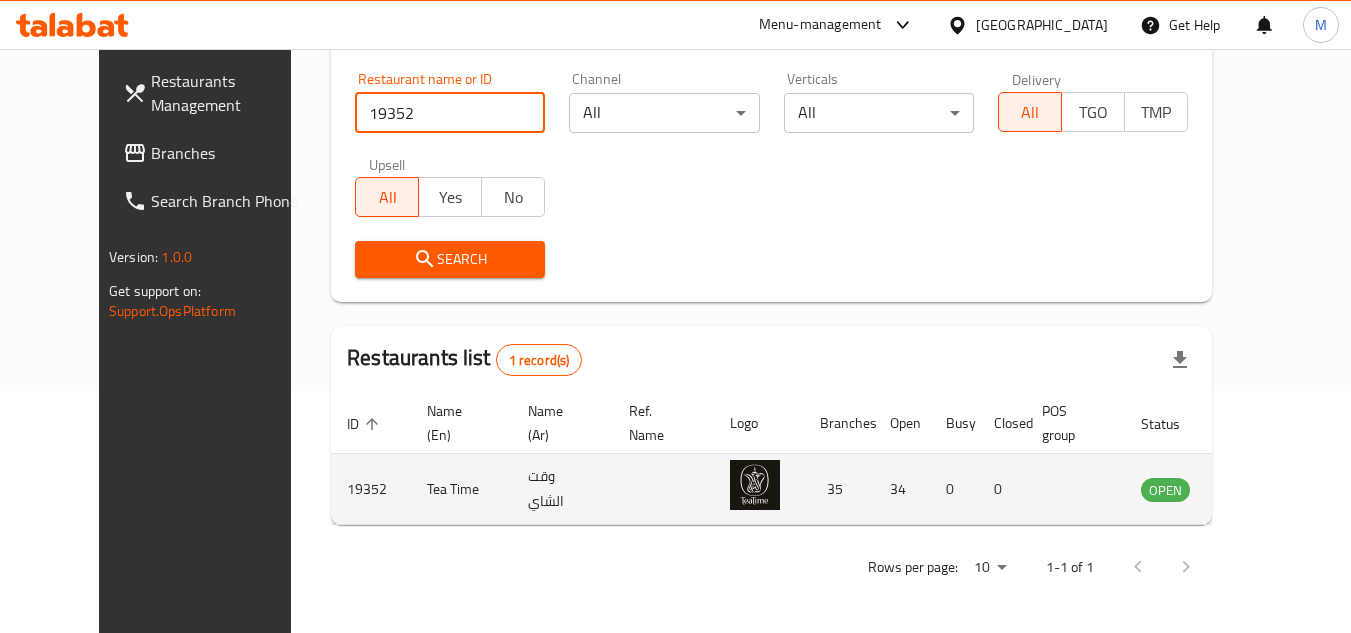 click 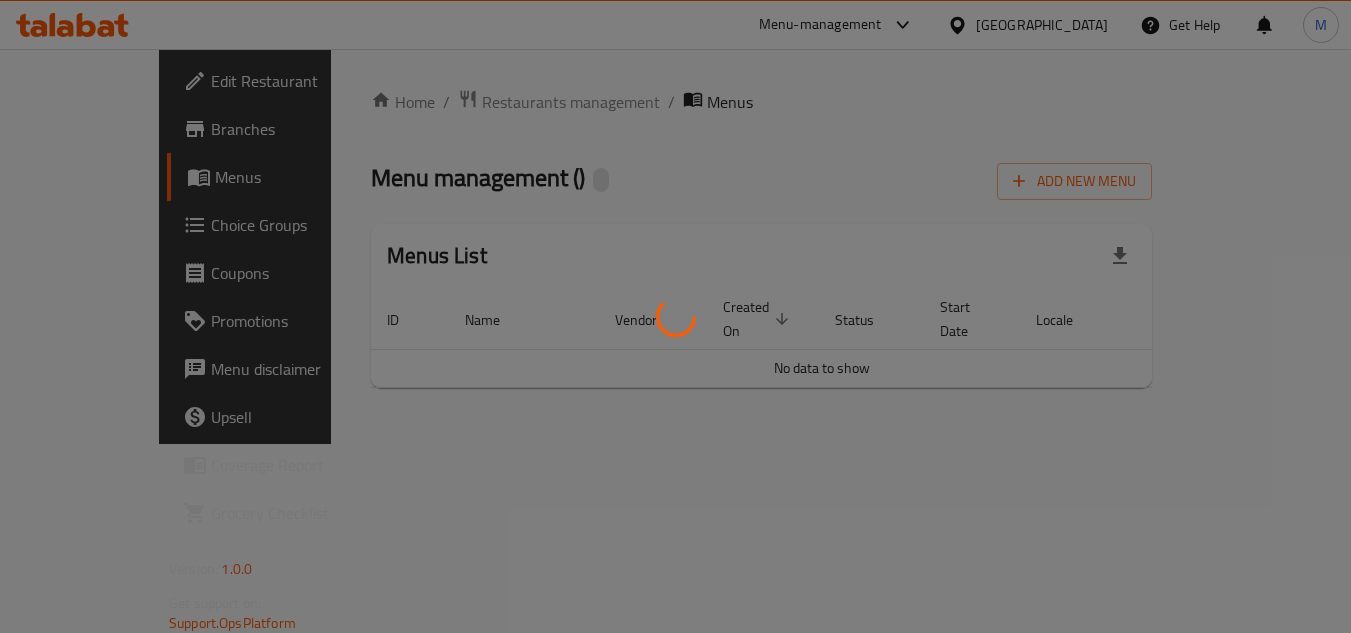 scroll, scrollTop: 0, scrollLeft: 0, axis: both 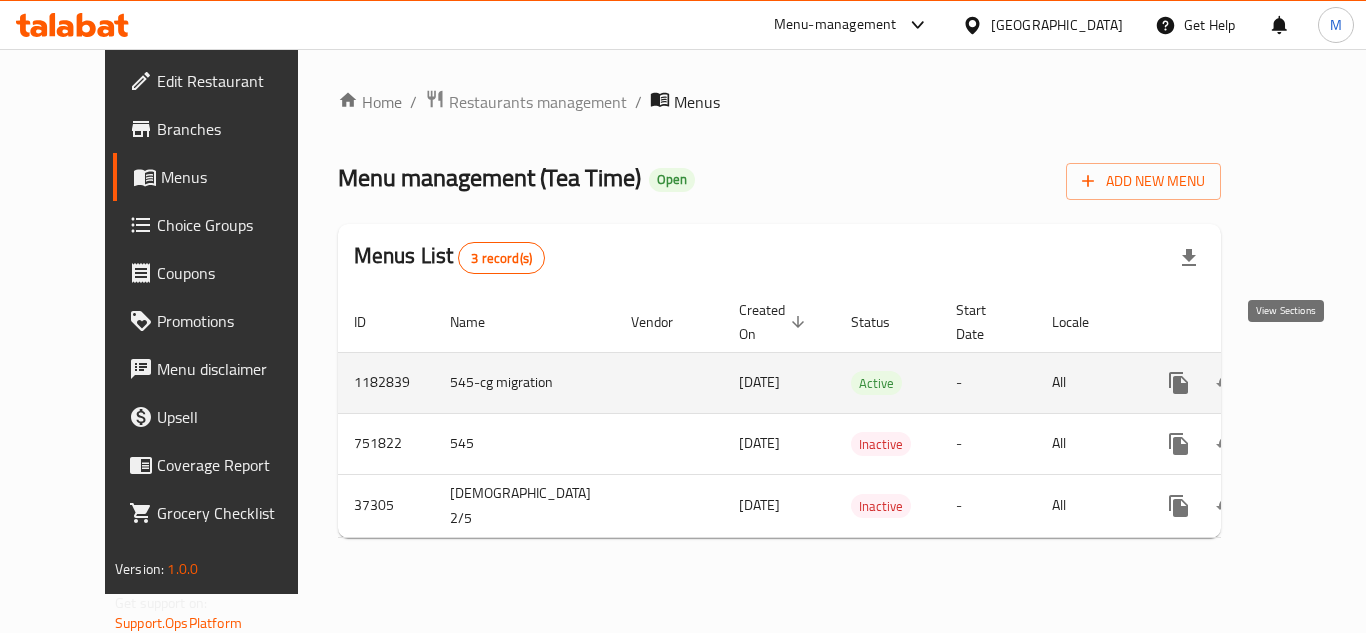 click 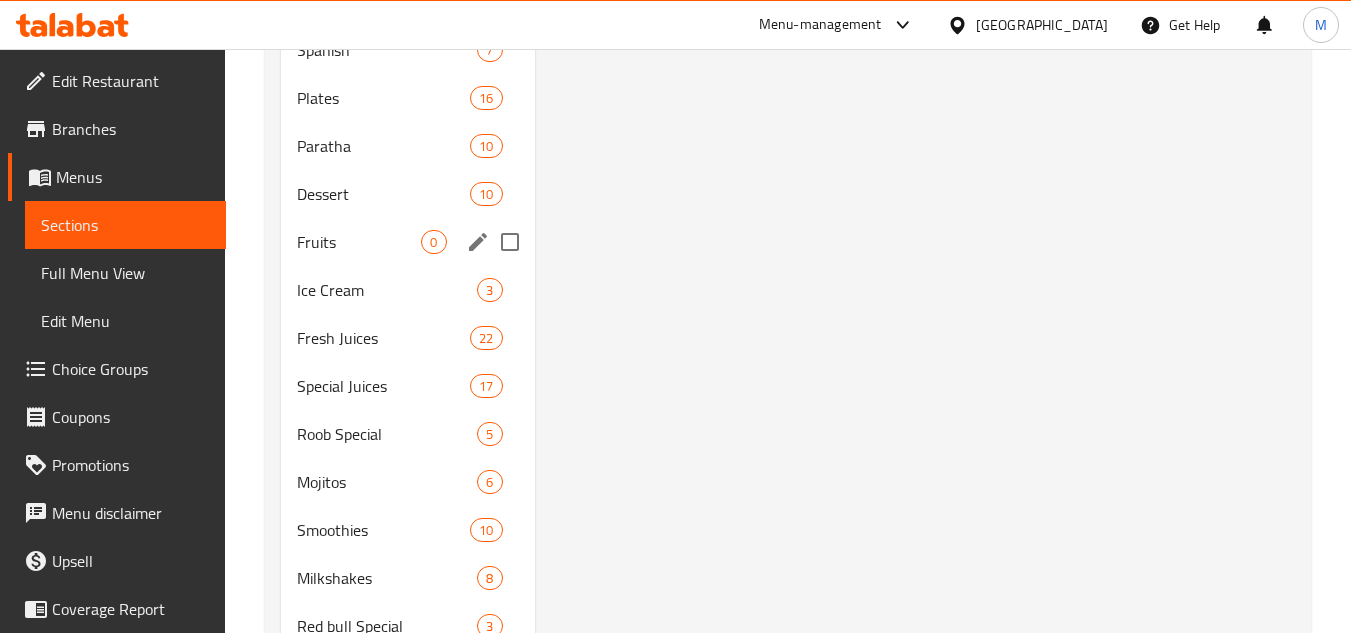 scroll, scrollTop: 1200, scrollLeft: 0, axis: vertical 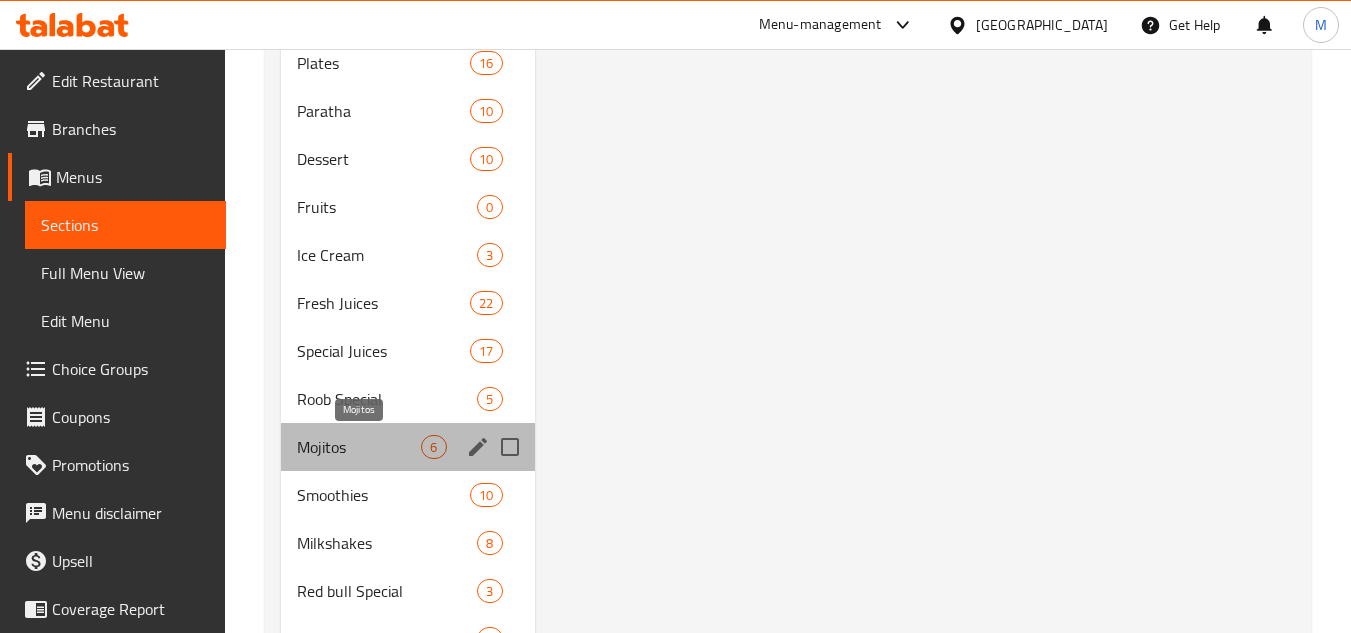 click on "Mojitos" at bounding box center [359, 447] 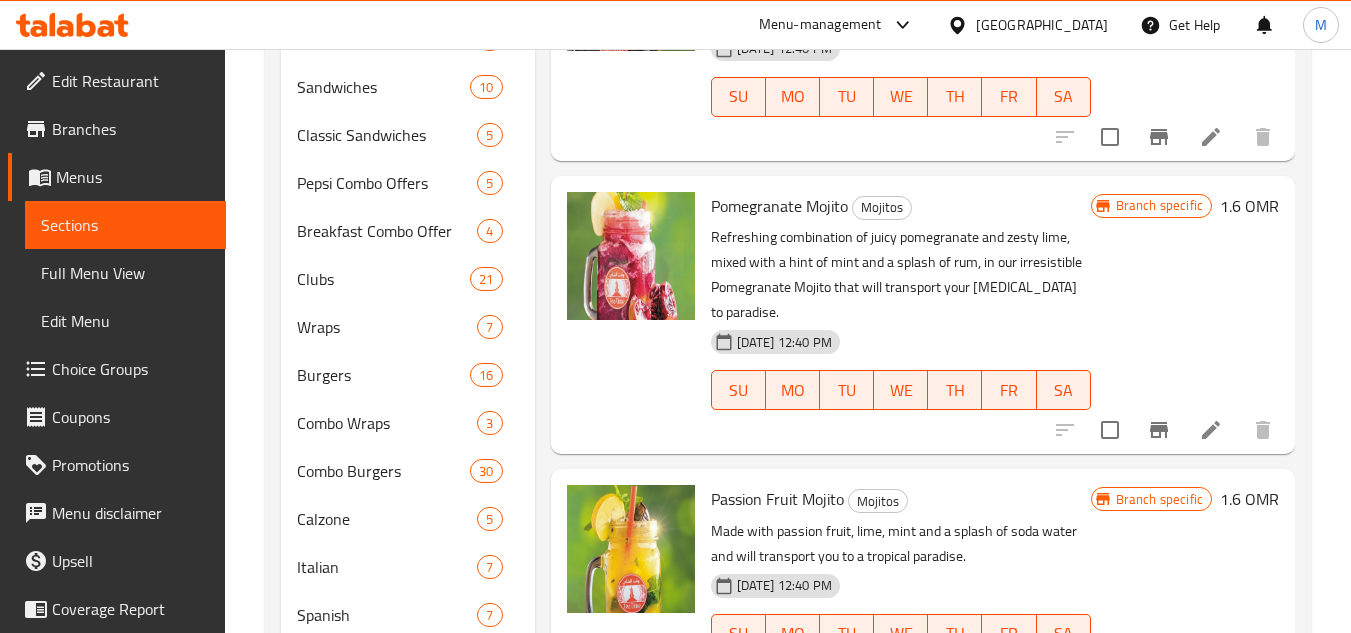 scroll, scrollTop: 0, scrollLeft: 0, axis: both 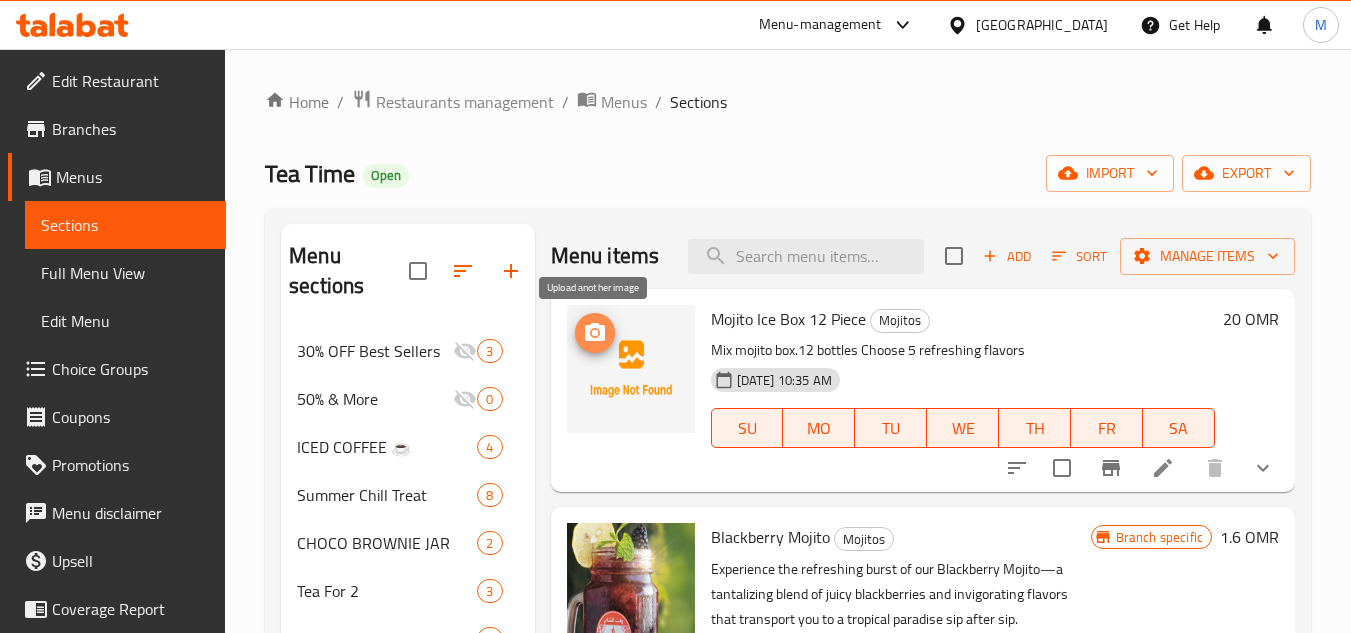 click 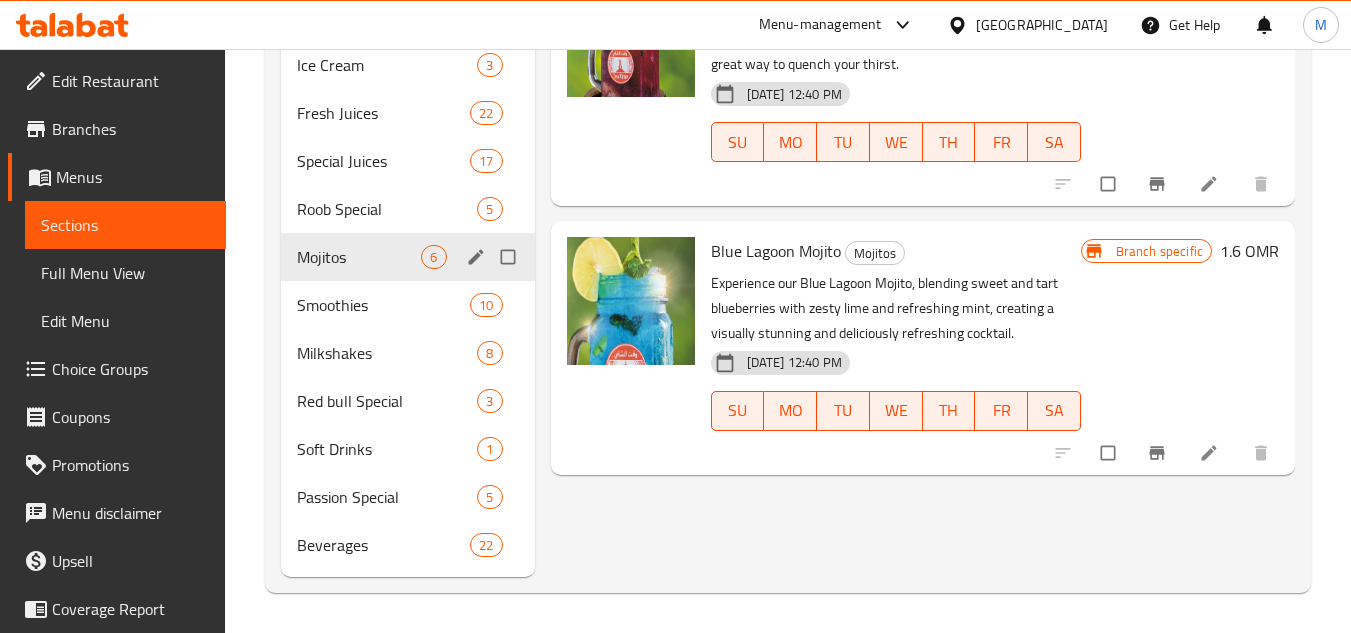 scroll, scrollTop: 1290, scrollLeft: 0, axis: vertical 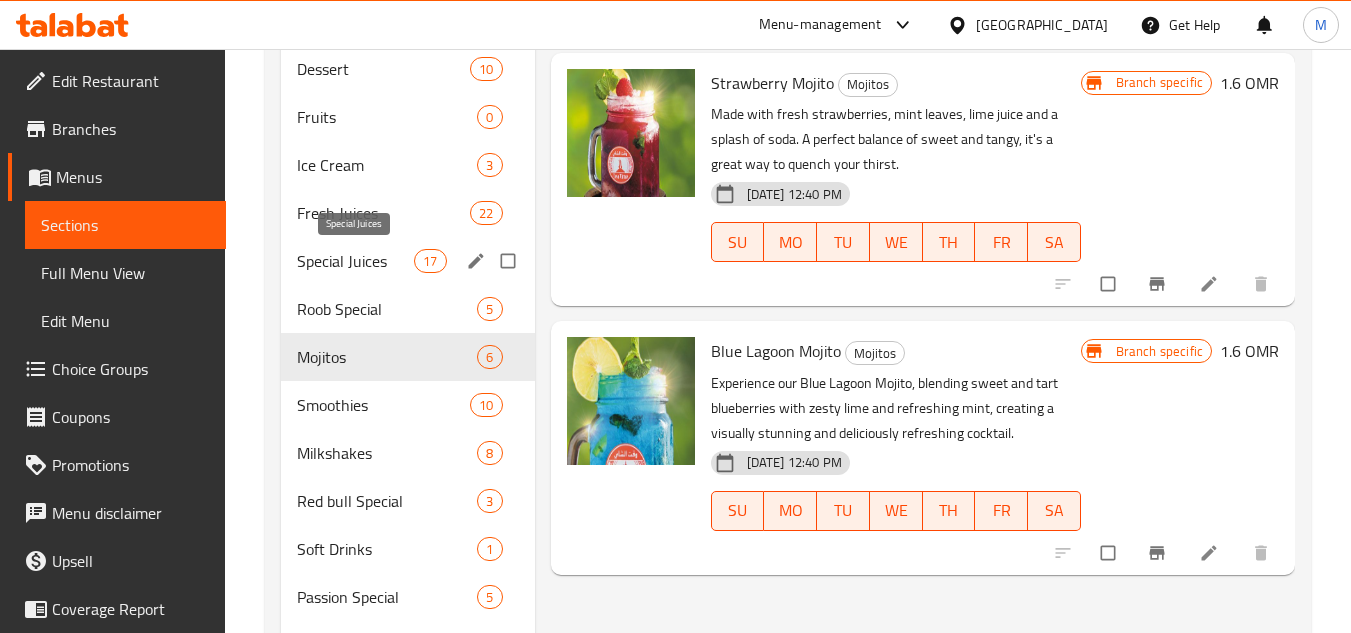 click on "Special Juices" at bounding box center (355, 261) 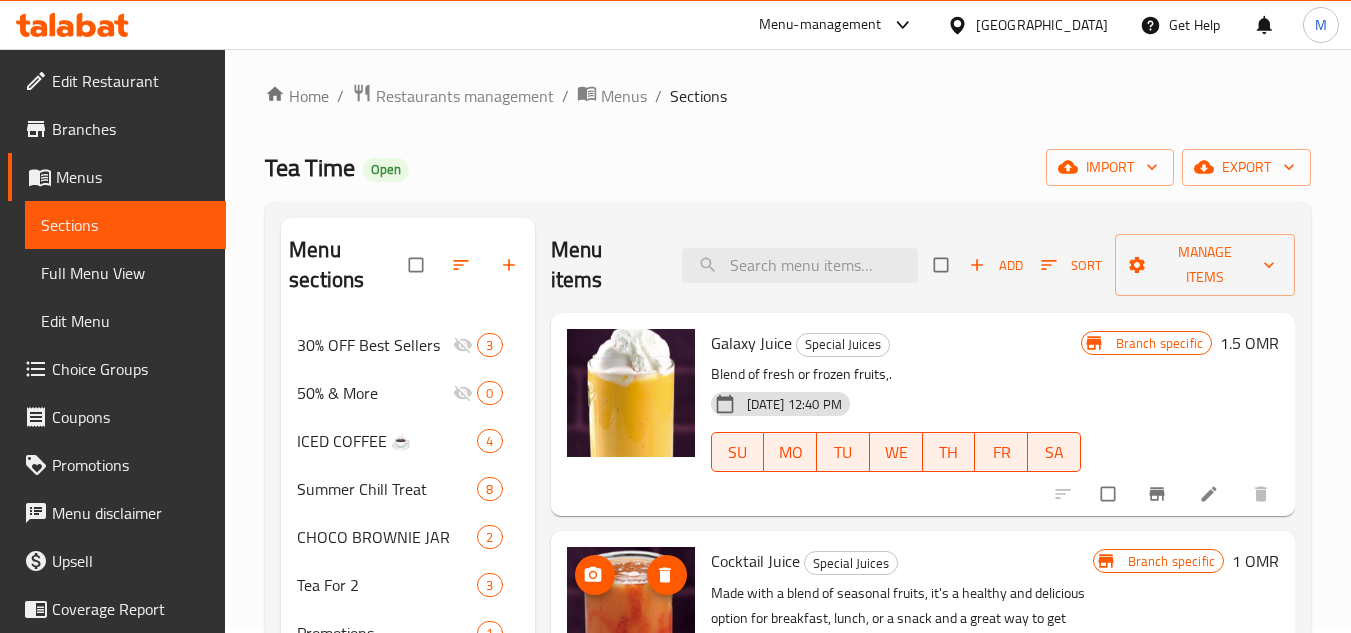scroll, scrollTop: 0, scrollLeft: 0, axis: both 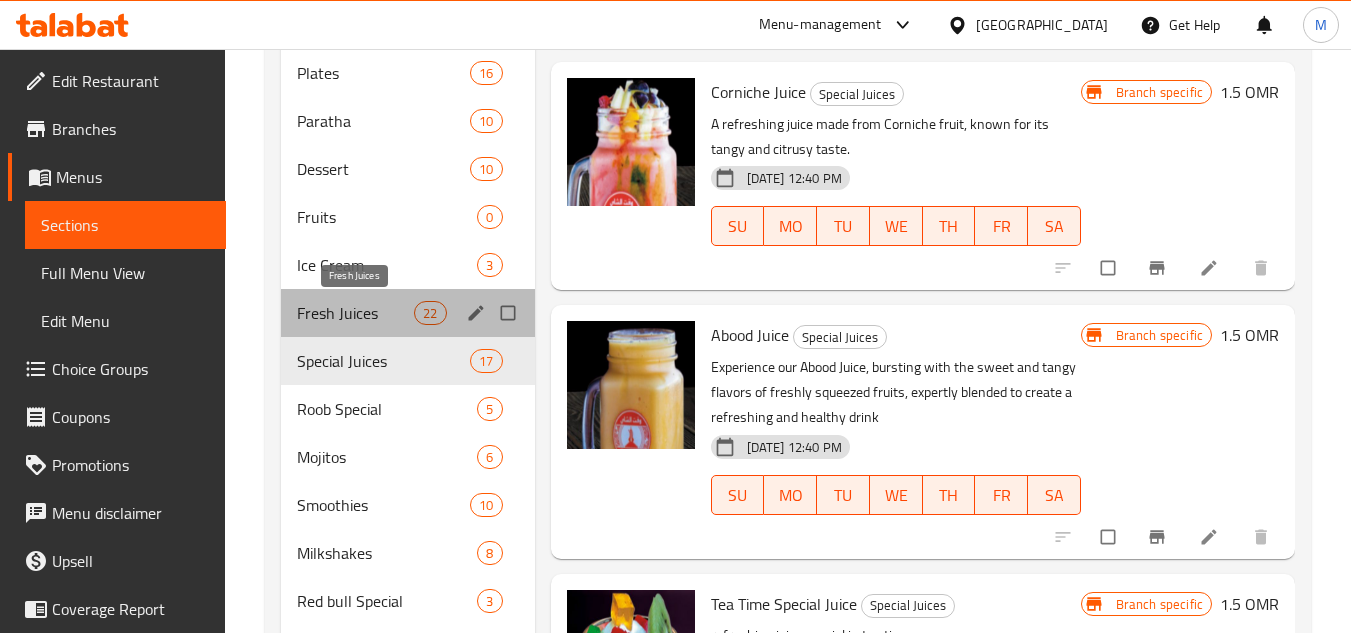 click on "Fresh Juices" at bounding box center (355, 313) 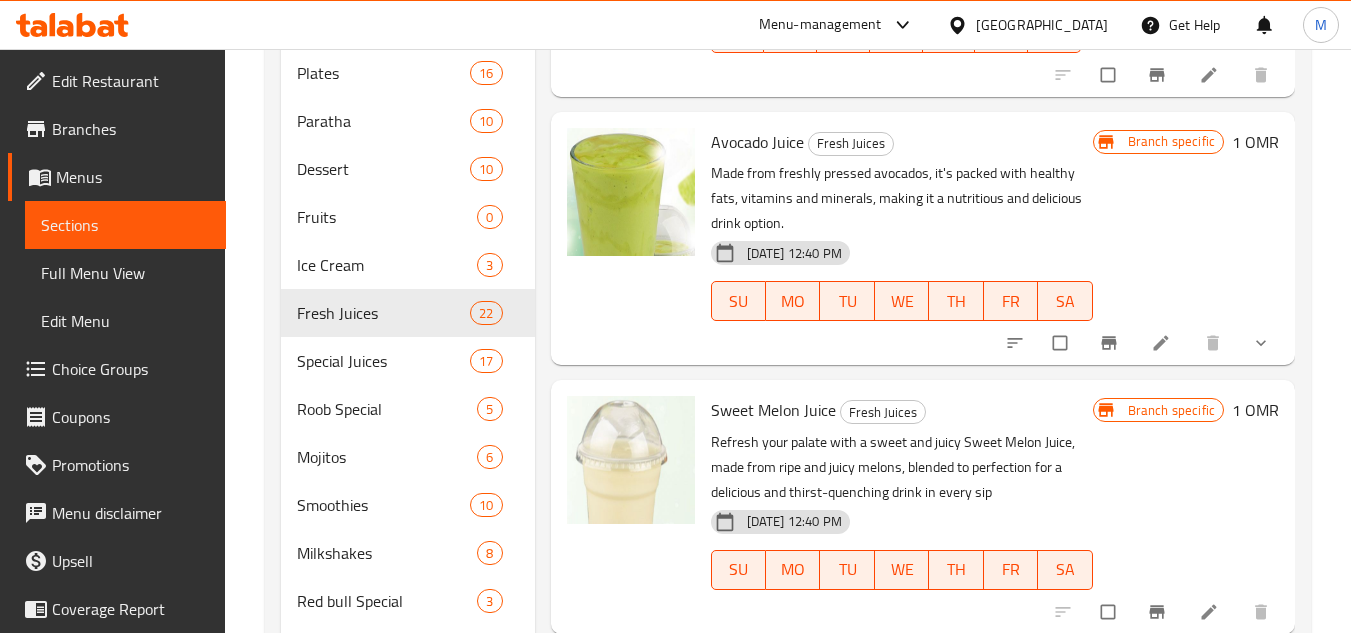 scroll, scrollTop: 0, scrollLeft: 0, axis: both 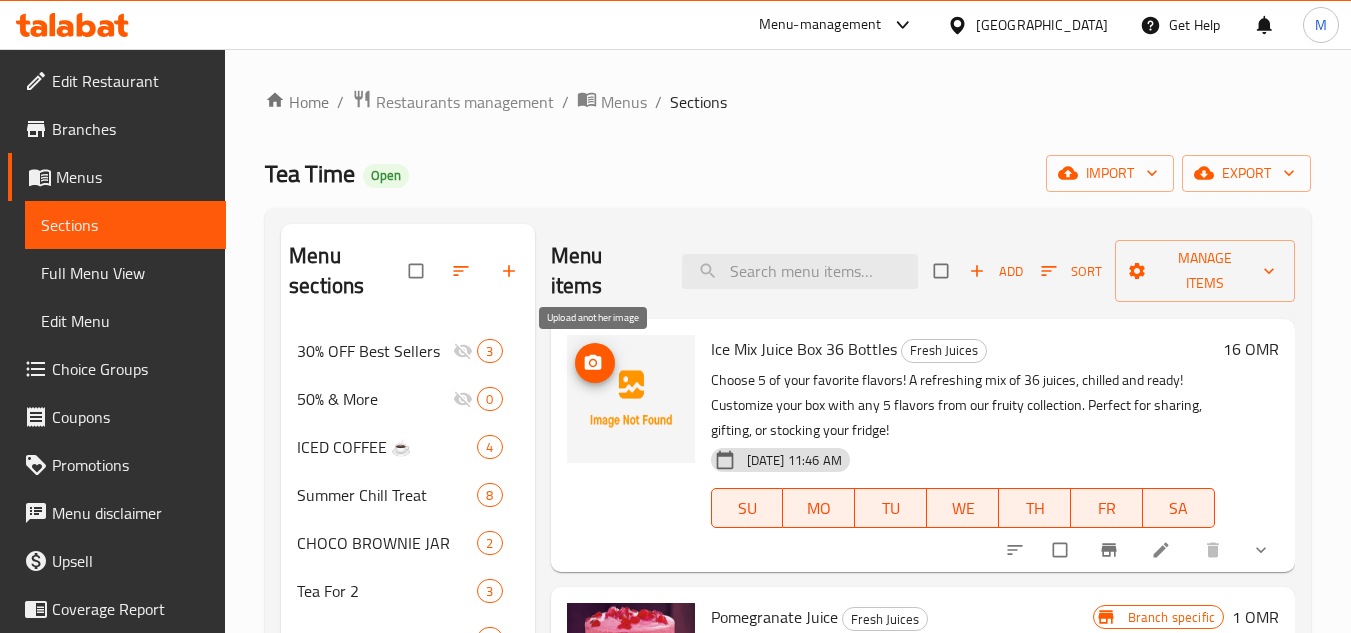 click 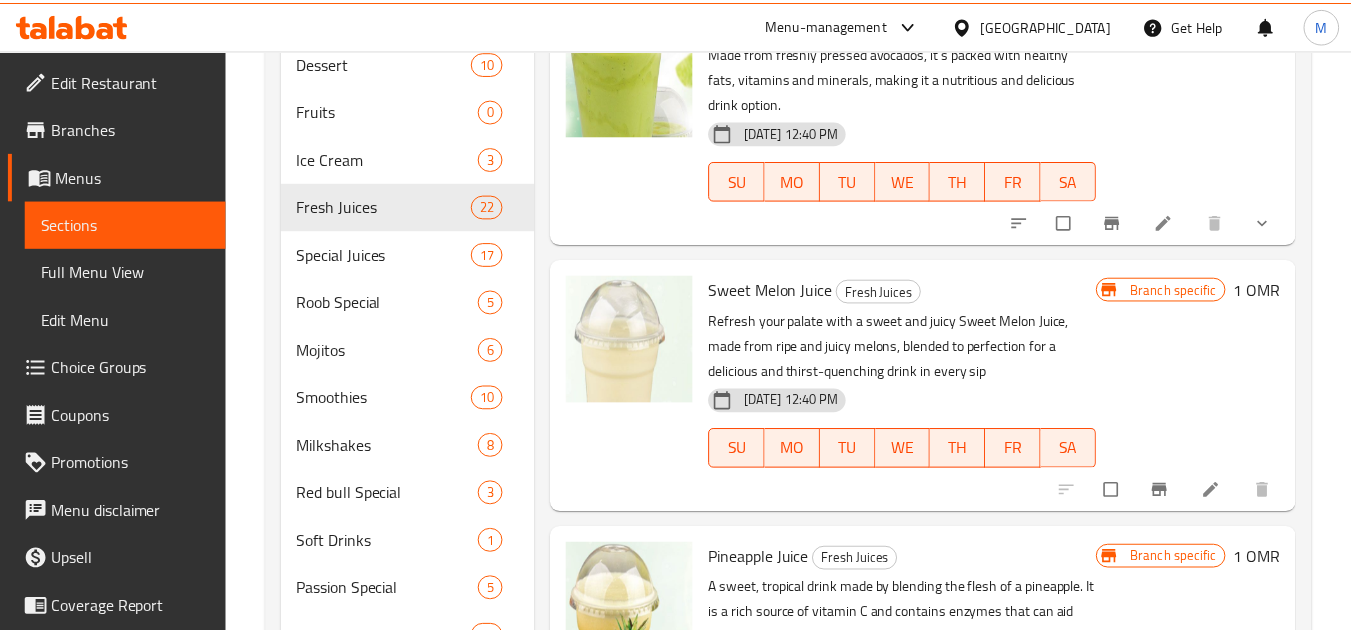 scroll, scrollTop: 1390, scrollLeft: 0, axis: vertical 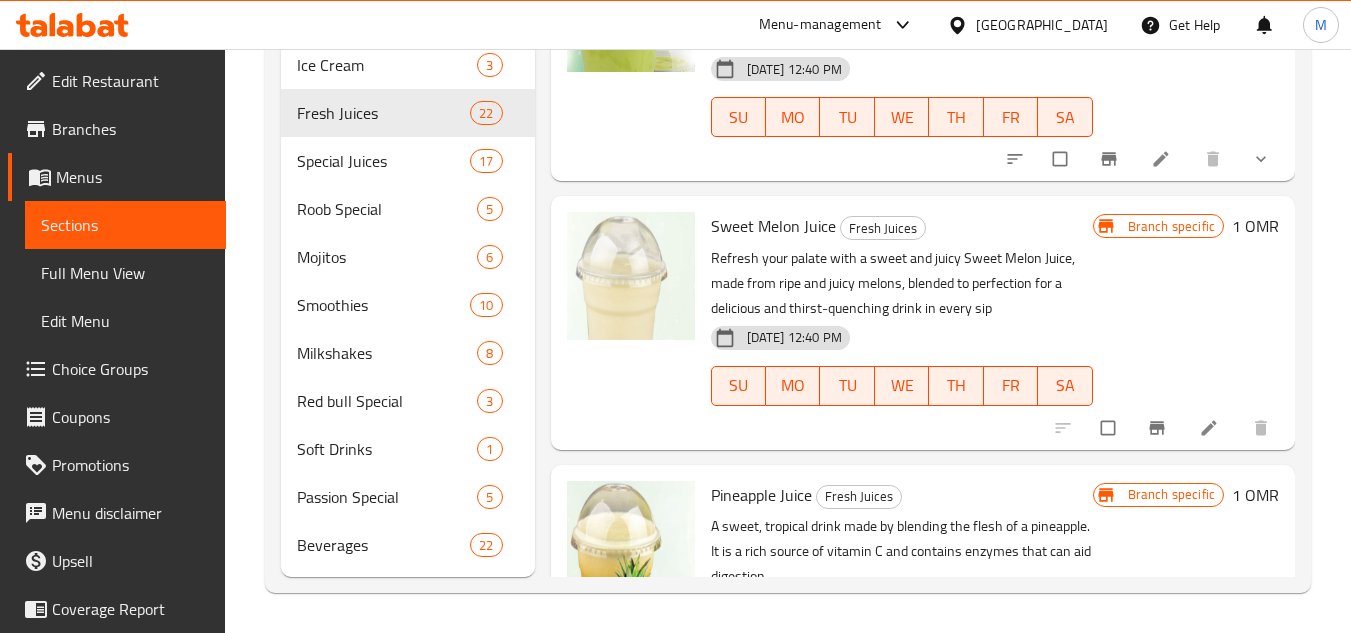 click 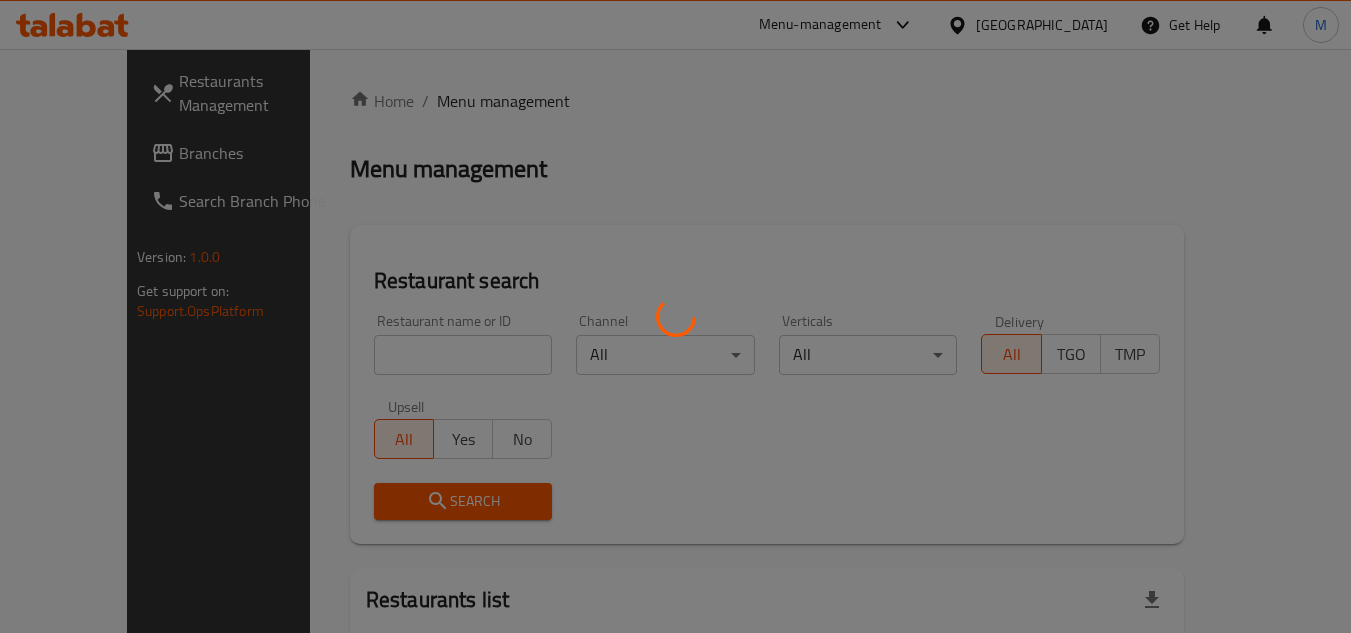 scroll, scrollTop: 0, scrollLeft: 0, axis: both 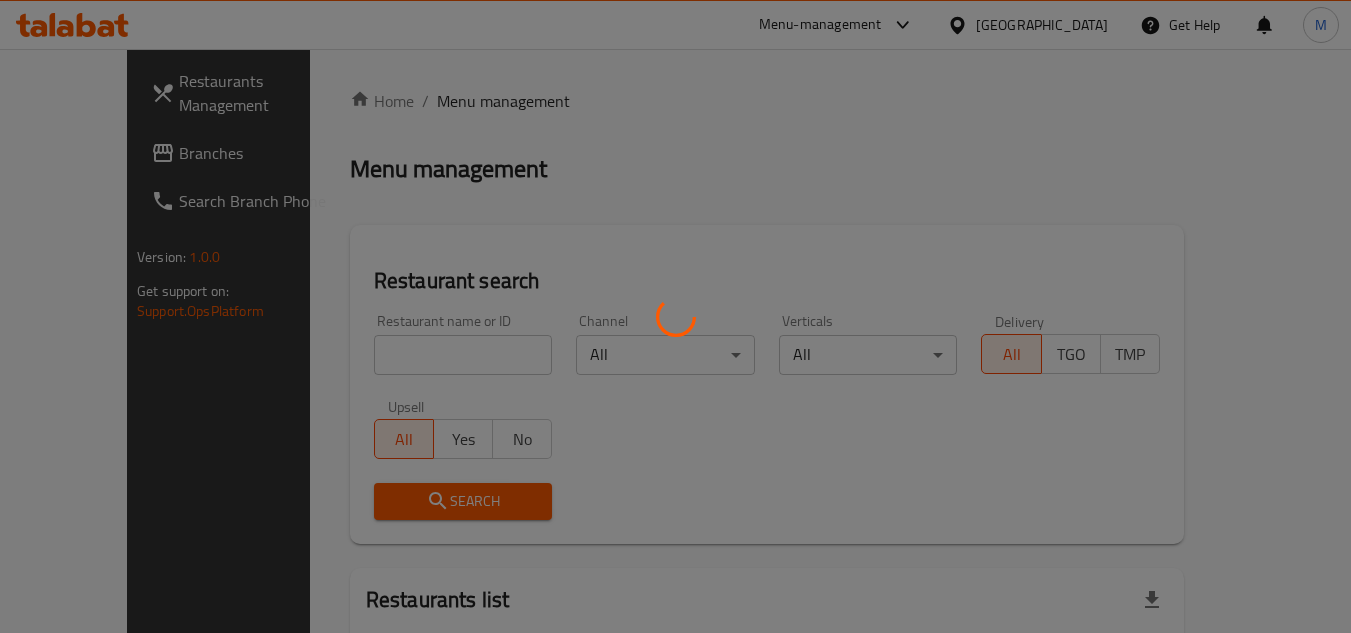 click at bounding box center (675, 316) 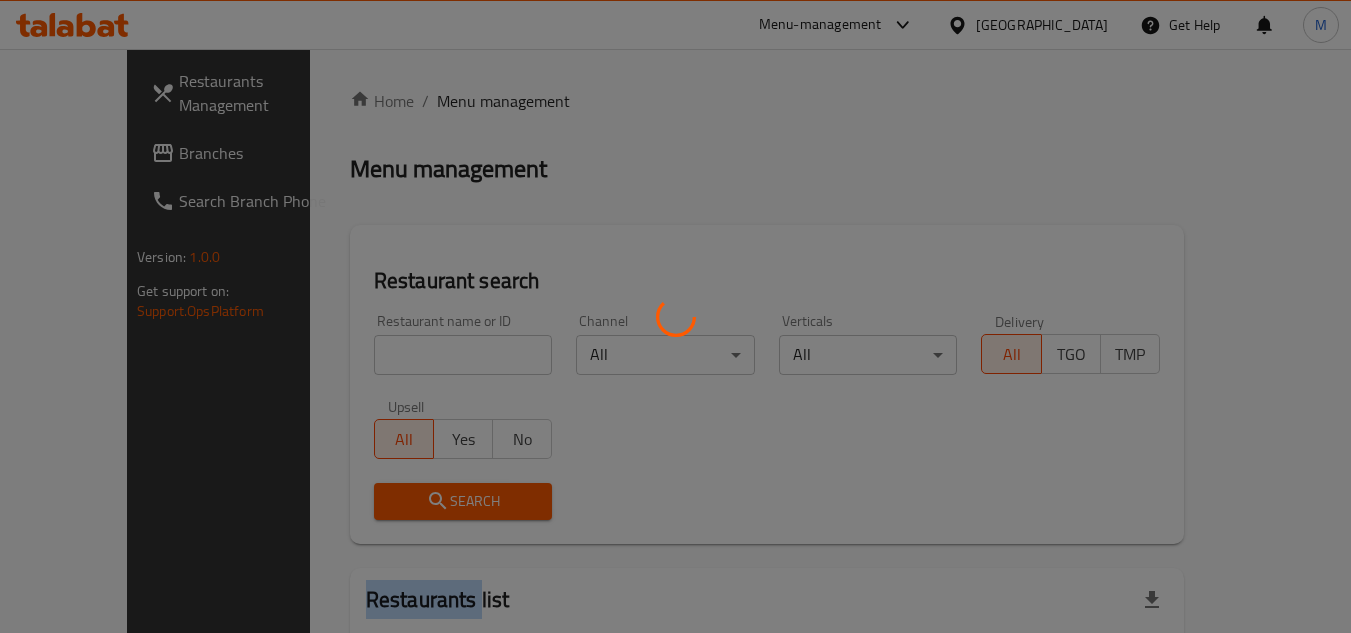 click at bounding box center (675, 316) 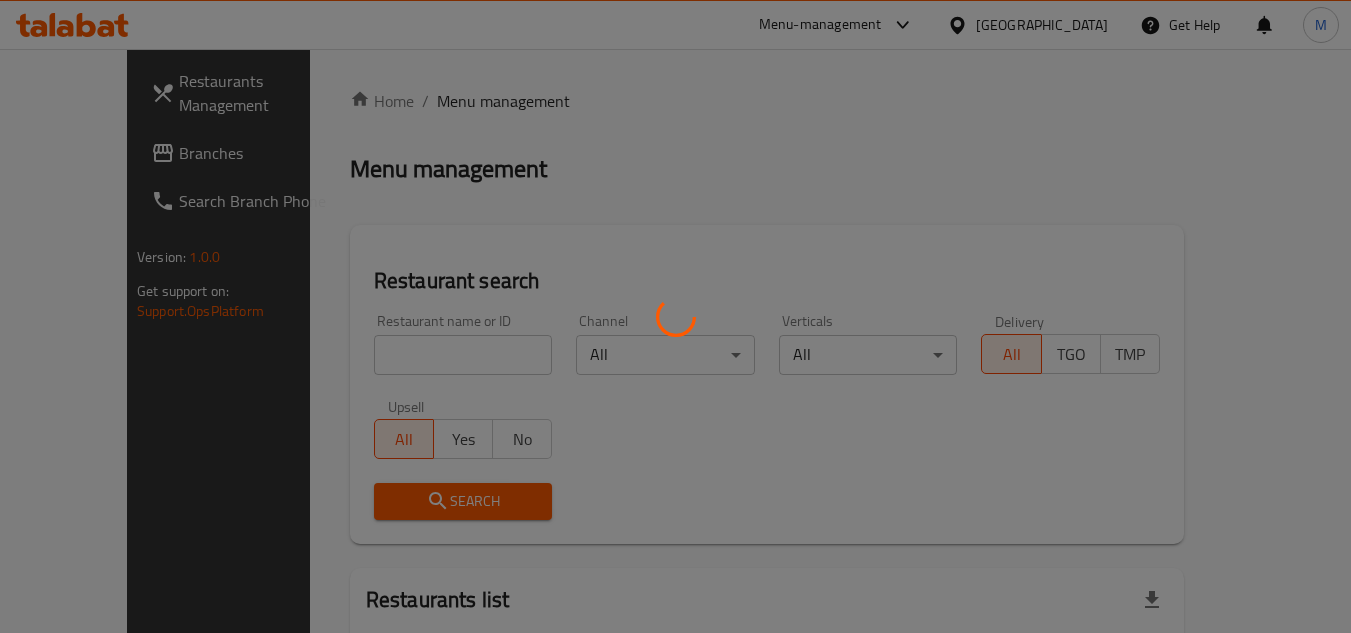 click at bounding box center [675, 316] 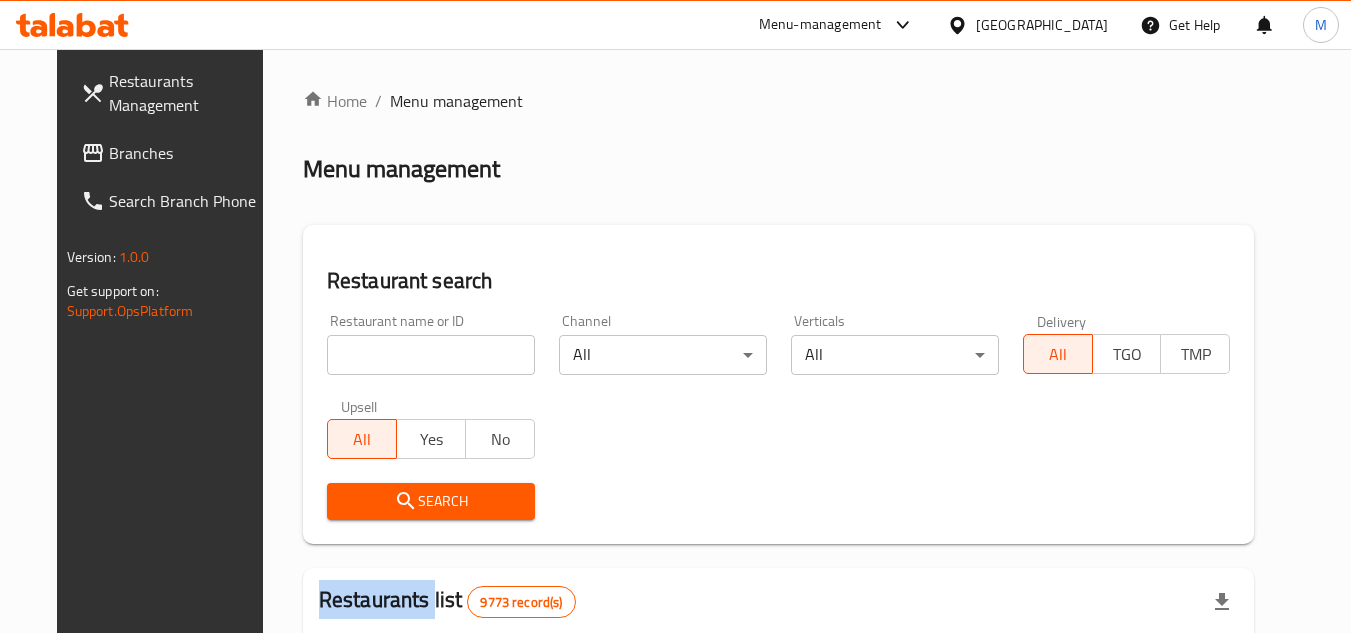 click on "Restaurant search" at bounding box center [779, 281] 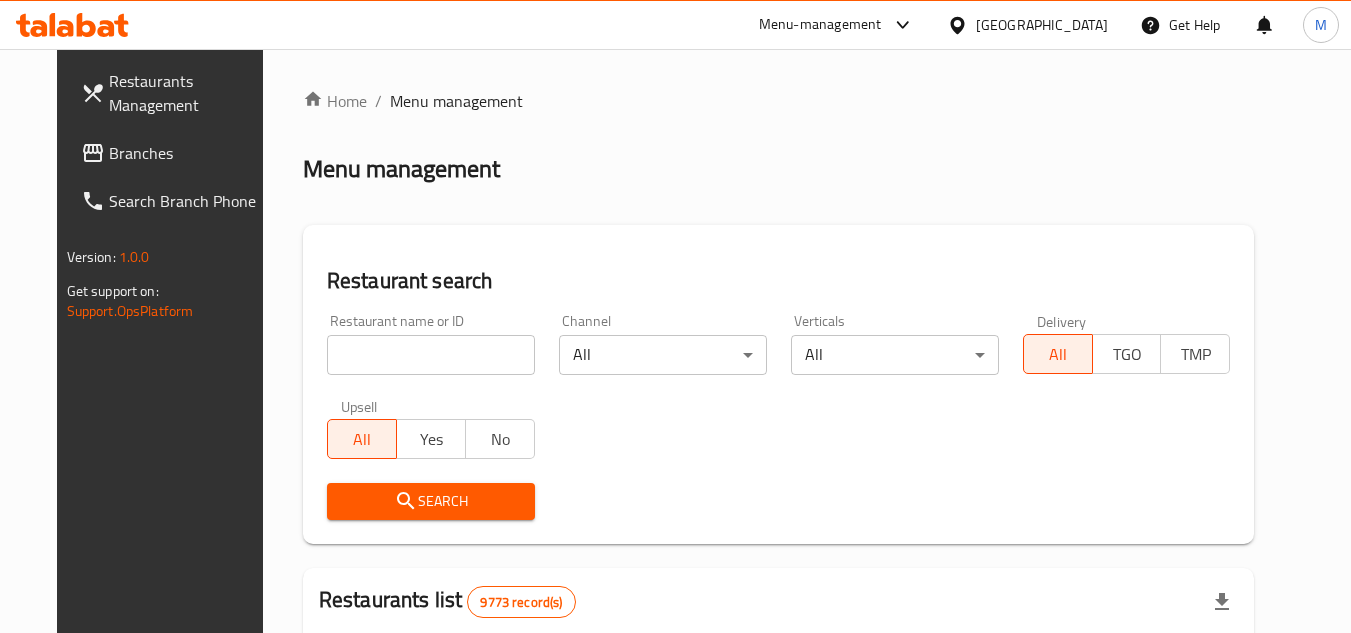 click on "Restaurant search" at bounding box center (779, 281) 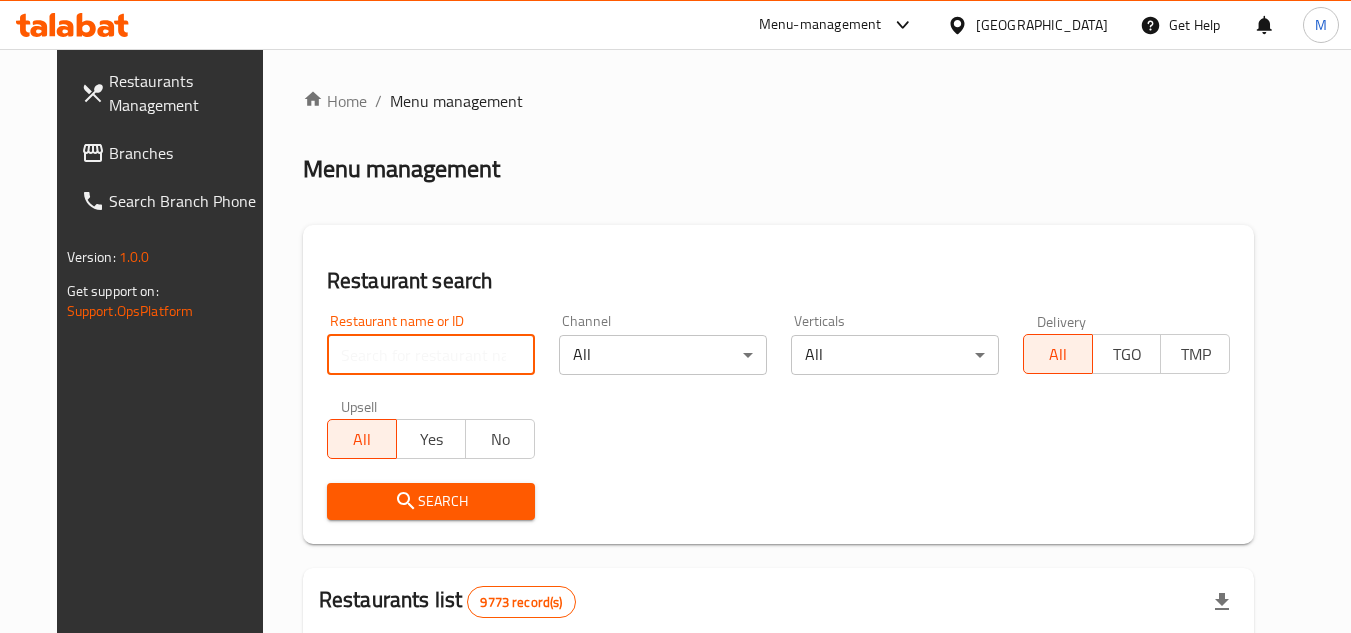 paste on "678369" 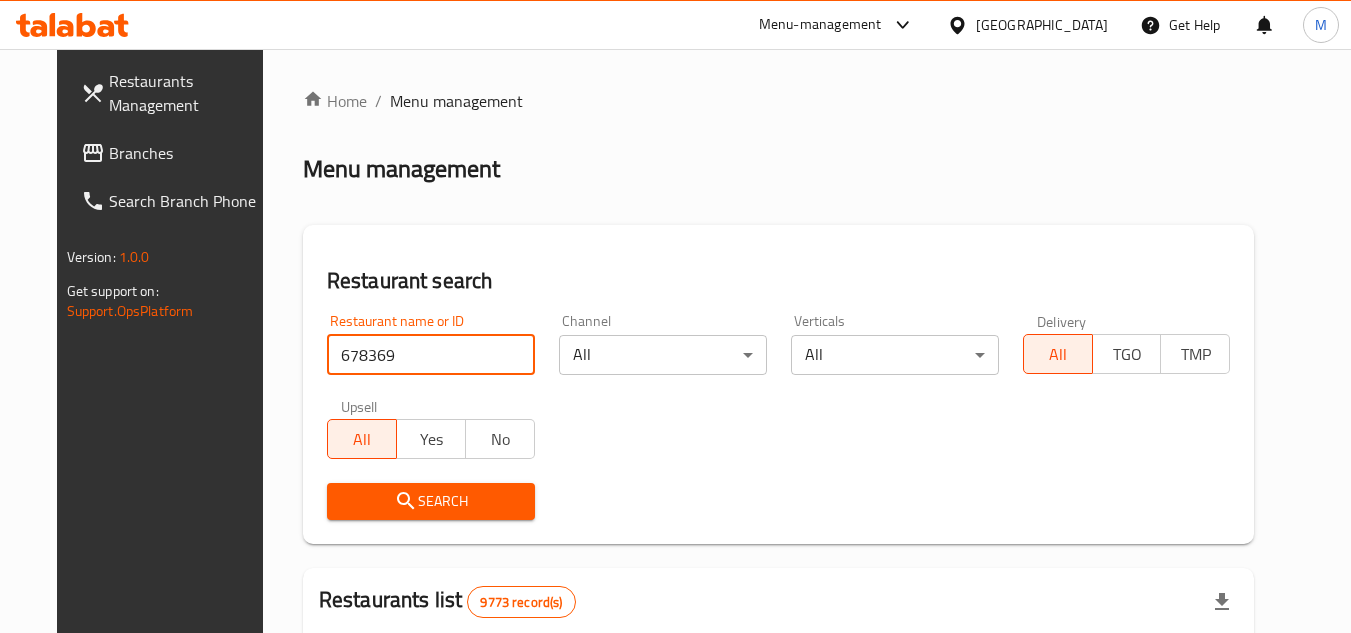 type on "678369" 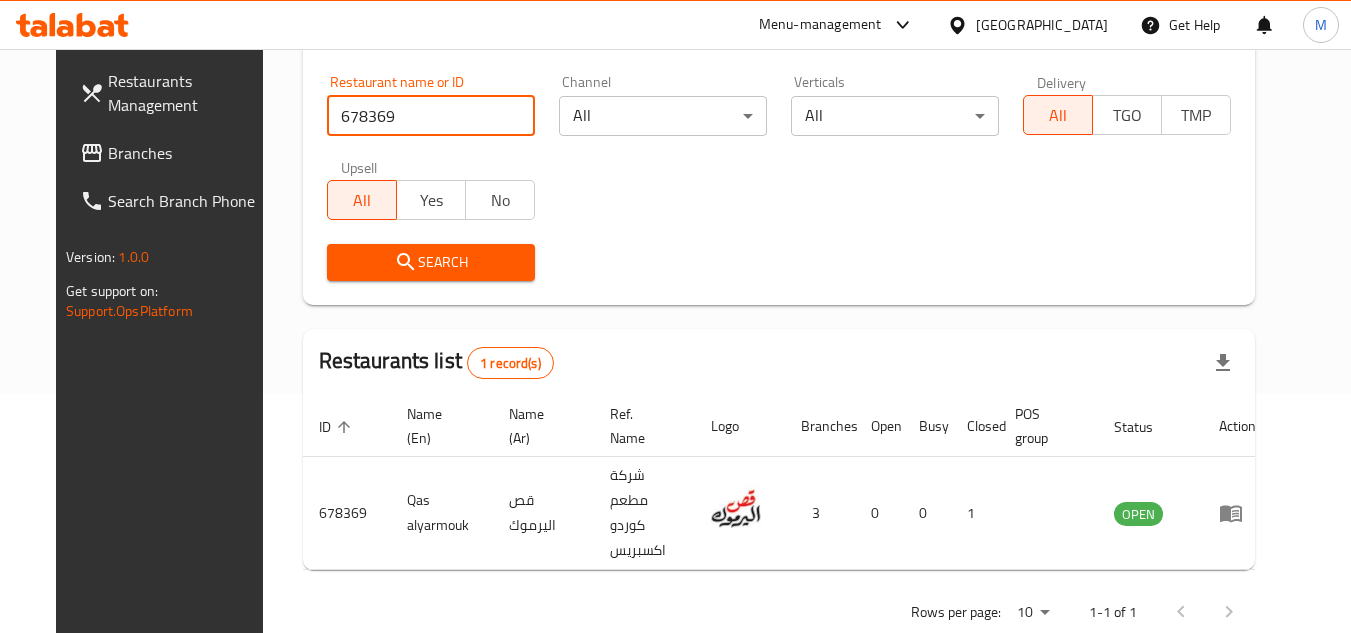 scroll, scrollTop: 242, scrollLeft: 0, axis: vertical 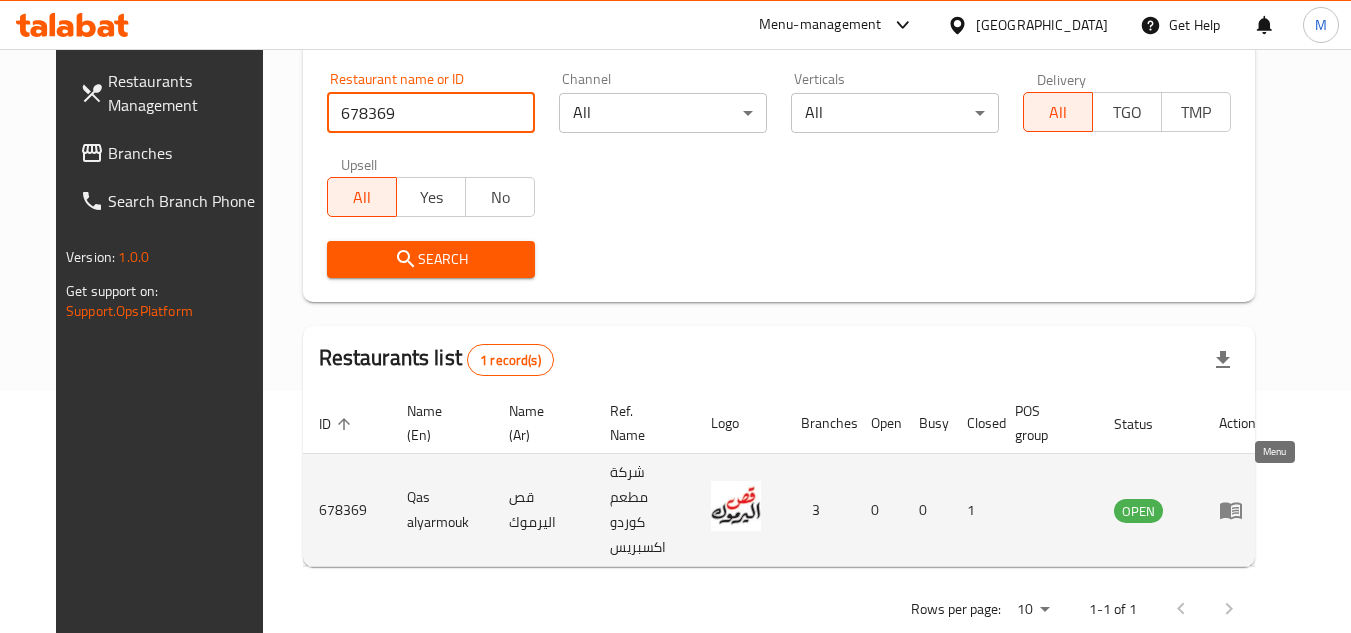 click 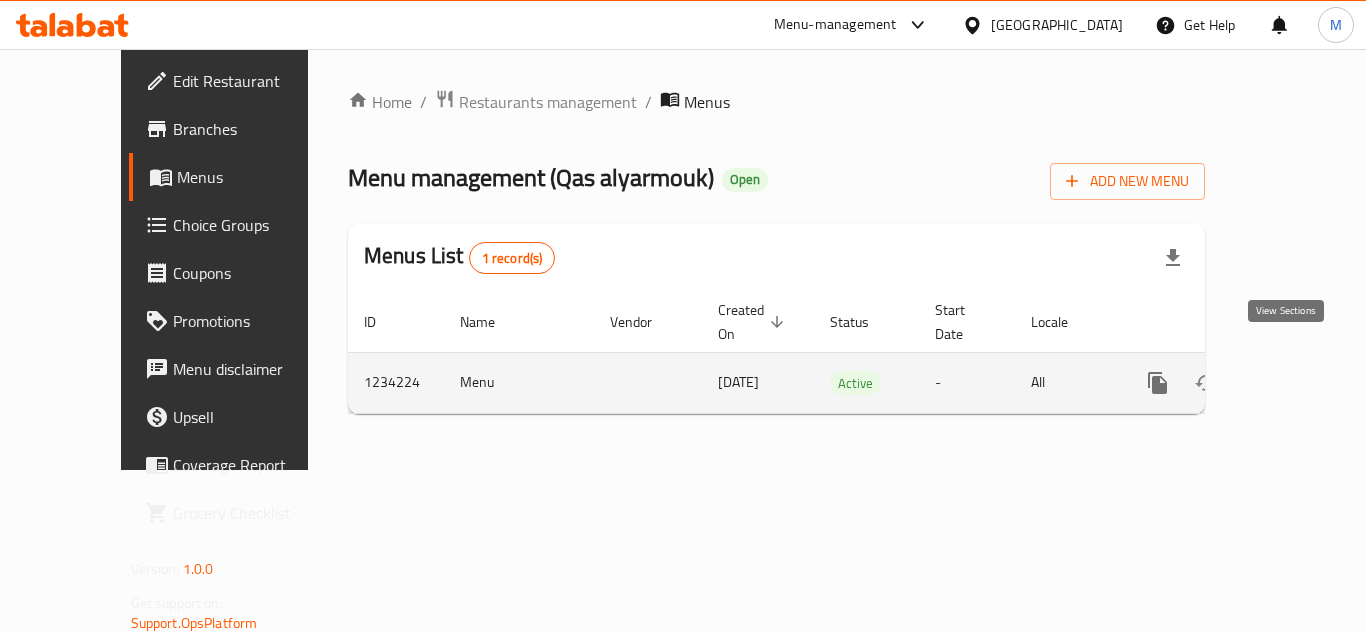 click 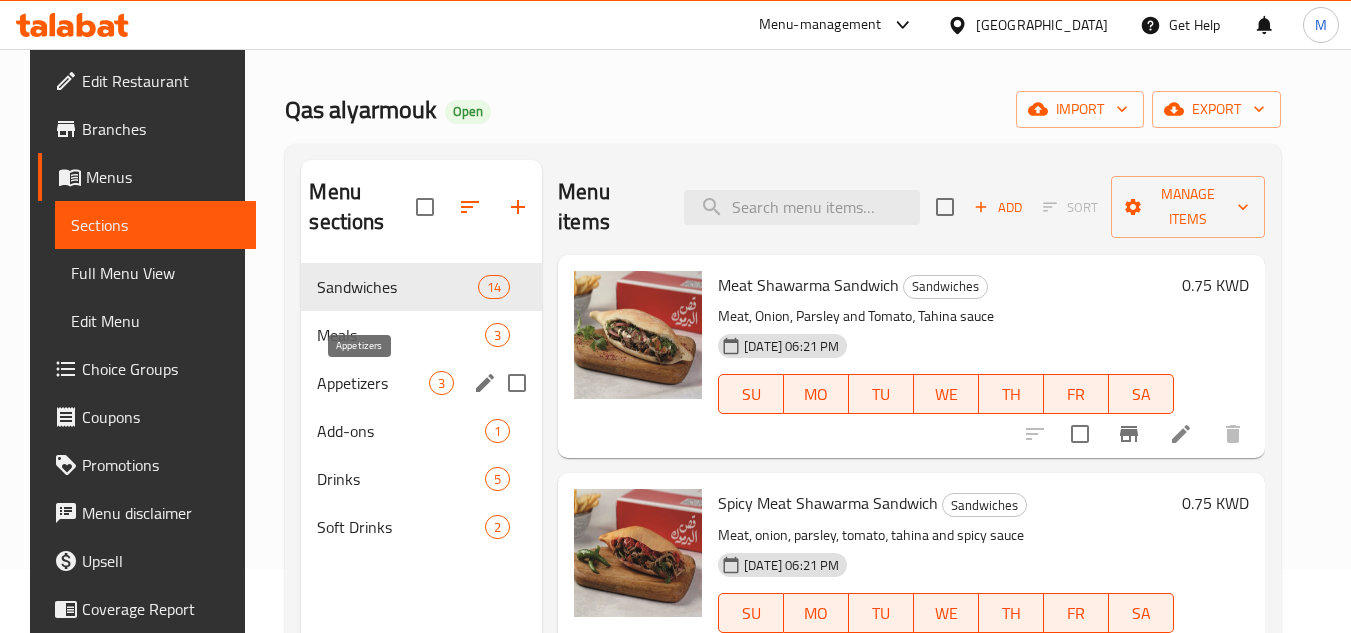 scroll, scrollTop: 100, scrollLeft: 0, axis: vertical 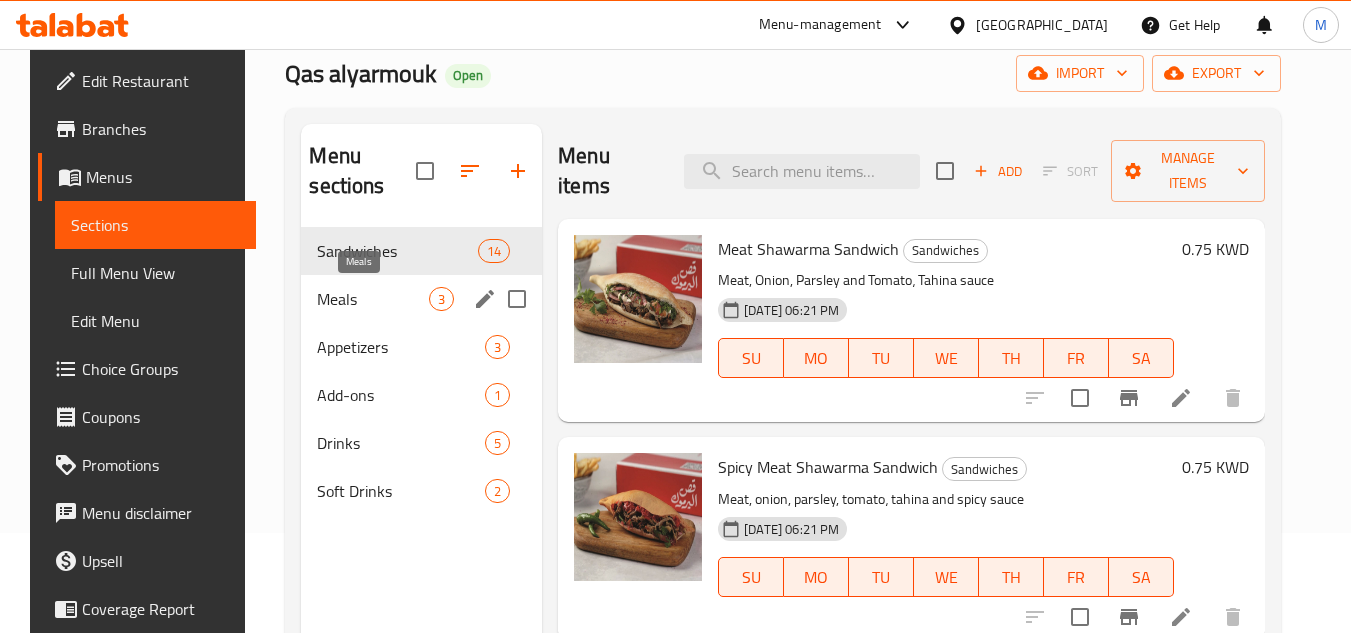 click on "Meals" at bounding box center (373, 299) 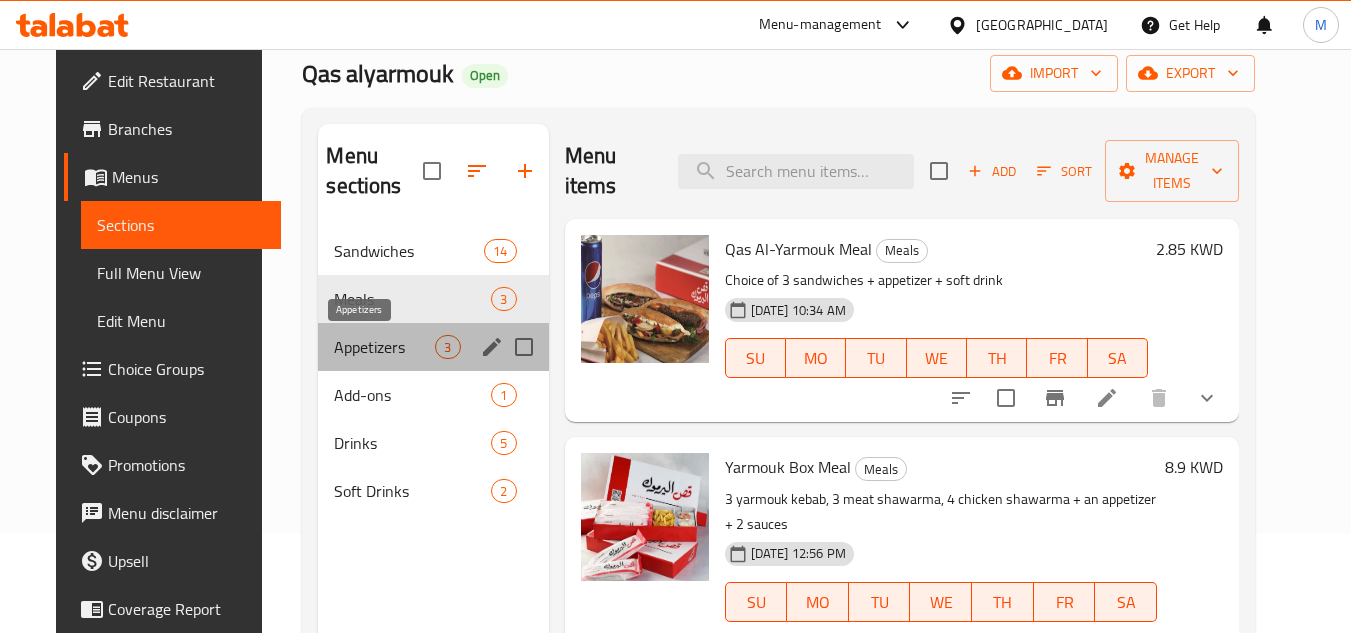 click on "Appetizers" at bounding box center (384, 347) 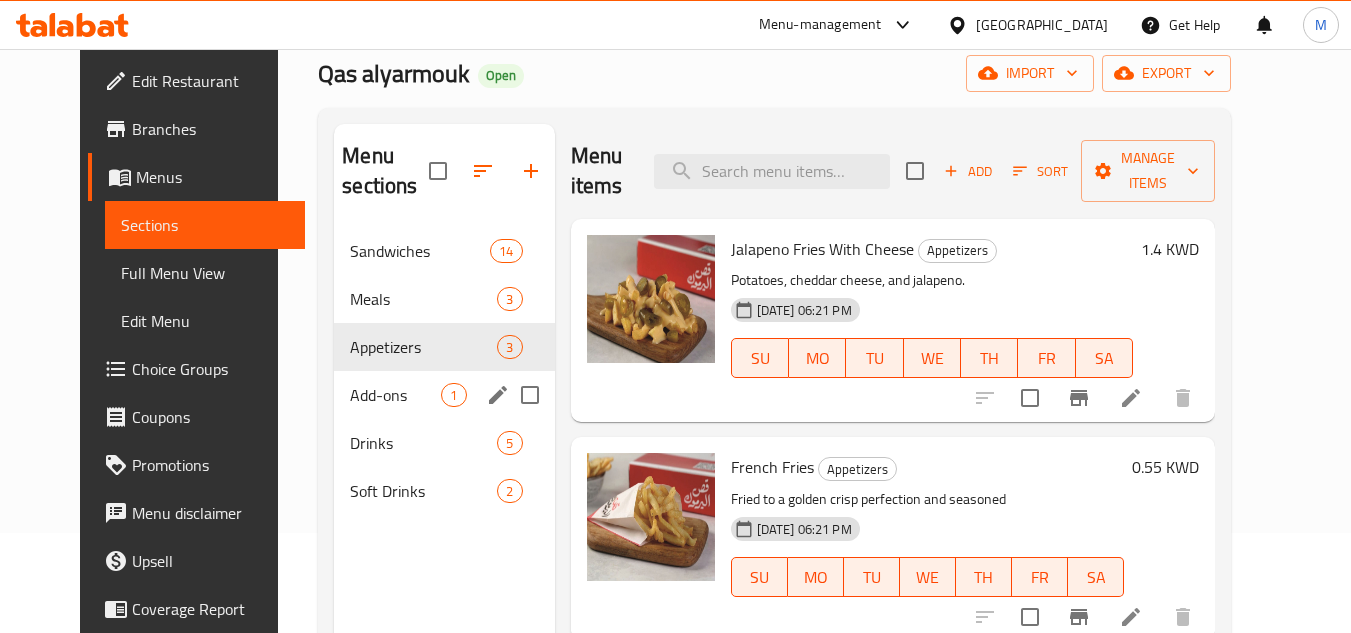 click on "Add-ons 1" at bounding box center [444, 395] 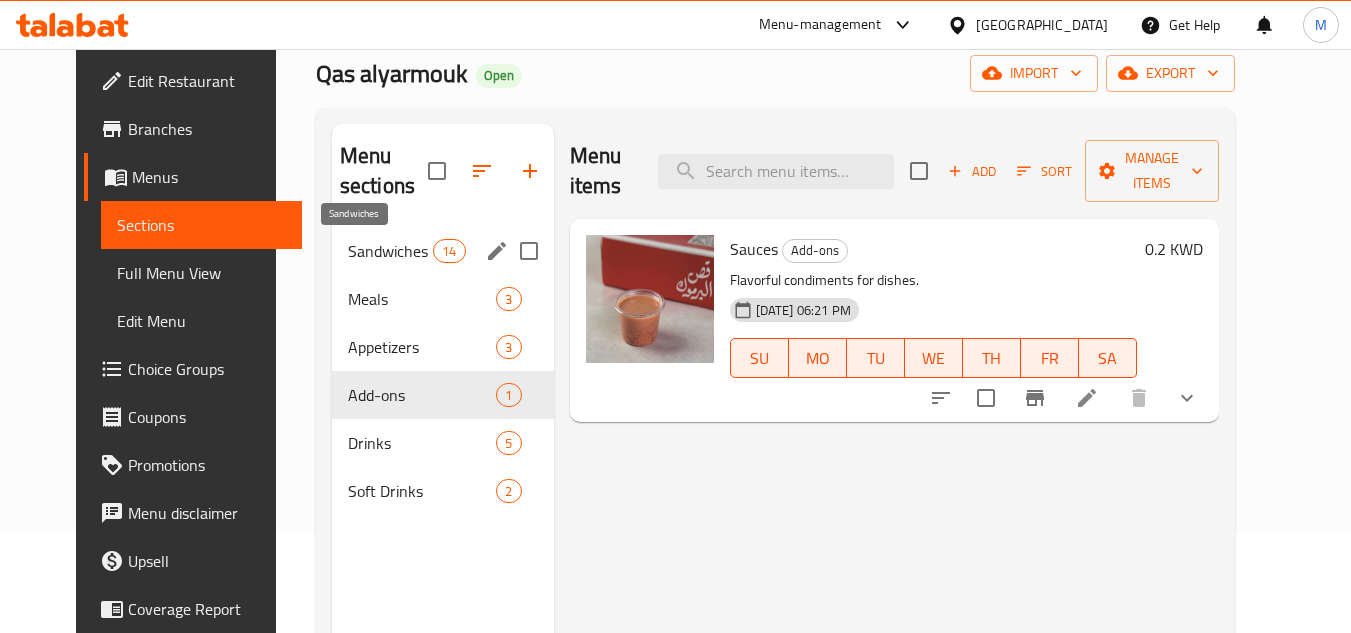 click on "Sandwiches" at bounding box center (390, 251) 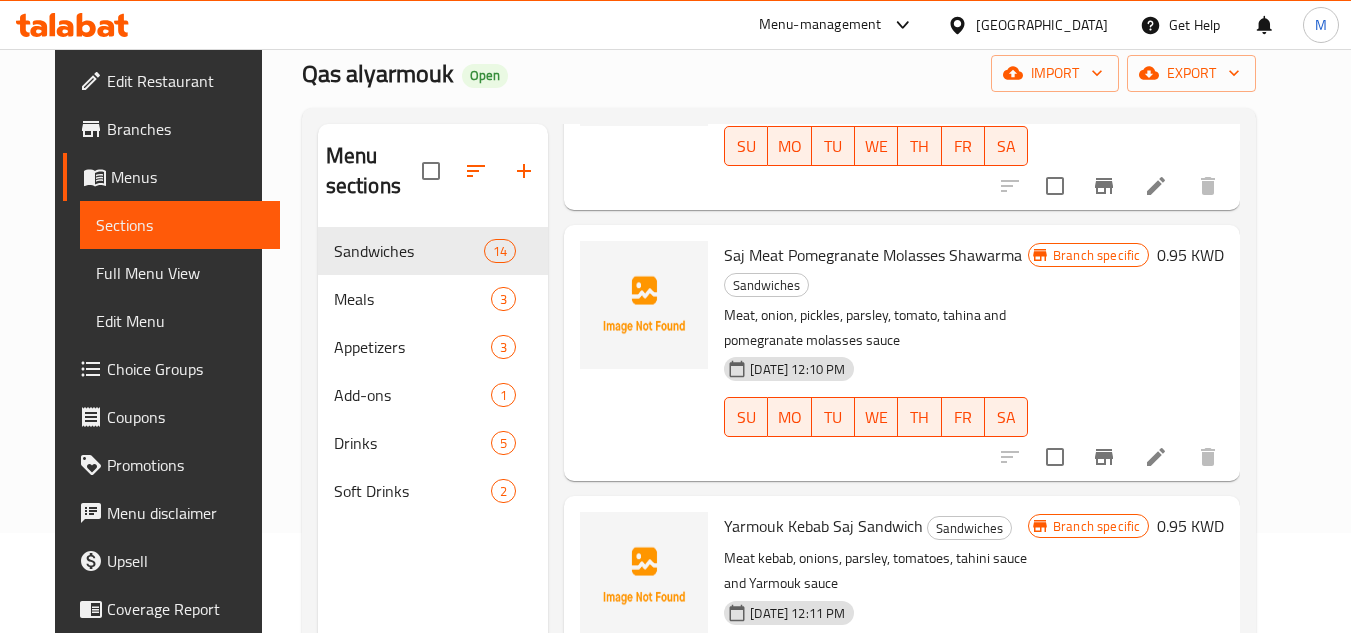 scroll, scrollTop: 2583, scrollLeft: 0, axis: vertical 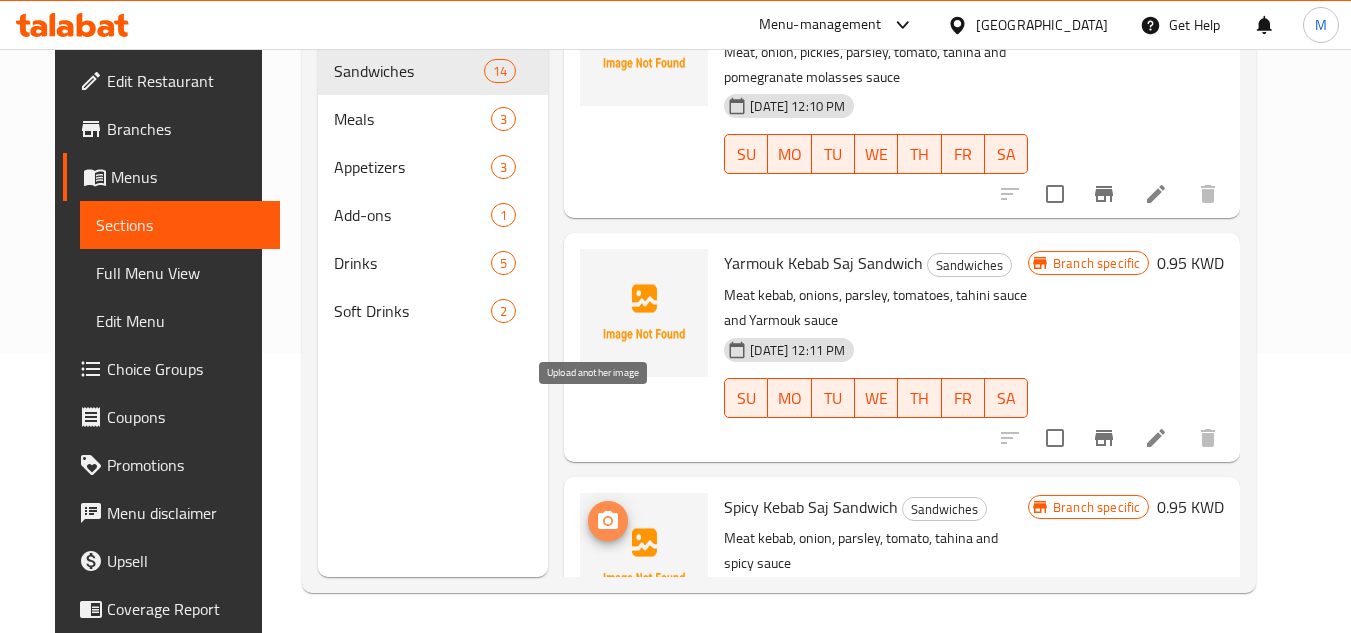 click 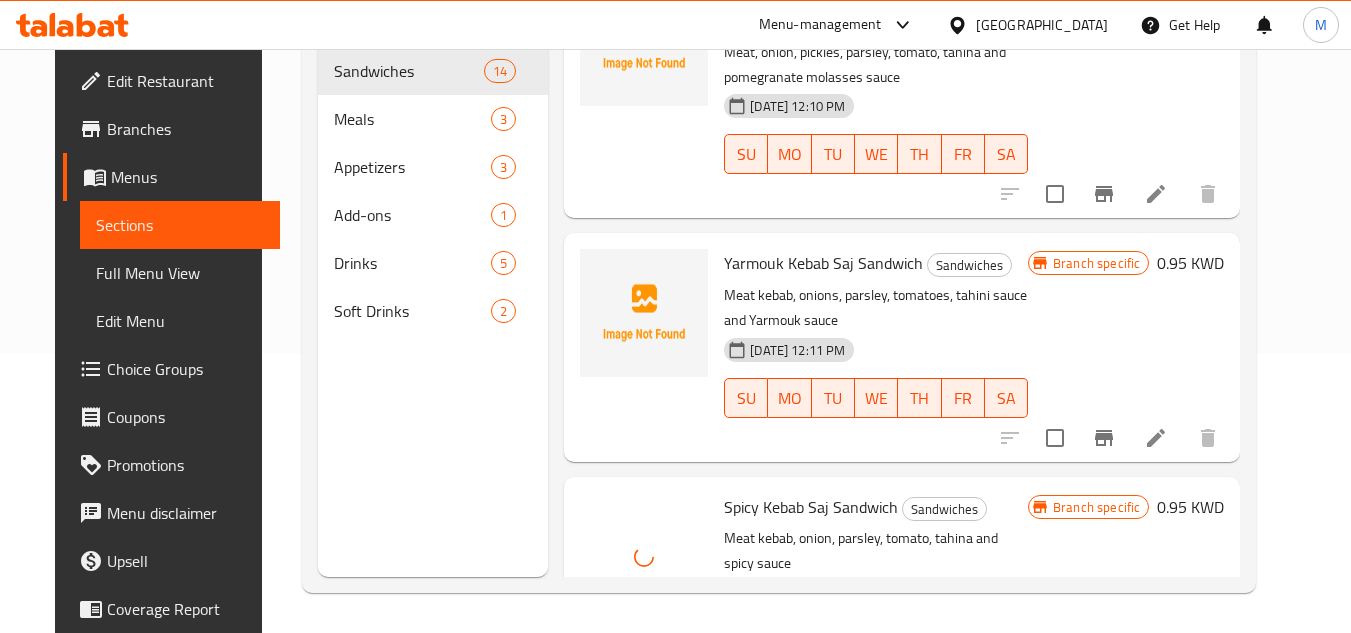 scroll, scrollTop: 2483, scrollLeft: 0, axis: vertical 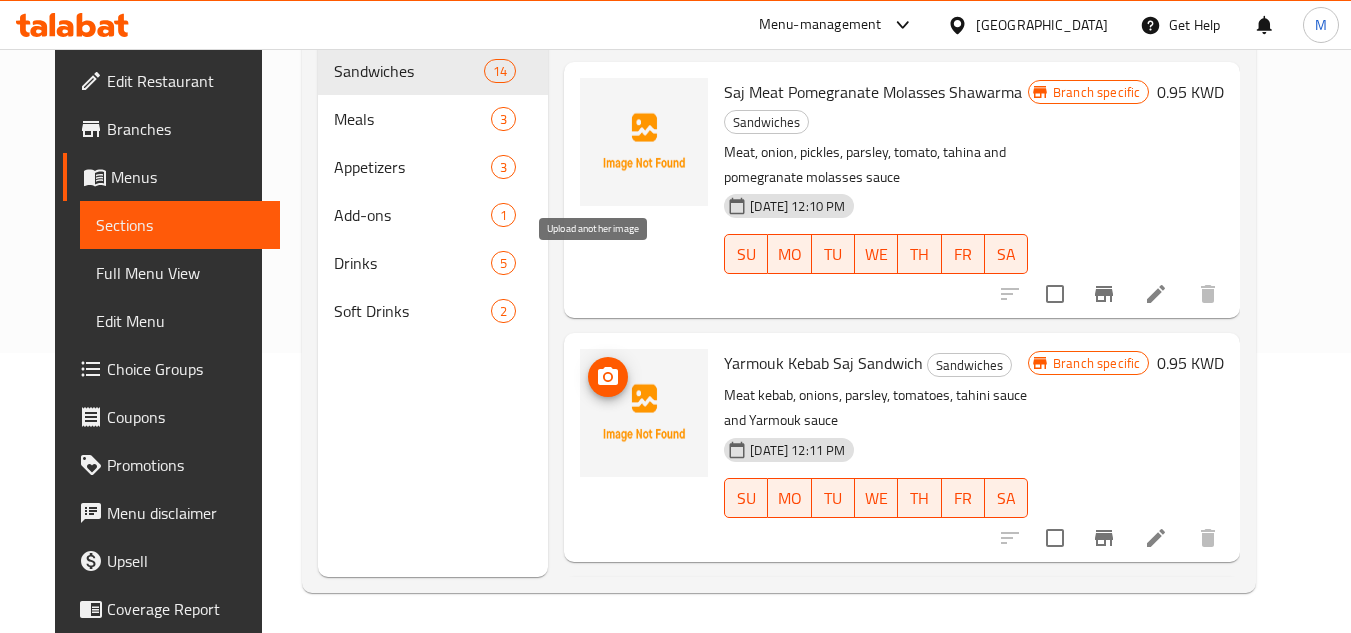 click 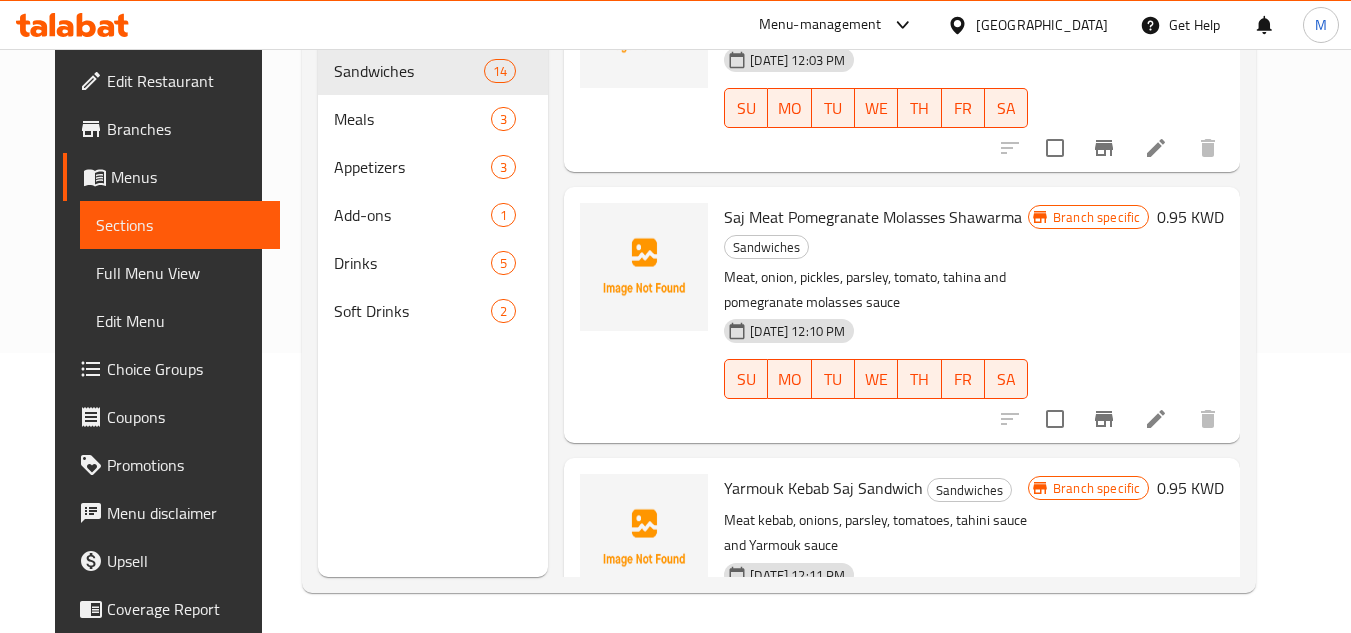 scroll, scrollTop: 2283, scrollLeft: 0, axis: vertical 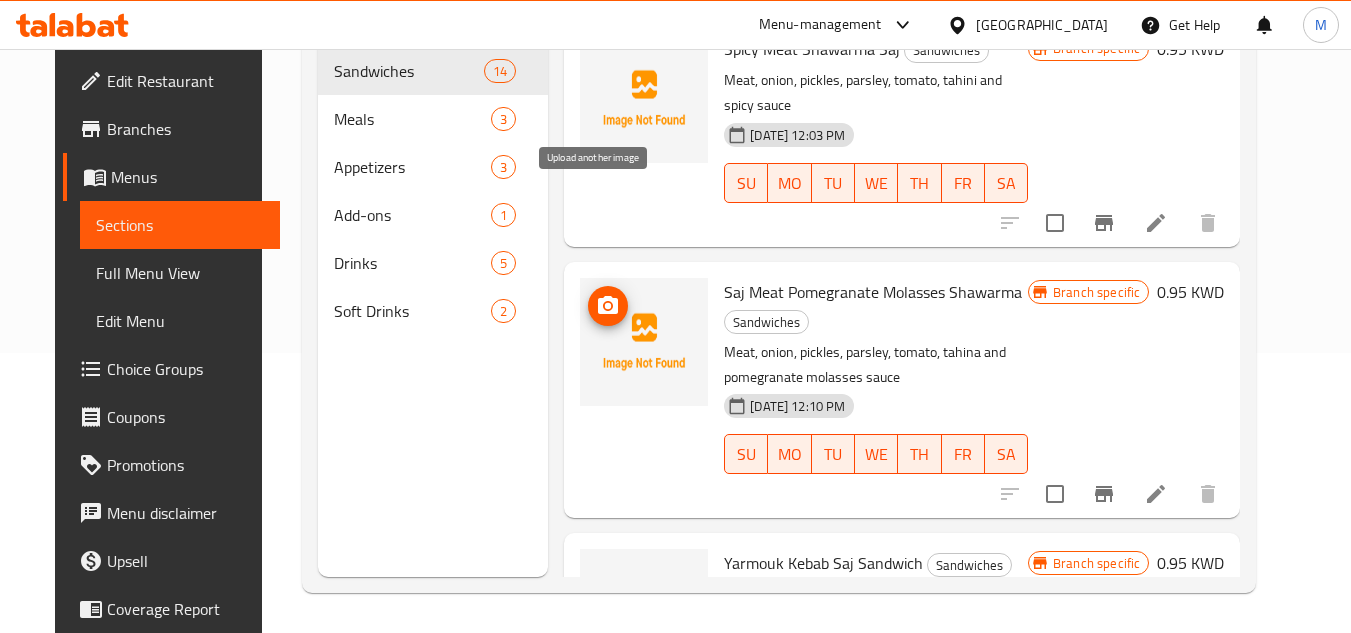 click 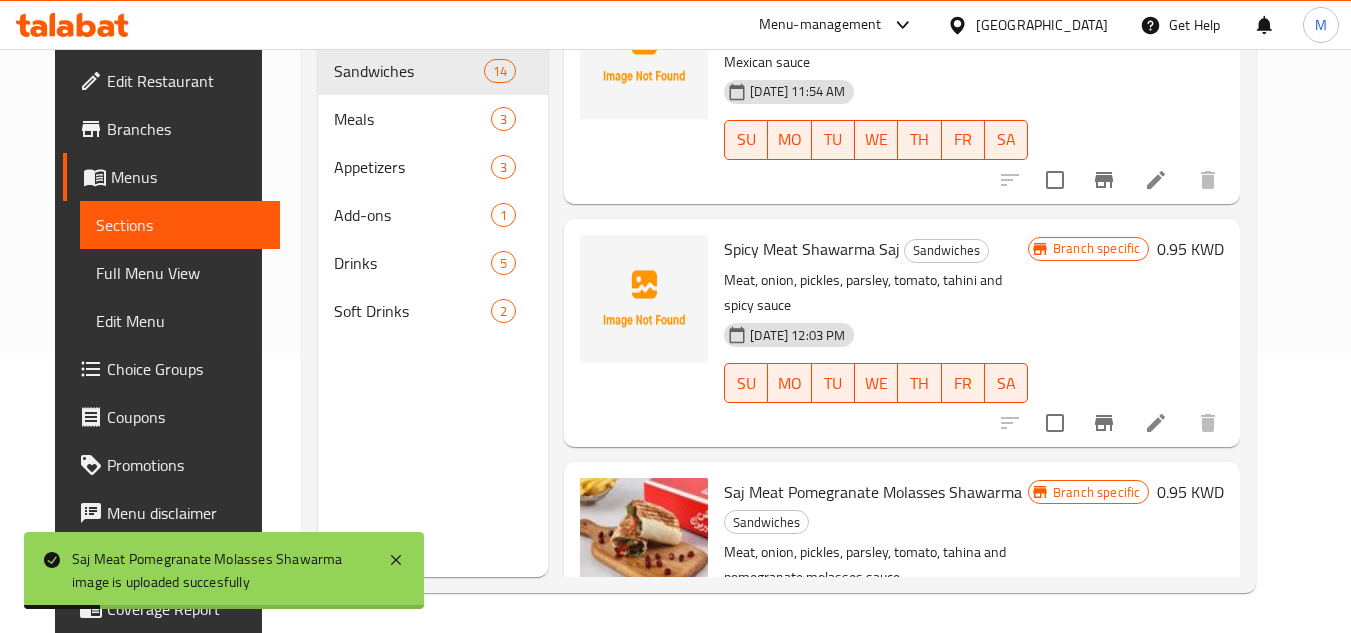 scroll, scrollTop: 1983, scrollLeft: 0, axis: vertical 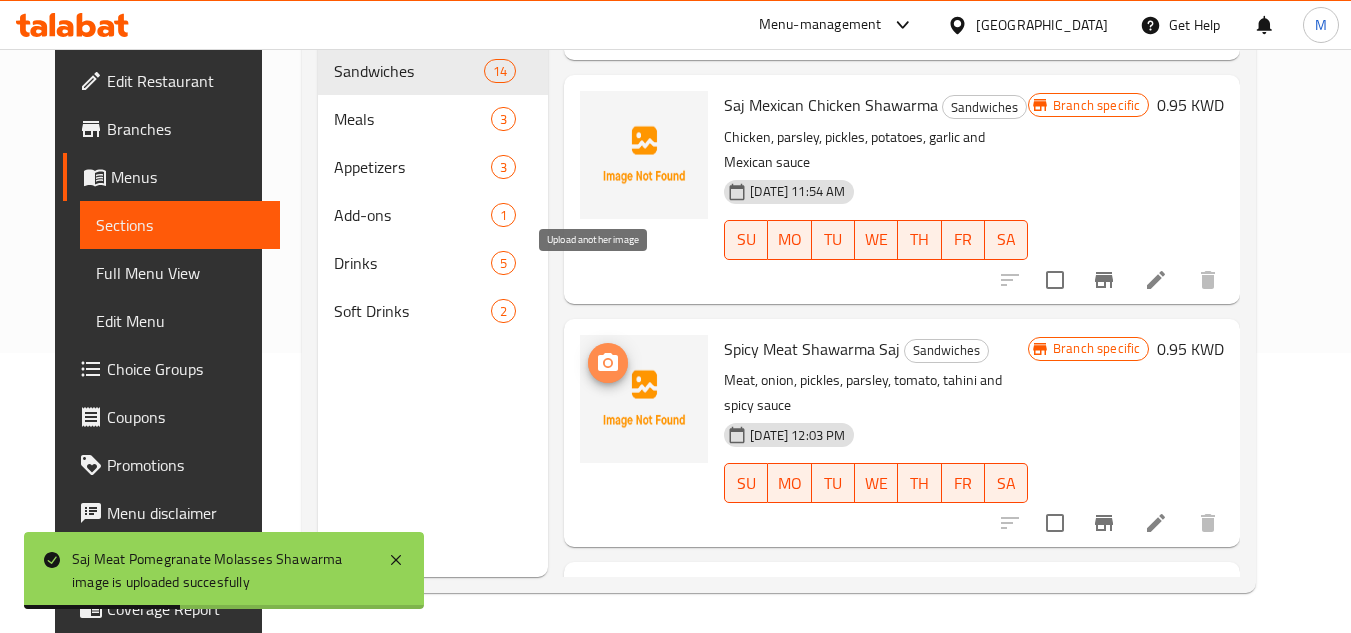 click 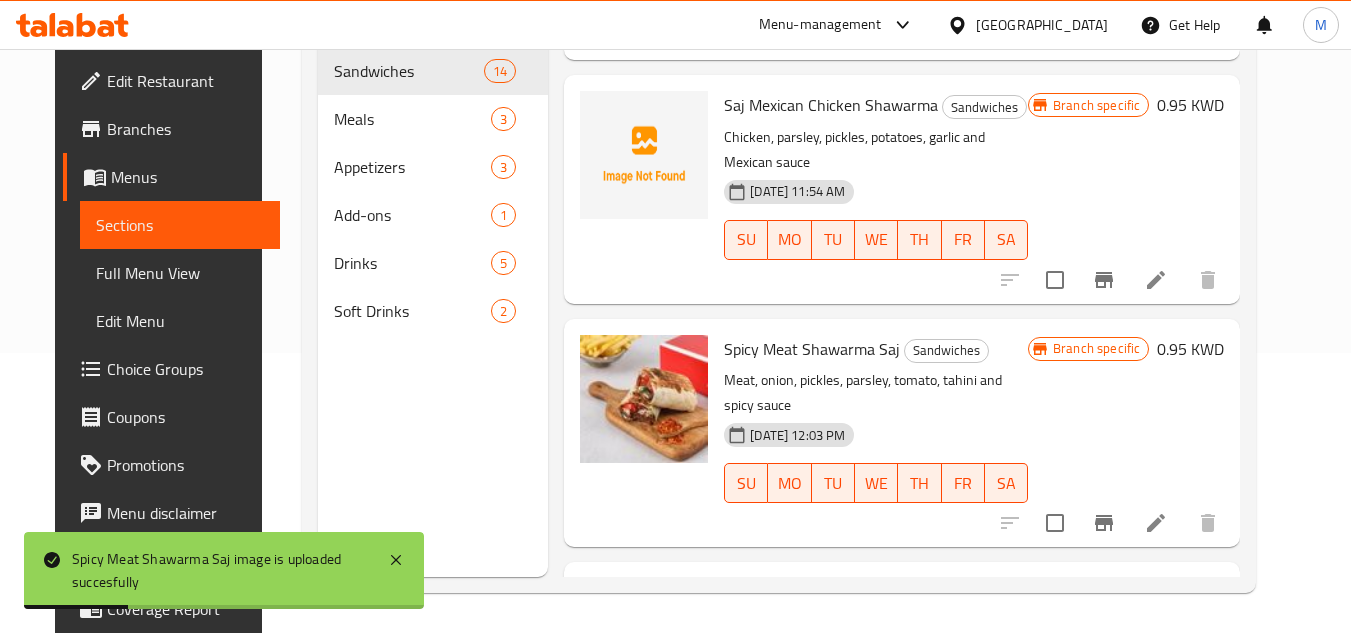 scroll, scrollTop: 1883, scrollLeft: 0, axis: vertical 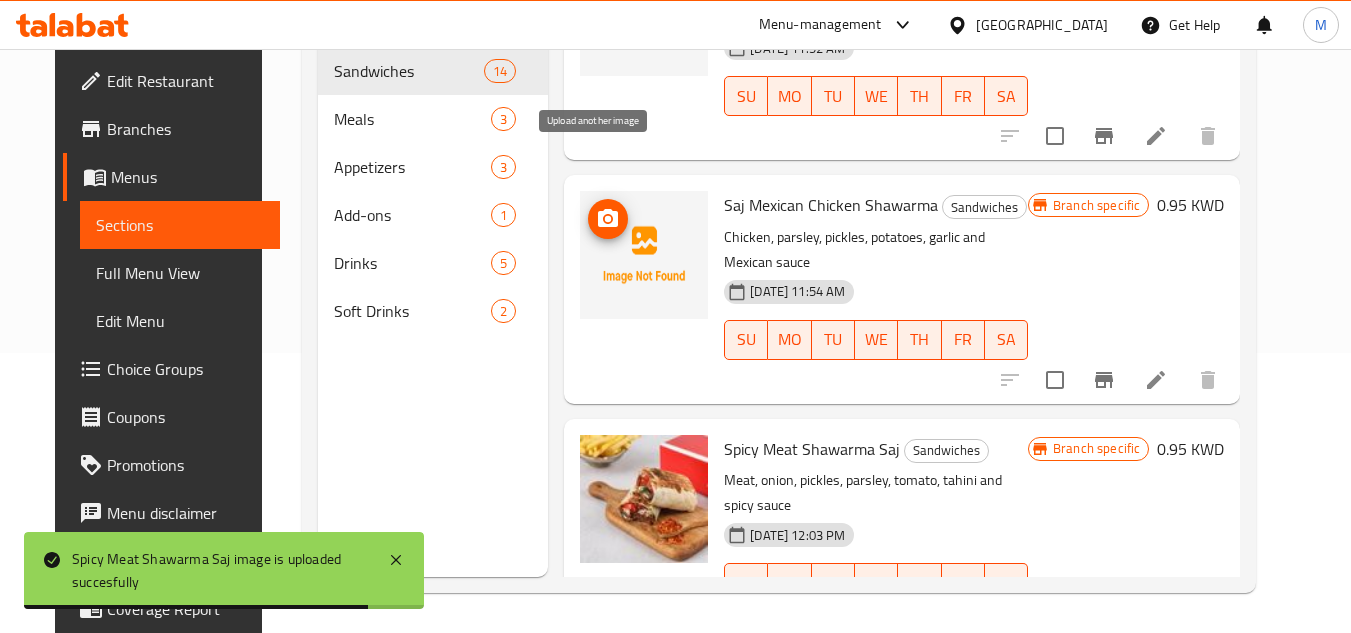 click 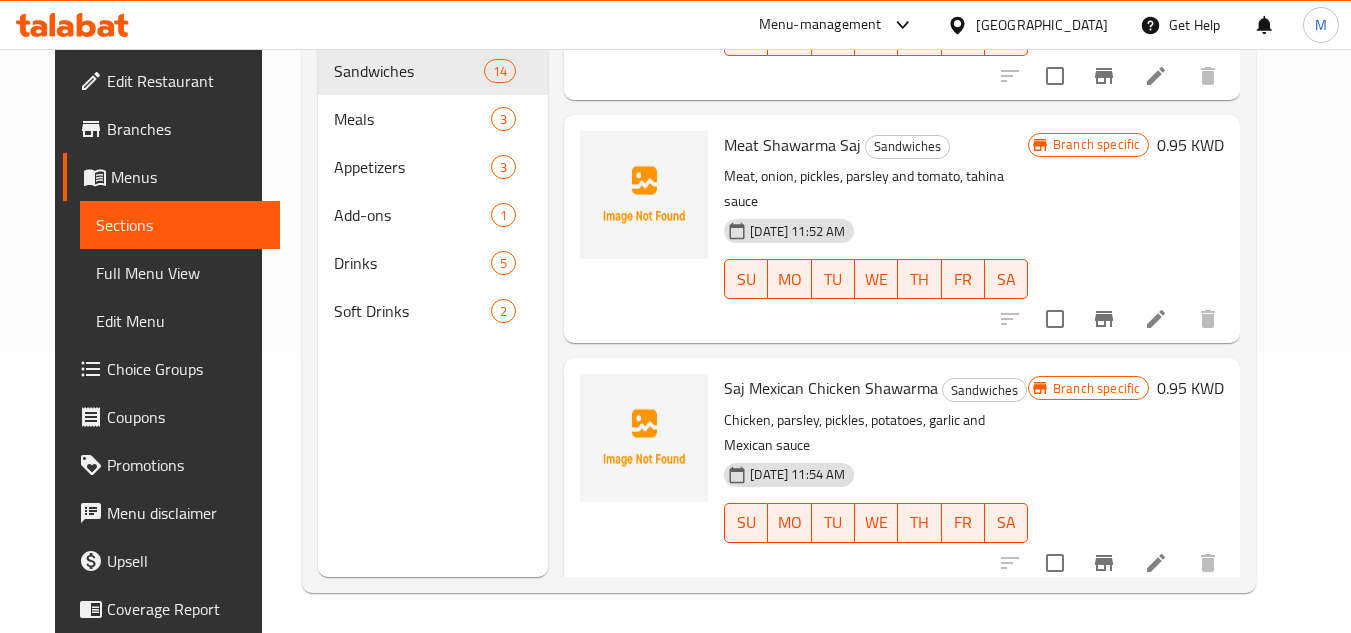 scroll, scrollTop: 1583, scrollLeft: 0, axis: vertical 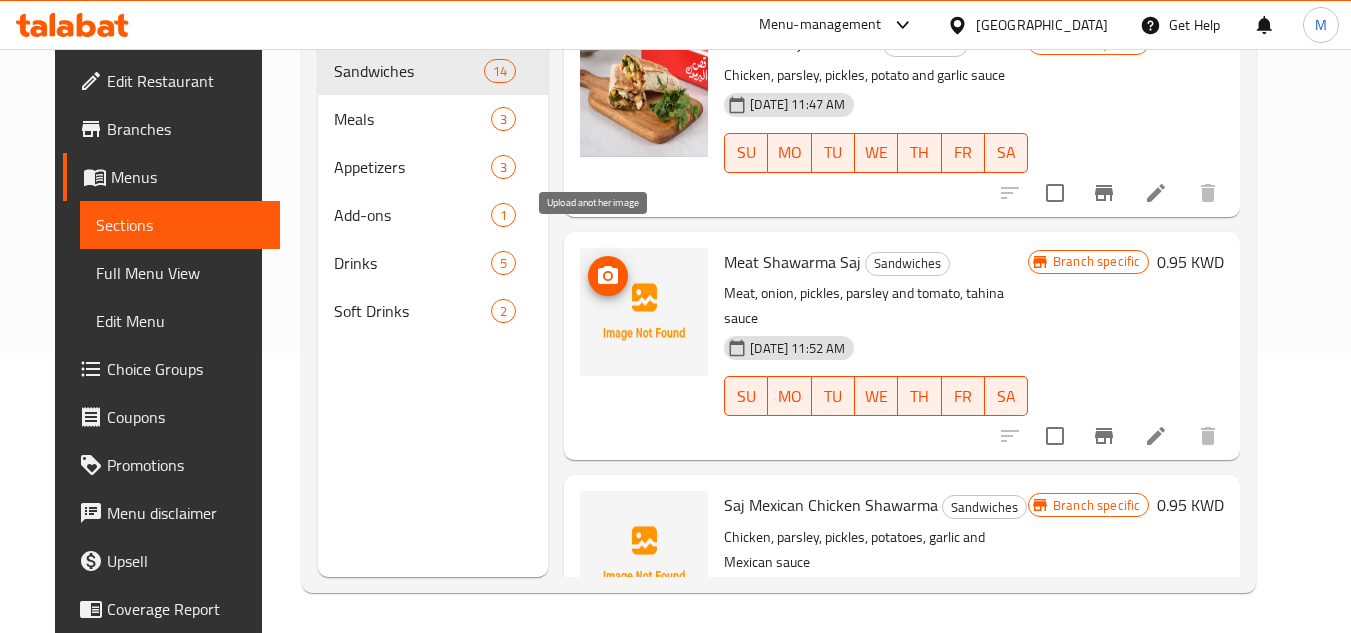 click 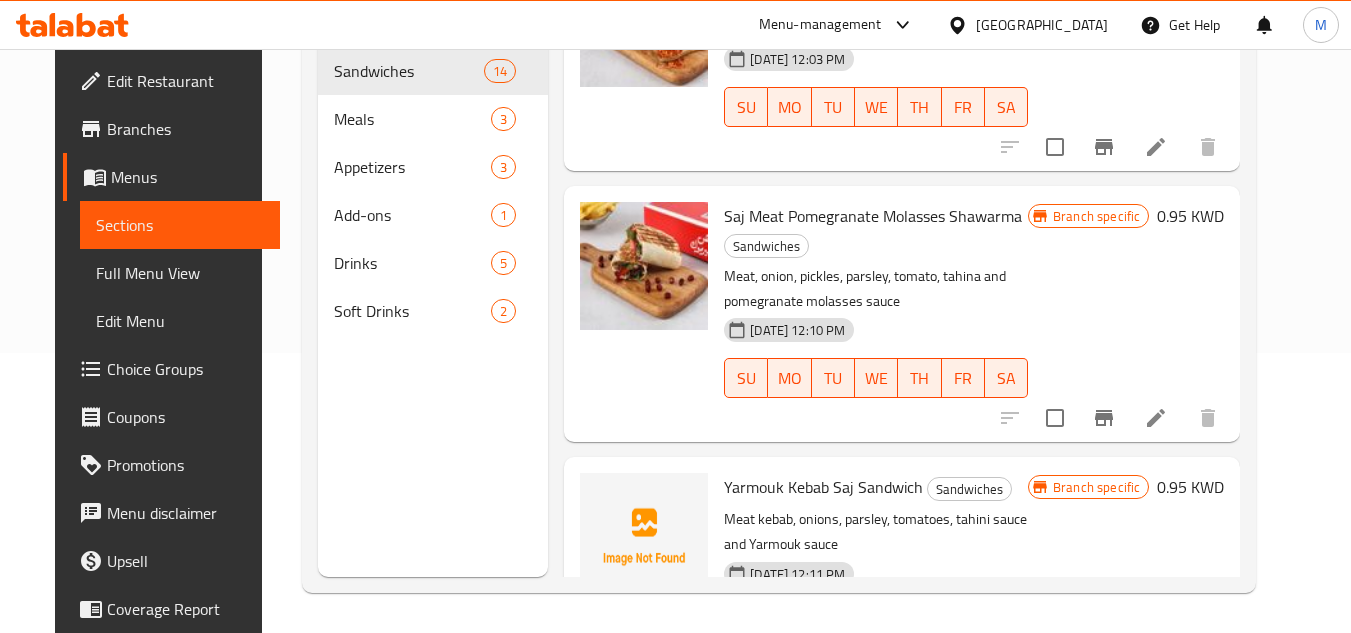scroll, scrollTop: 2383, scrollLeft: 0, axis: vertical 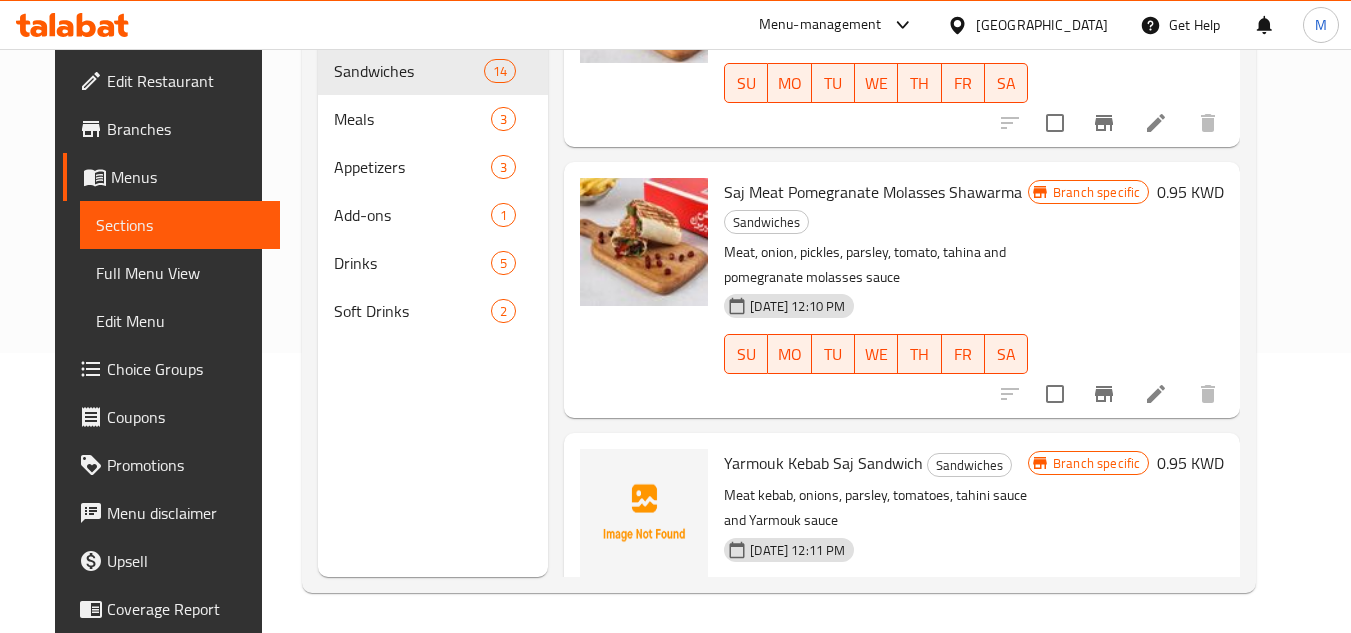 click on "Home / Restaurants management / Menus / Sections Qas alyarmouk Open import export Menu sections Sandwiches 14 Meals 3 Appetizers 3 Add-ons 1 Drinks 5 Soft Drinks 2 Menu items Add Sort Manage items Meat Shawarma Sandwich   Sandwiches Meat, Onion, Parsley and Tomato، Tahina sauce [DATE] 06:21 PM SU MO TU WE TH FR SA 0.75   KWD Spicy Meat Shawarma Sandwich   Sandwiches Meat, onion, parsley, tomato، tahina and spicy sauce [DATE] 06:21 PM SU MO TU WE TH FR SA 0.75   KWD Meat Shawarma With Pomegranate Molasses Sandwich   Sandwiches Meat, onion, parsley, tomato، tahina sauce and pomegranate molasses  [DATE] 06:21 PM SU MO TU WE TH FR SA 0.75   KWD Chicken Shawarma Sandwich   Sandwiches Chicken, parsley, pickles, potato, & garlic sauce. [DATE] 06:21 PM SU MO TU WE TH FR SA 0.75   KWD Mexican Chicken Sandwich   Sandwiches chicken, parsley, pickles، potato، garlic sauce and Mexican sauce,  [DATE] 06:21 PM SU MO TU WE TH FR SA 0.75   KWD Yarmouk Kebab Sandwich   Sandwiches [DATE] 06:21 PM SU" at bounding box center [779, 201] 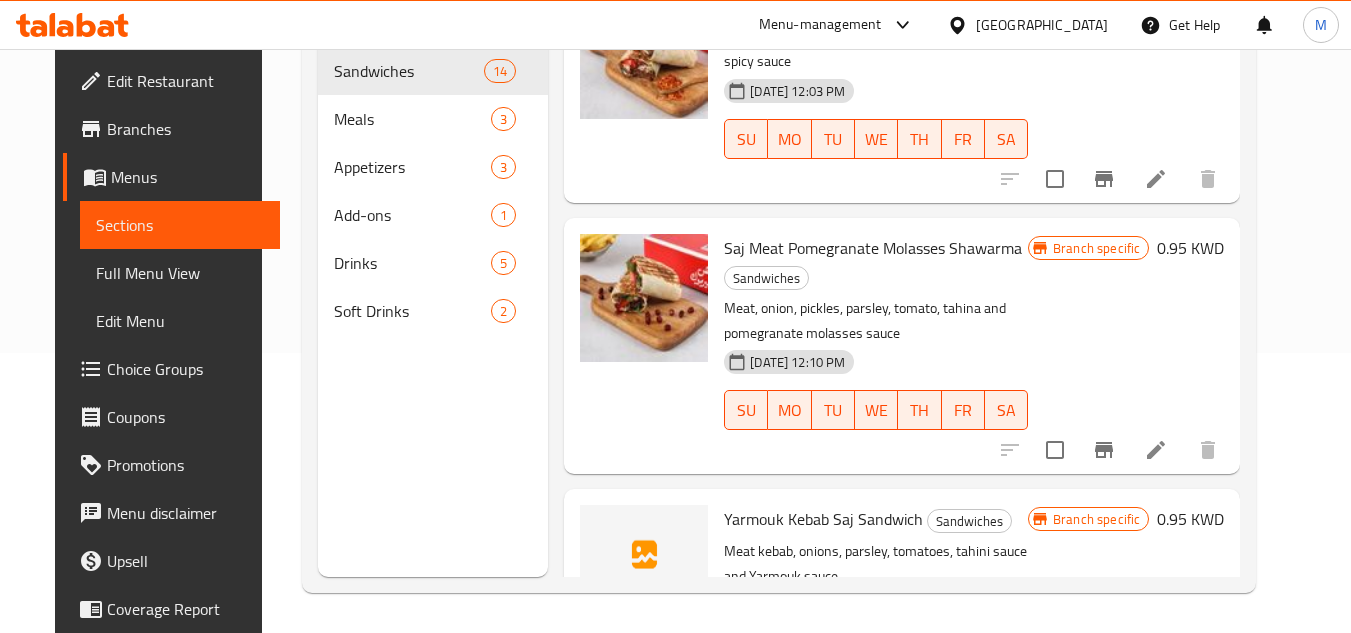 scroll, scrollTop: 2283, scrollLeft: 0, axis: vertical 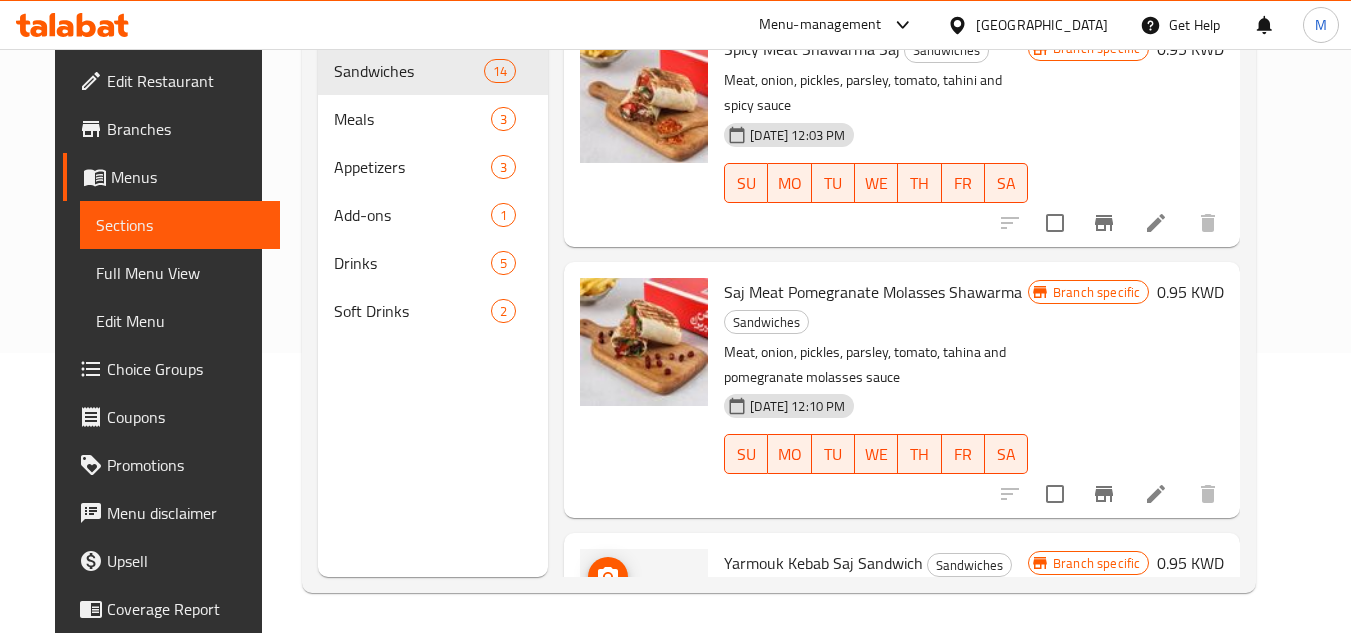click 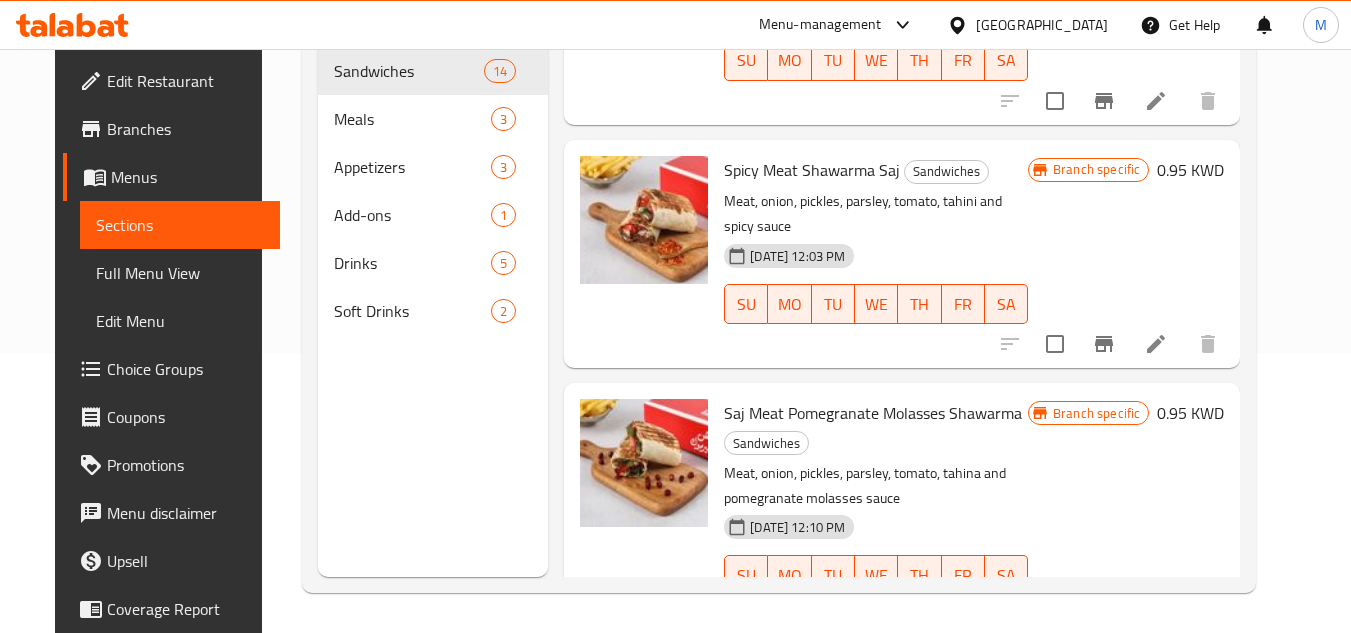 scroll, scrollTop: 2183, scrollLeft: 0, axis: vertical 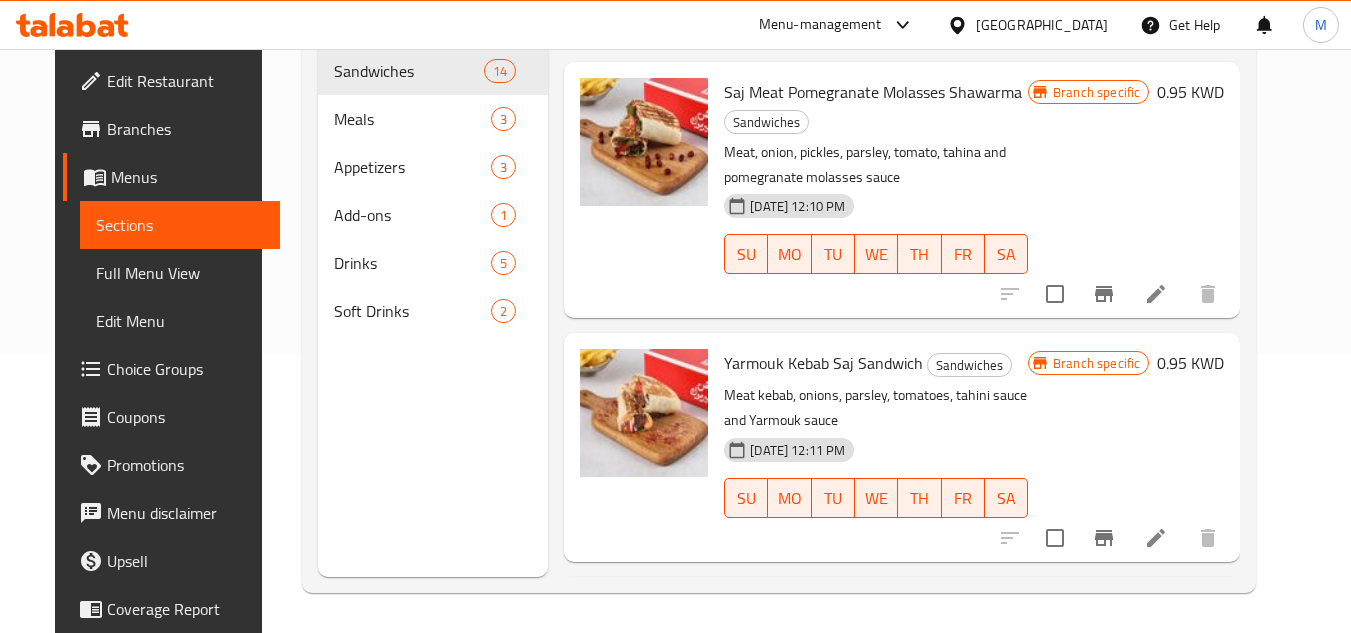 click on "Full Menu View" at bounding box center (180, 273) 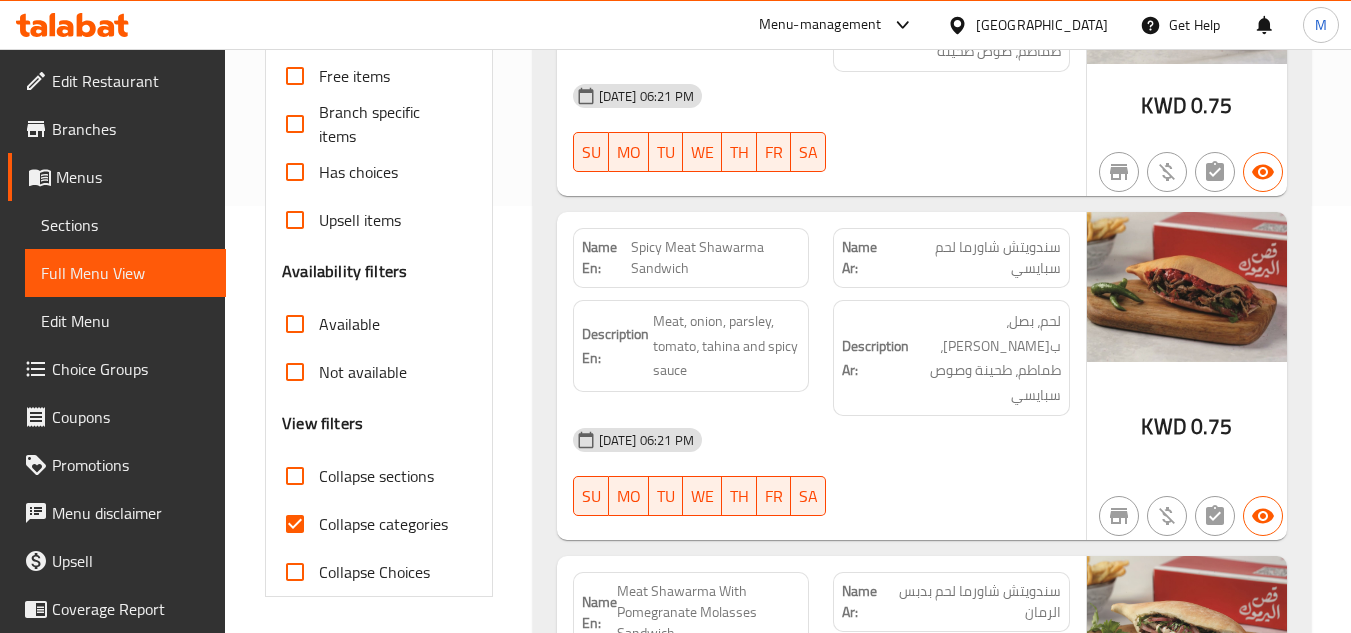 scroll, scrollTop: 580, scrollLeft: 0, axis: vertical 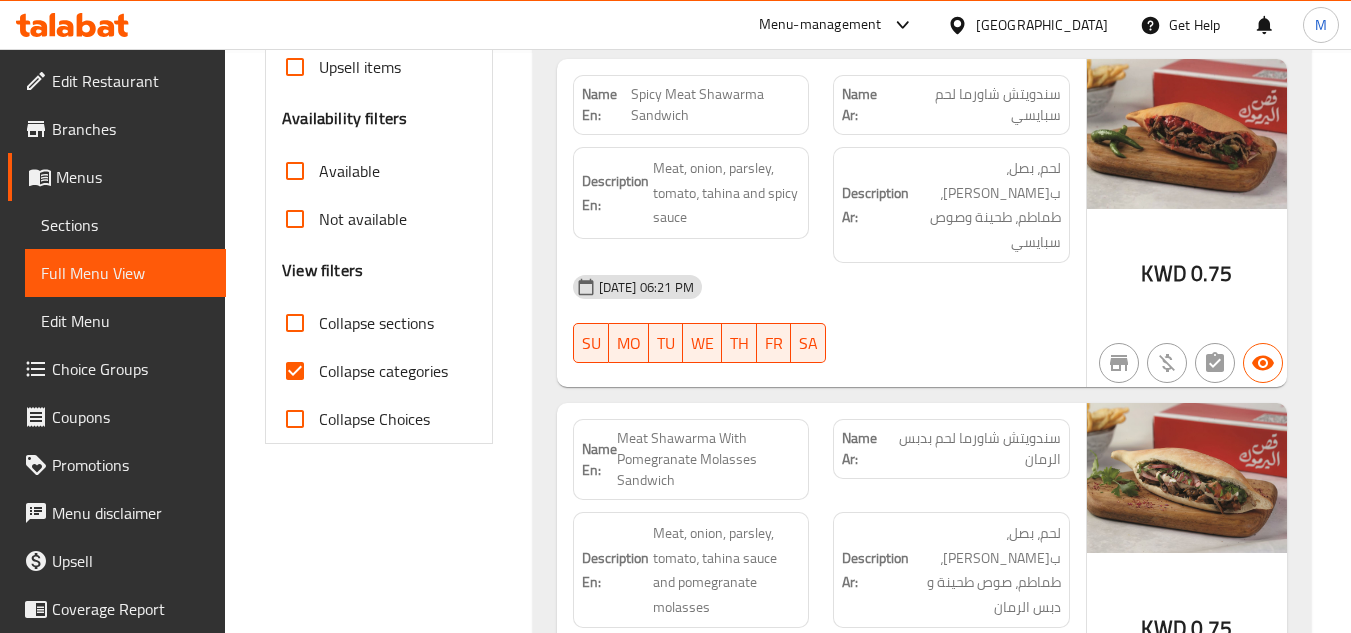 click on "Collapse sections" at bounding box center [295, 323] 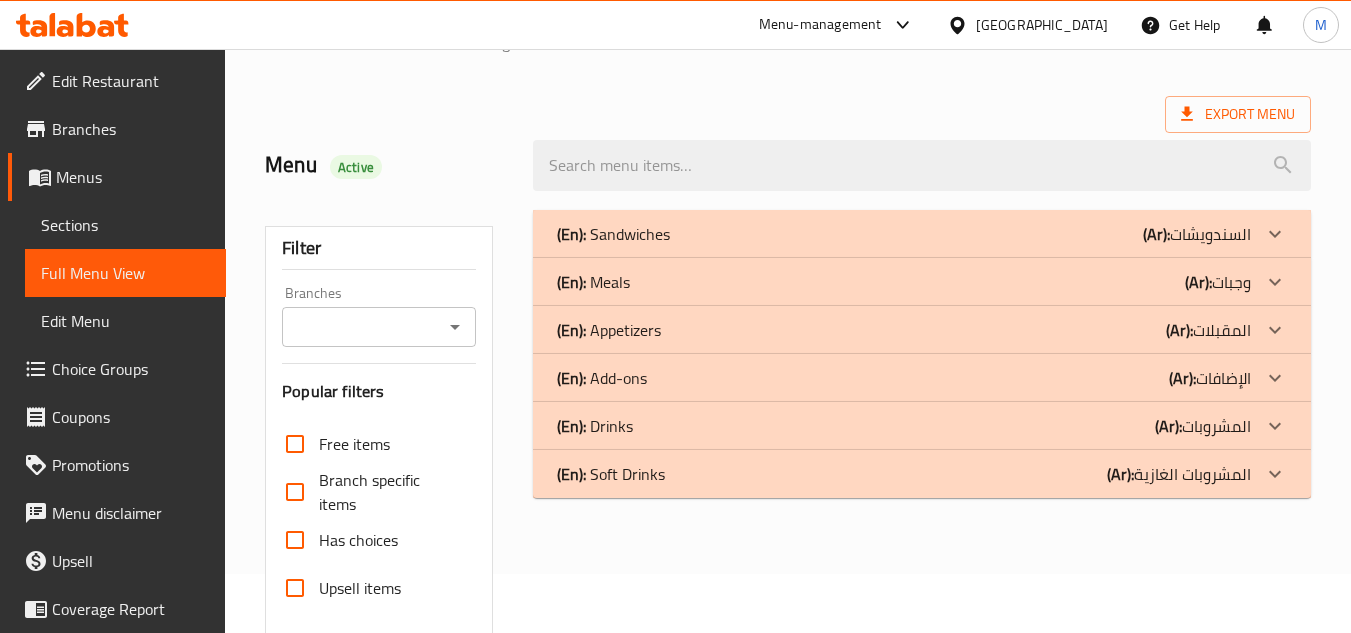scroll, scrollTop: 31, scrollLeft: 0, axis: vertical 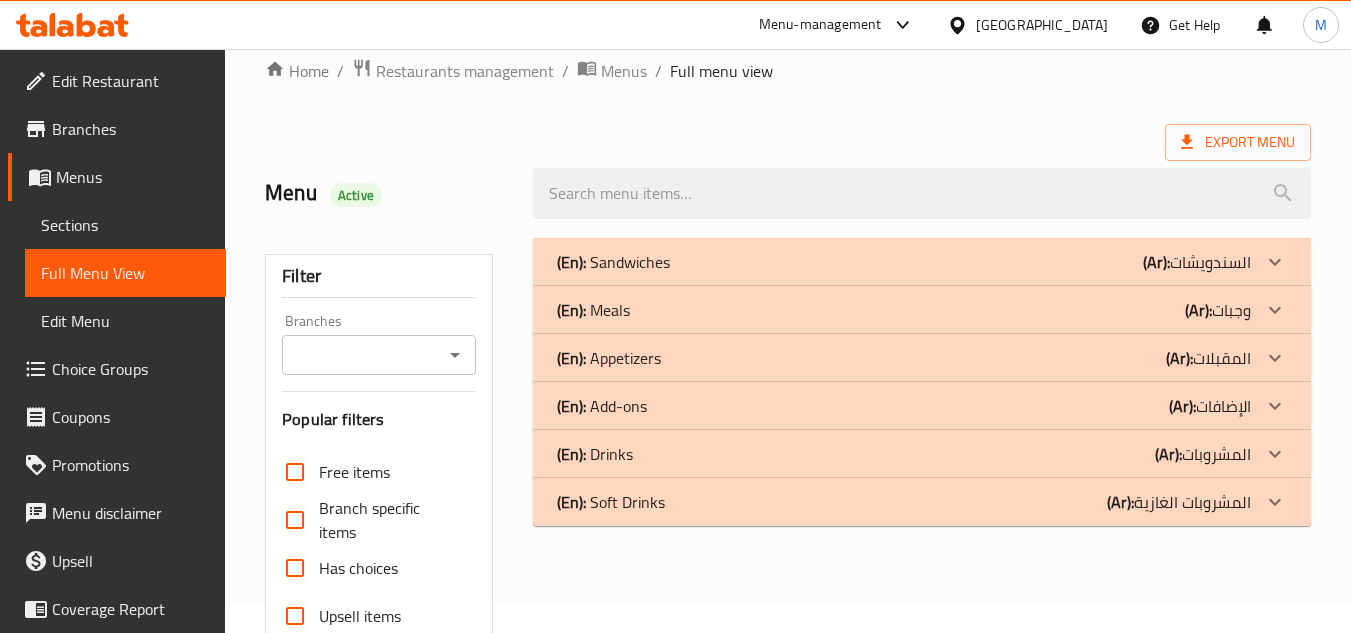 click 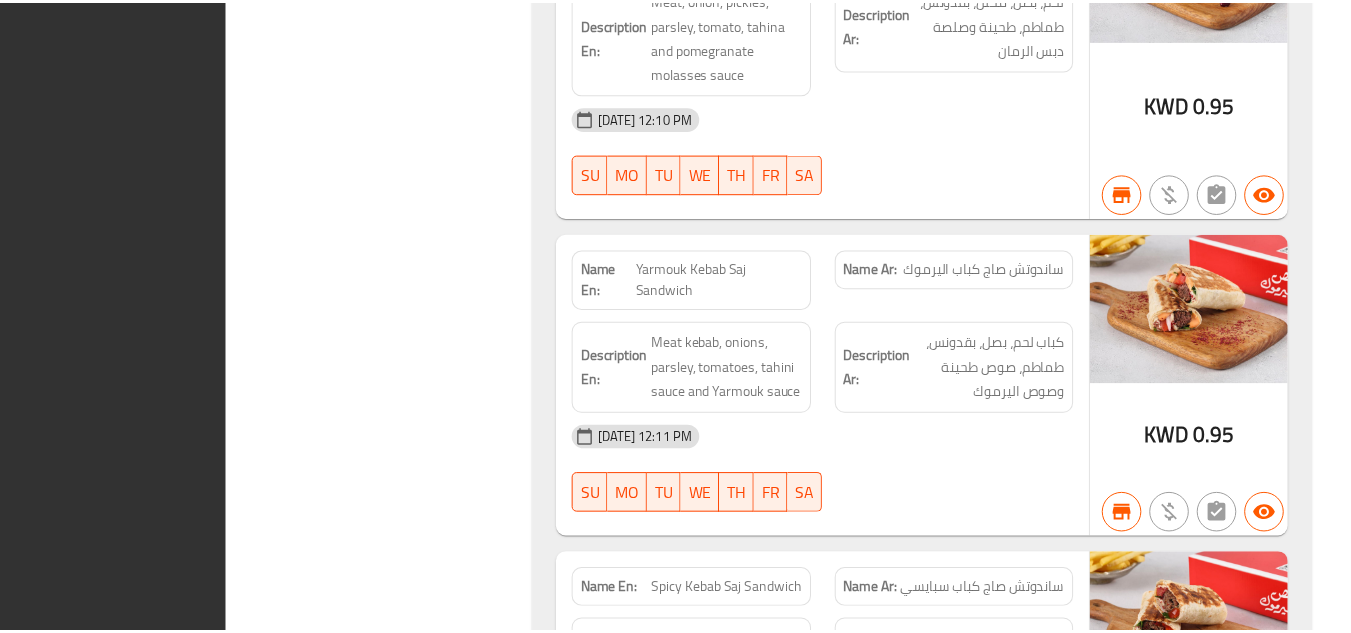 scroll, scrollTop: 4305, scrollLeft: 0, axis: vertical 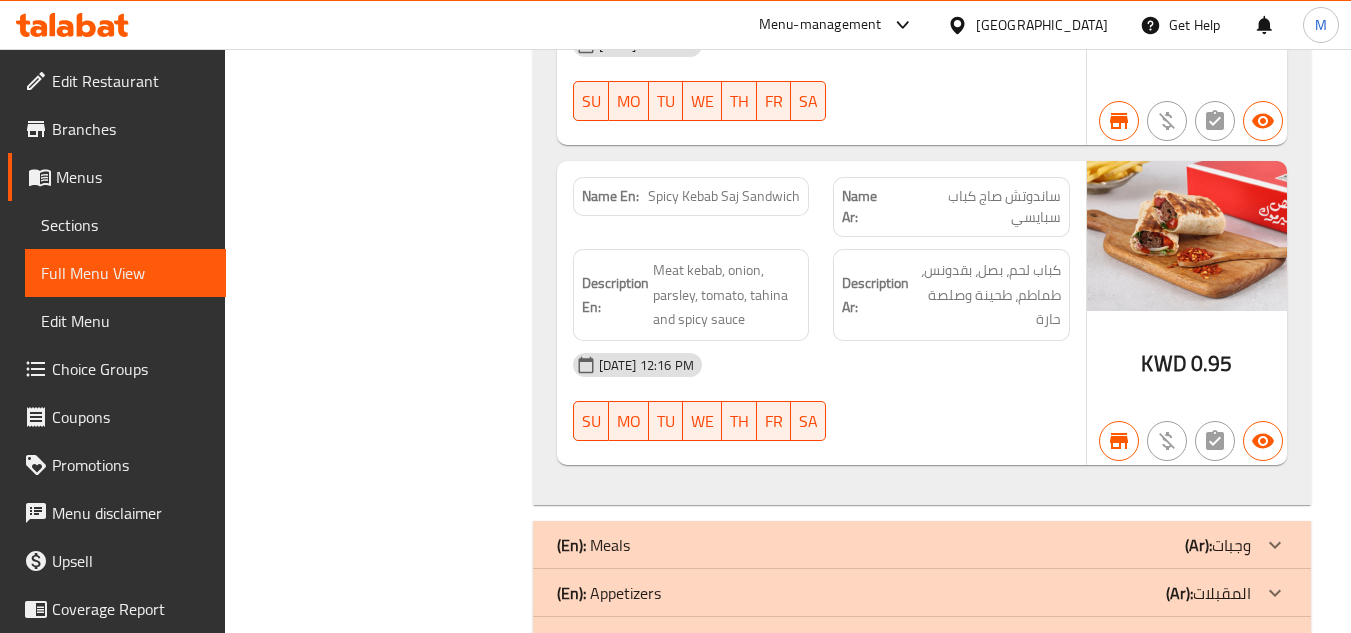 click on "Filter Branches Branches Popular filters Free items Branch specific items Has choices Upsell items Availability filters Available Not available View filters Collapse sections Collapse categories Collapse Choices" at bounding box center [386, -1638] 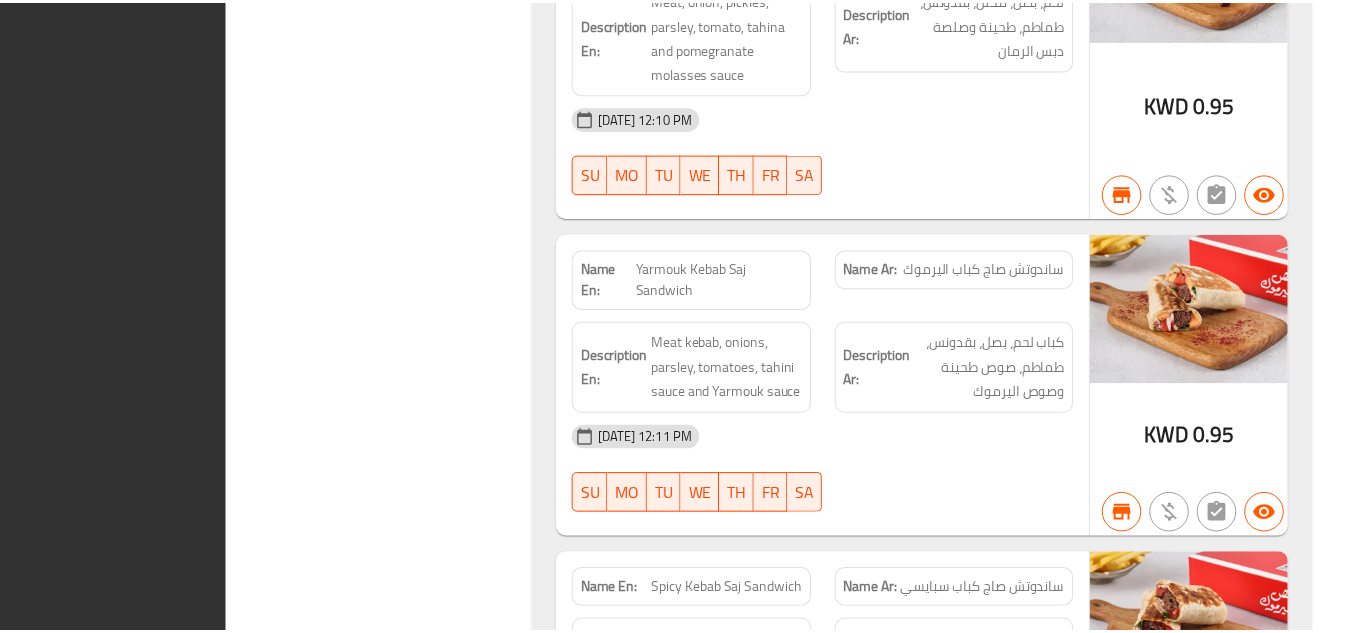 scroll, scrollTop: 4305, scrollLeft: 0, axis: vertical 